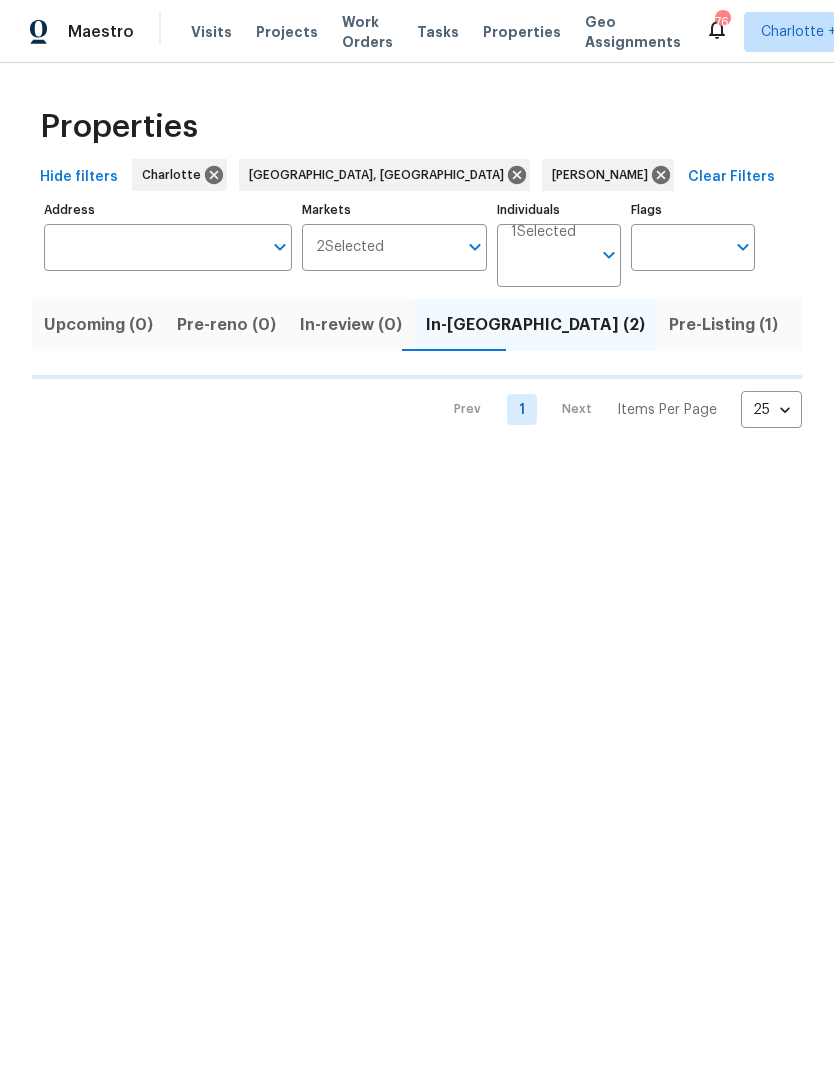 scroll, scrollTop: 0, scrollLeft: 0, axis: both 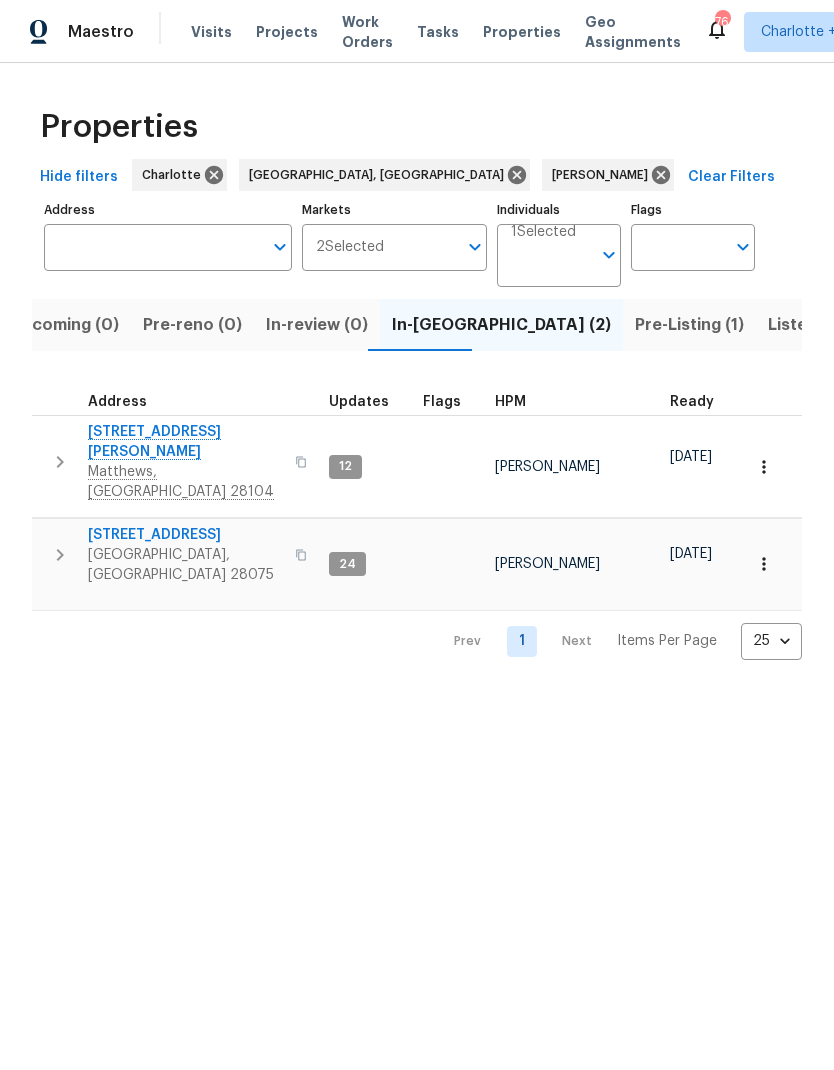 click 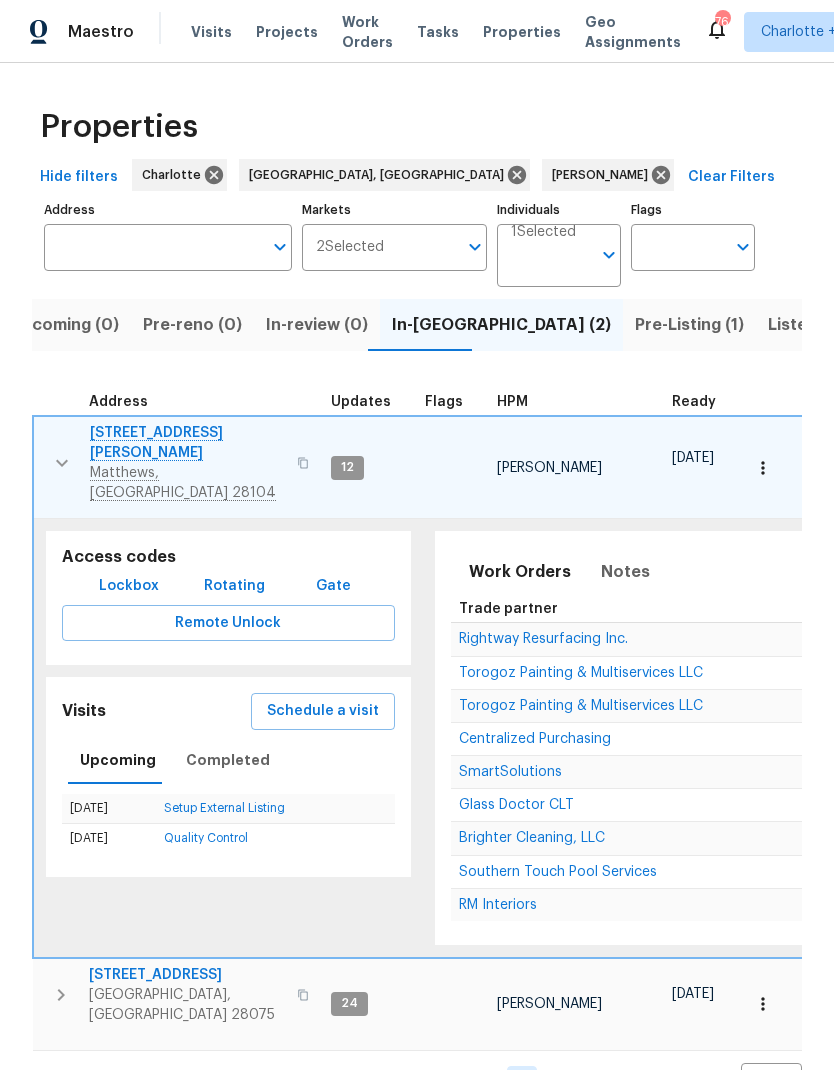 click on "Work Orders Notes Not seen [DATE] Mark Seen Trade partner WO progress Budget Start Finish Rightway Resurfacing Inc. 2 Assigned $1,425.00 N/A N/A Torogoz Painting & Multiservices LLC $5,317.99 [DATE] N/A Torogoz Painting & Multiservices LLC 1 $12,336.43 [DATE] N/A Centralized Purchasing $1,068.24 [DATE] [DATE] SmartSolutions 1 $956.00 [DATE] [DATE] Glass Doctor CLT 2 $350.00 [DATE] [DATE] Brighter Cleaning, LLC 2 Assigned $440.00 N/A N/A Southern Touch Pool Services 1 $250.00 [DATE] [DATE] RM Interiors 3 $6,488.86 [DATE] [DATE]" at bounding box center (1006, 738) 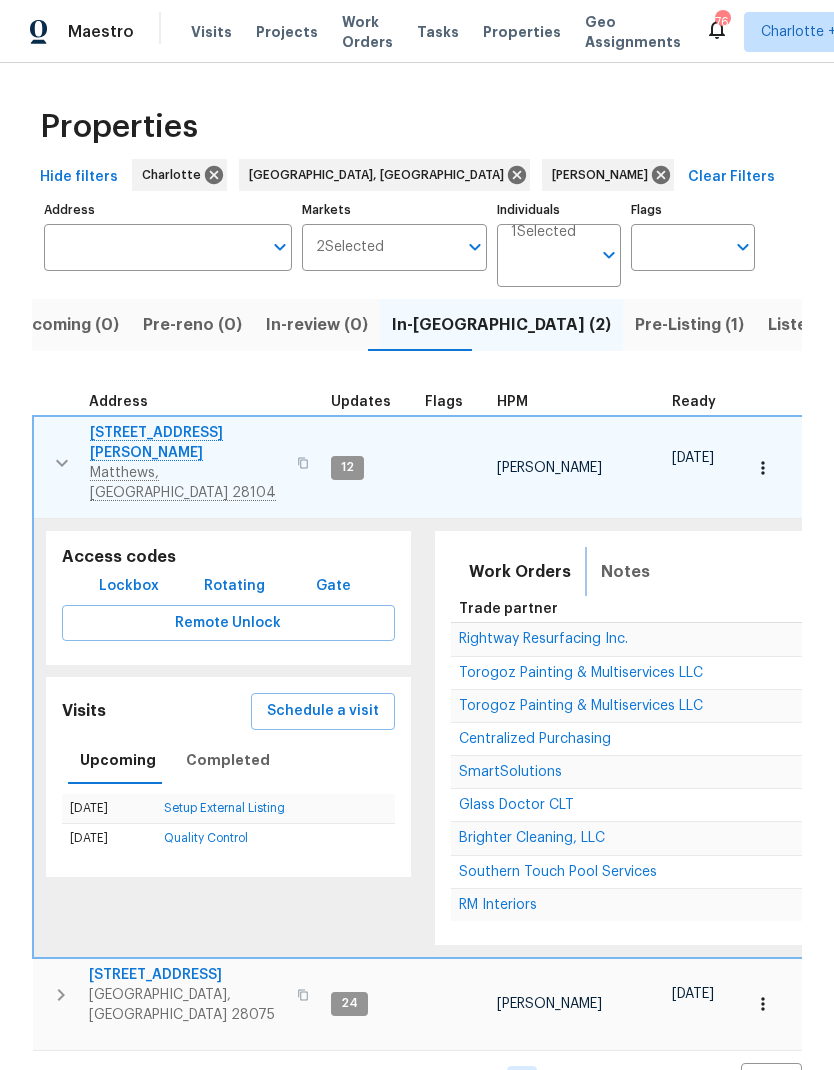 click on "Notes" at bounding box center (625, 572) 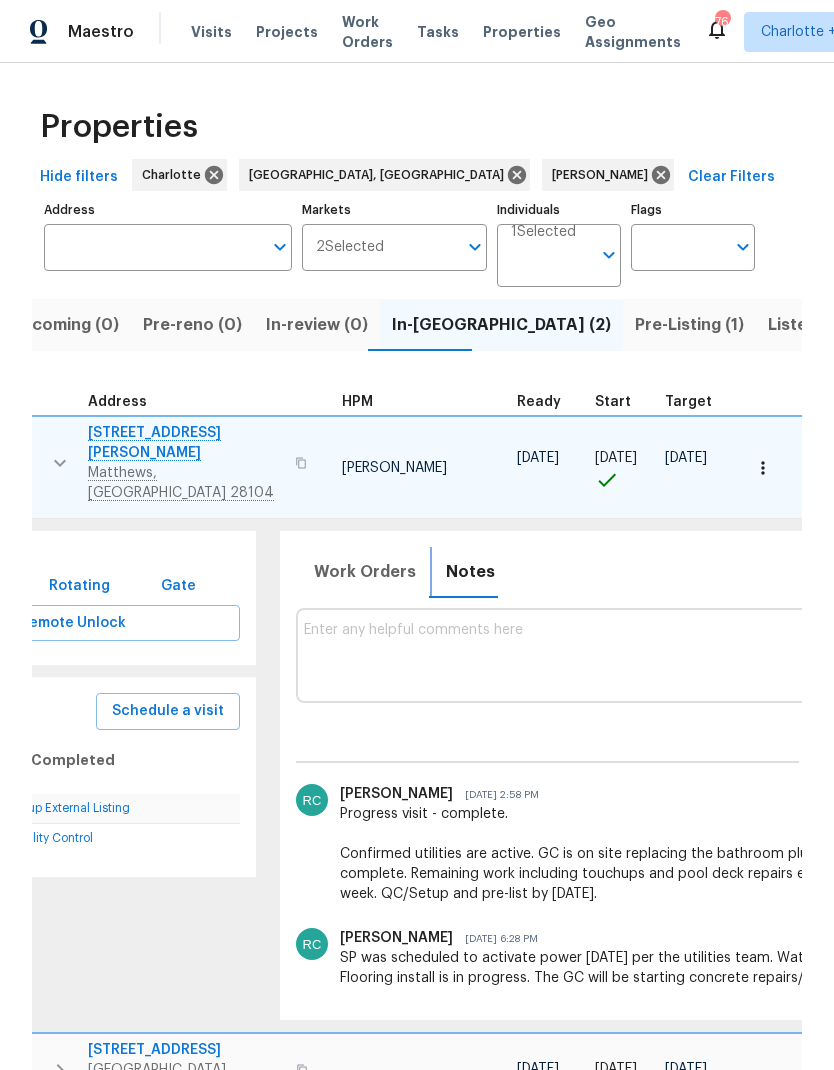 scroll, scrollTop: 0, scrollLeft: 55, axis: horizontal 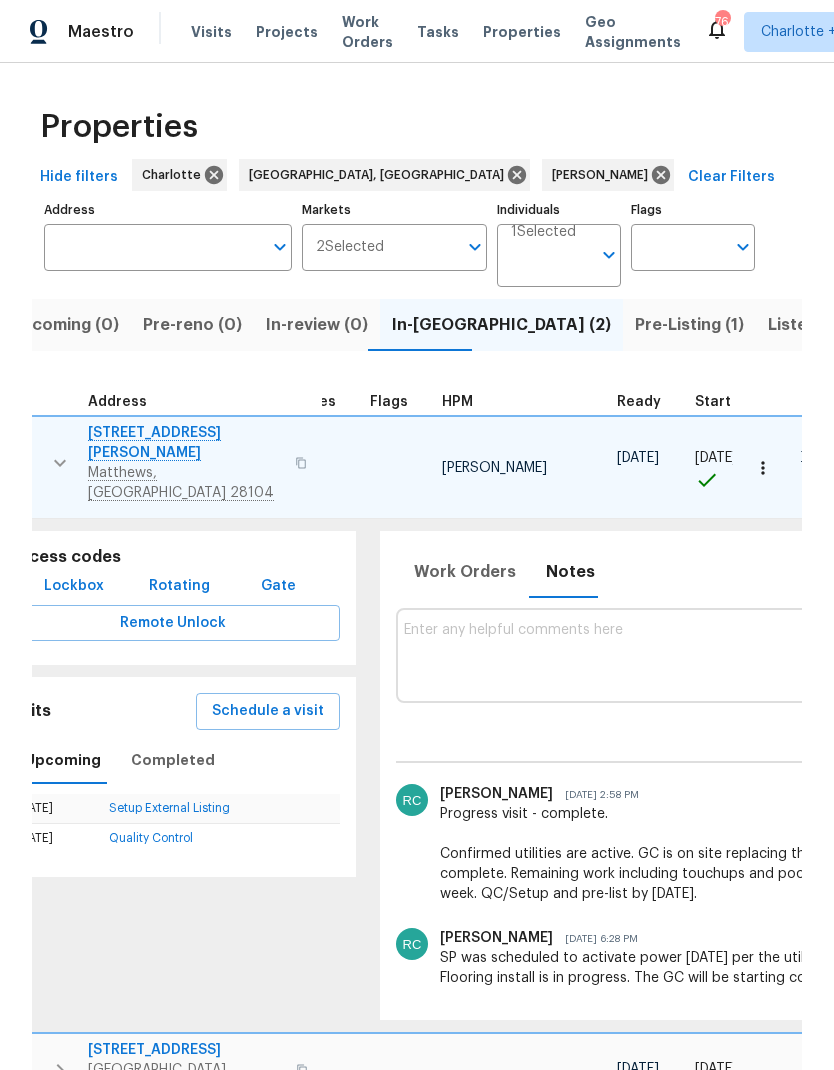 click at bounding box center (948, 655) 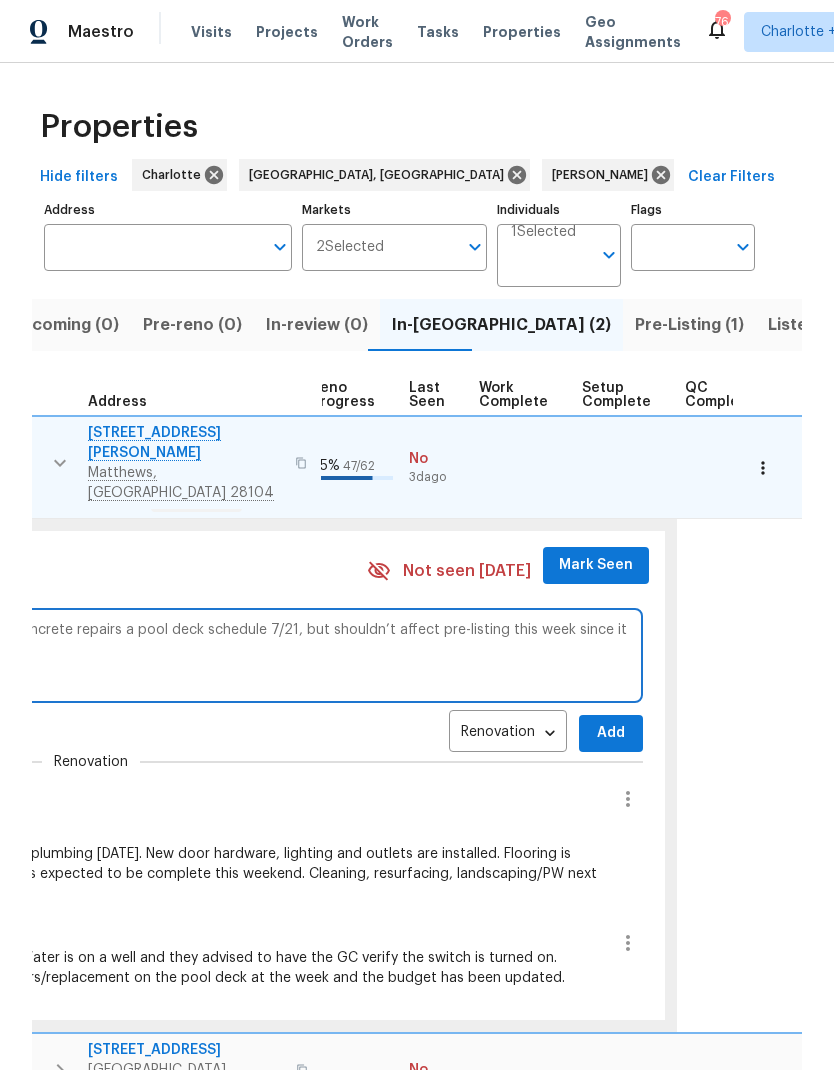 scroll, scrollTop: 0, scrollLeft: 80, axis: horizontal 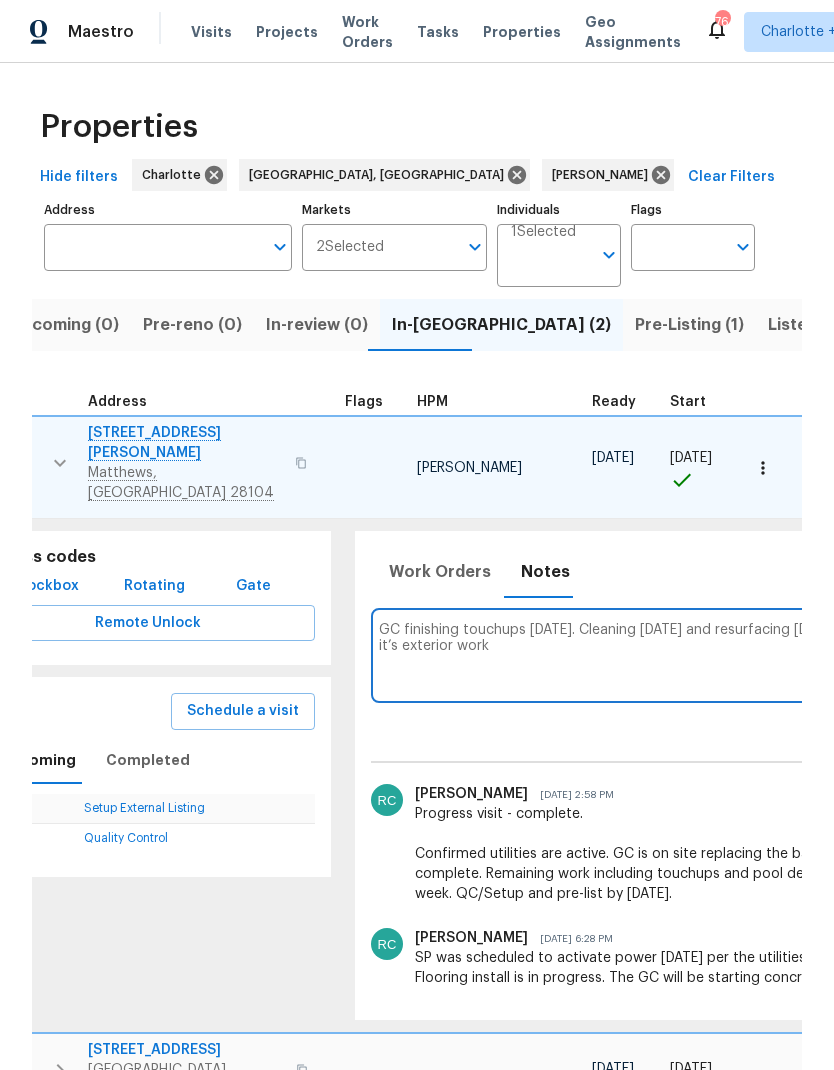 click on "GC finishing touchups [DATE]. Cleaning [DATE] and resurfacing [DATE]. Concrete repairs a pool deck schedule 7/21, but shouldn’t affect pre-listing this week since it’s exterior work" at bounding box center (923, 655) 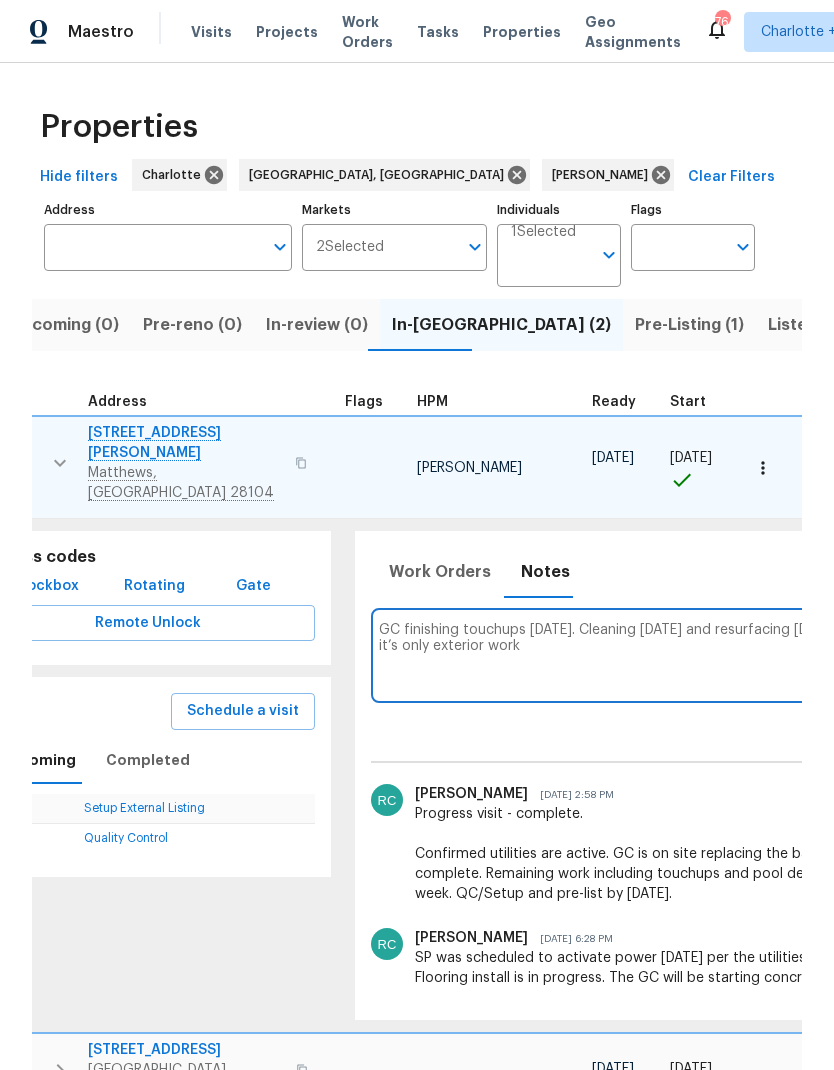 click on "GC finishing touchups [DATE]. Cleaning [DATE] and resurfacing [DATE]. Concrete repairs a pool deck schedule 7/21, but shouldn’t affect pre-listing this week since it’s only exterior work" at bounding box center (923, 655) 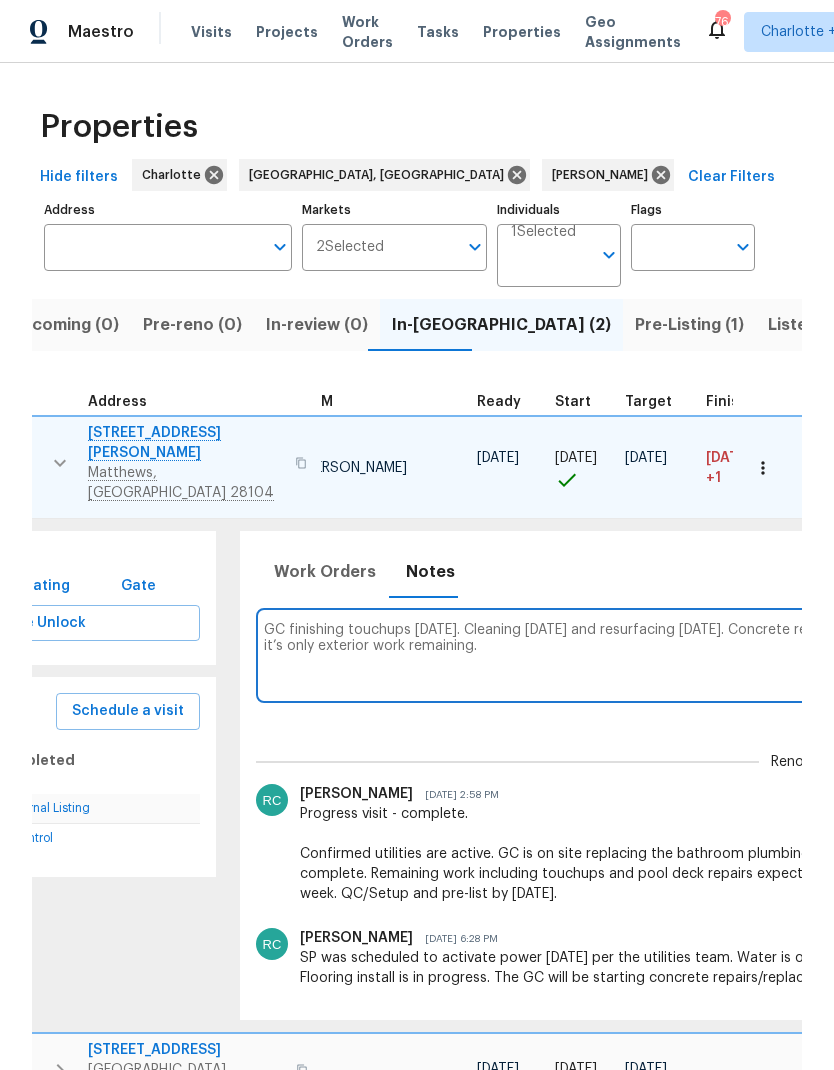 scroll, scrollTop: 0, scrollLeft: 195, axis: horizontal 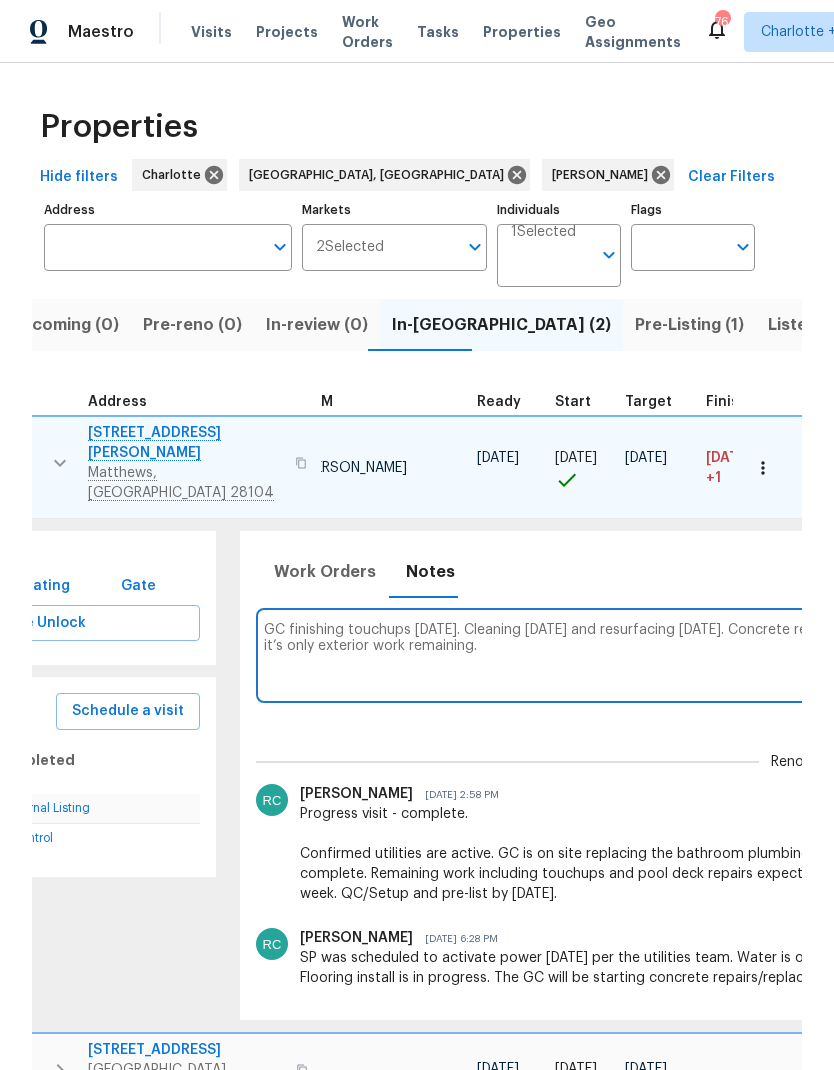click on "GC finishing touchups [DATE]. Cleaning [DATE] and resurfacing [DATE]. Concrete repairs a pool deck schedule 7/21, but shouldn’t affect pre-listing this week since it’s only exterior work remaining." at bounding box center [808, 655] 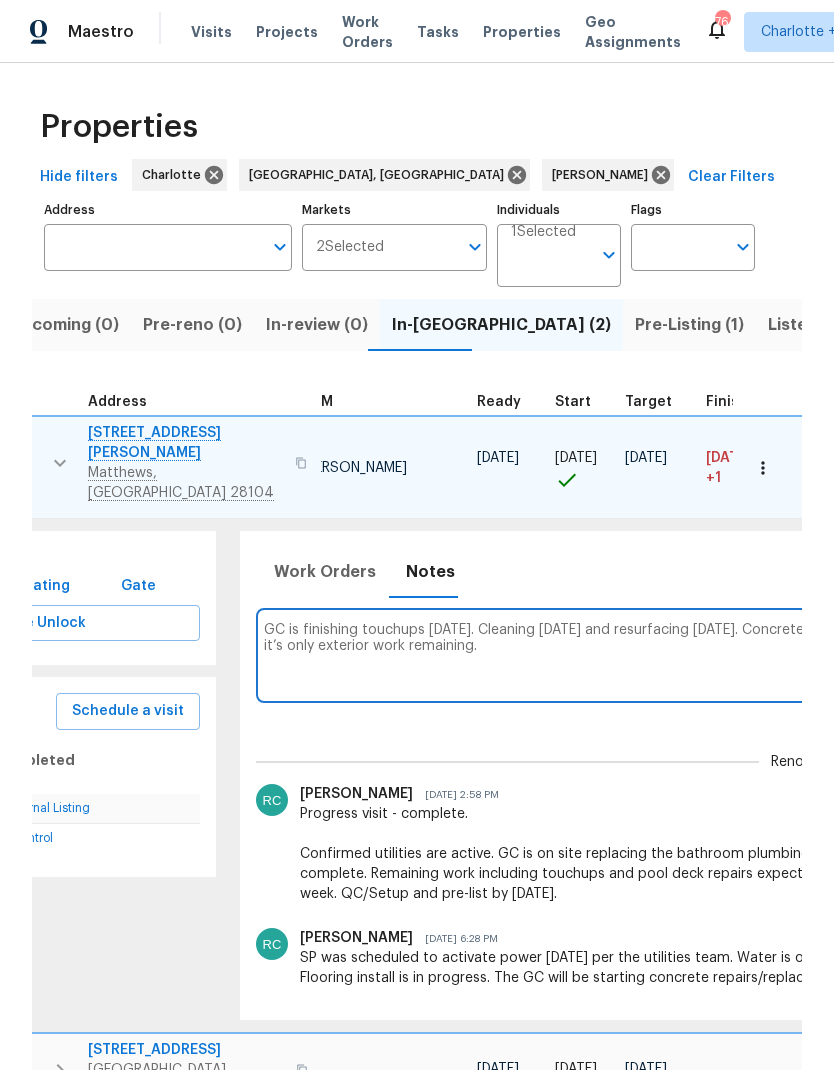 click on "GC is finishing touchups [DATE]. Cleaning [DATE] and resurfacing [DATE]. Concrete repairs a pool deck schedule 7/21, but shouldn’t affect pre-listing this week since it’s only exterior work remaining." at bounding box center (808, 655) 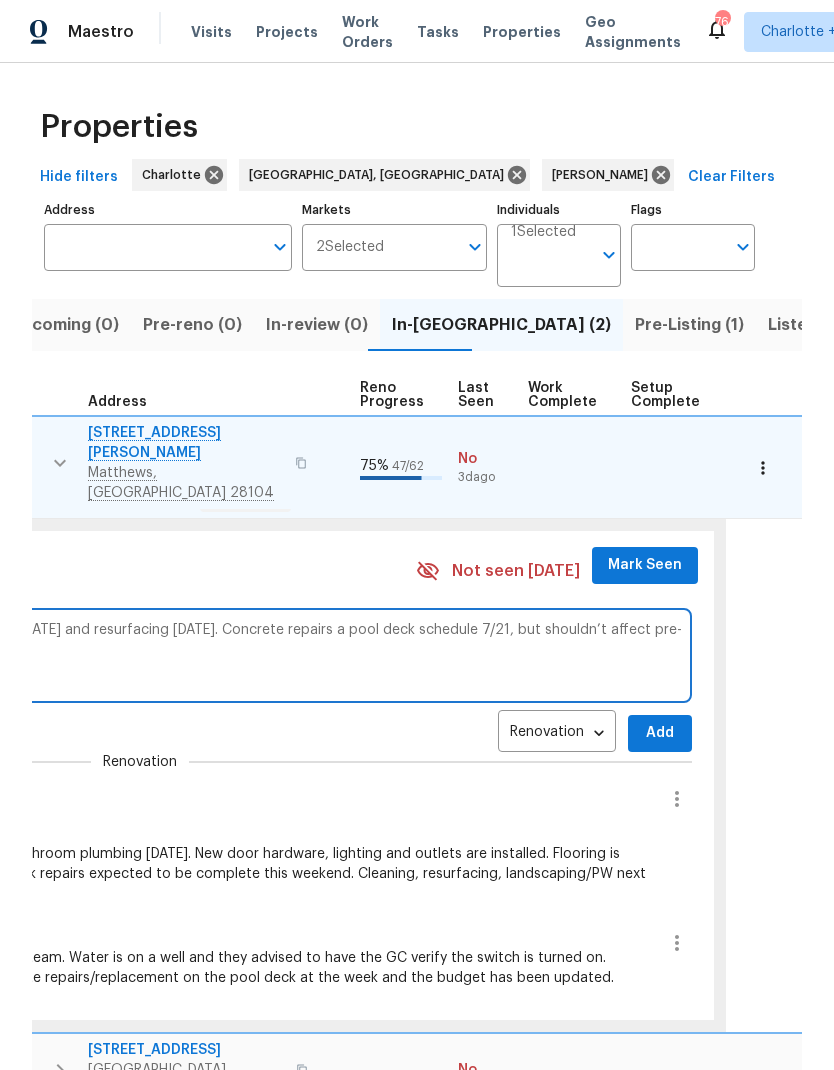 scroll, scrollTop: 16, scrollLeft: 863, axis: both 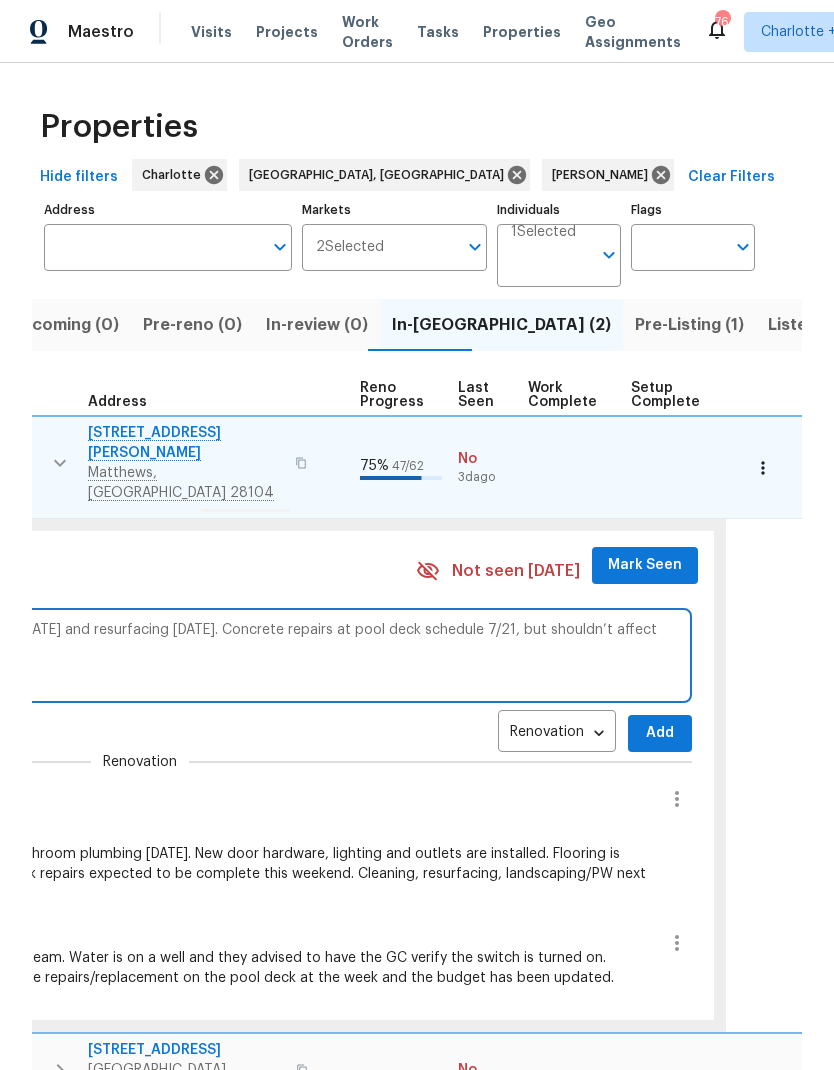 click on "GC is finishing touchups and pressure washing [DATE]. Cleaning [DATE] and resurfacing [DATE]. Concrete repairs at pool deck schedule 7/21, but shouldn’t affect pre-listing this week since it’s only exterior work remaining." at bounding box center [140, 655] 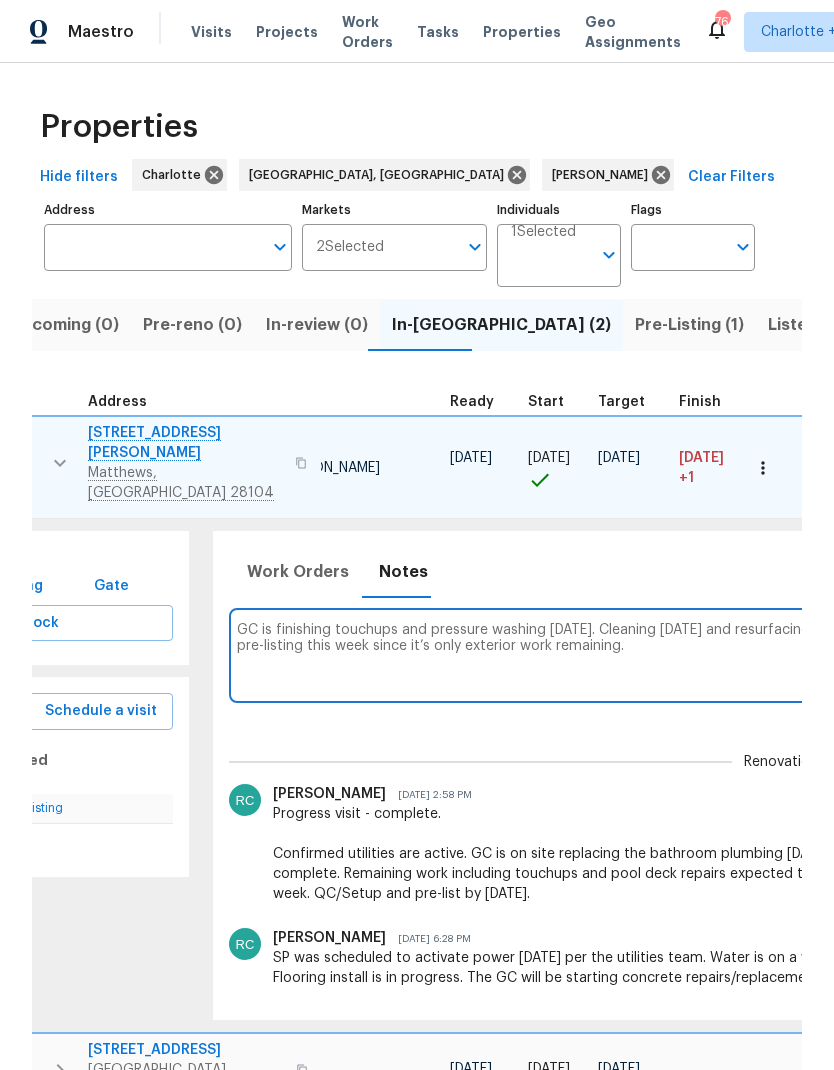 scroll, scrollTop: 0, scrollLeft: 125, axis: horizontal 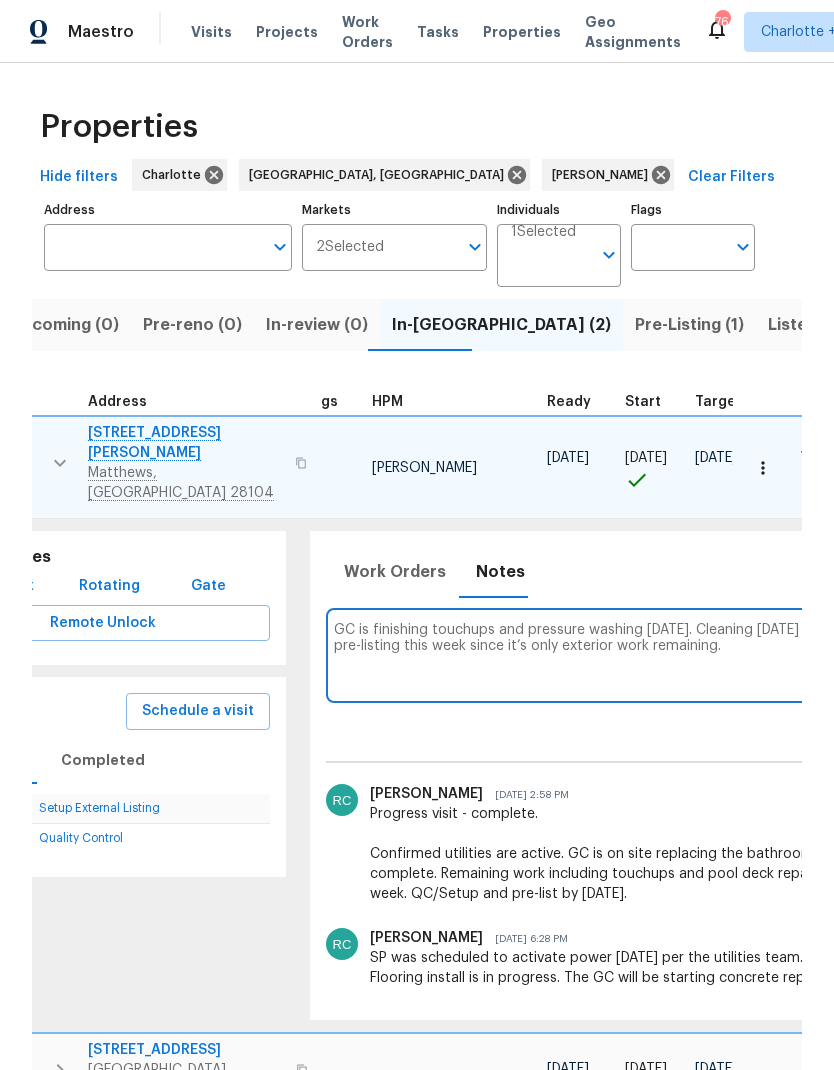 click on "GC is finishing touchups and pressure washing [DATE]. Cleaning [DATE] and resurfacing [DATE]. Concrete repairs at pool deck scheduled 7/21, but shouldn’t affect pre-listing this week since it’s only exterior work remaining." at bounding box center [878, 655] 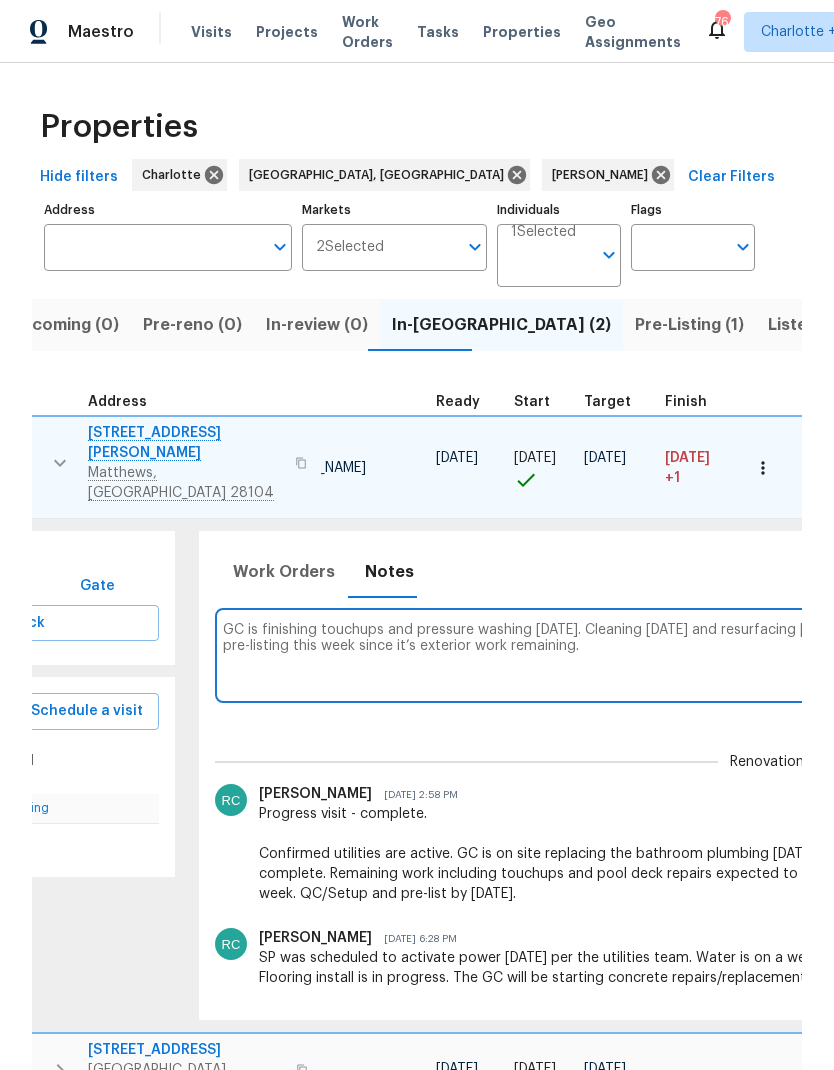 scroll, scrollTop: 16, scrollLeft: 237, axis: both 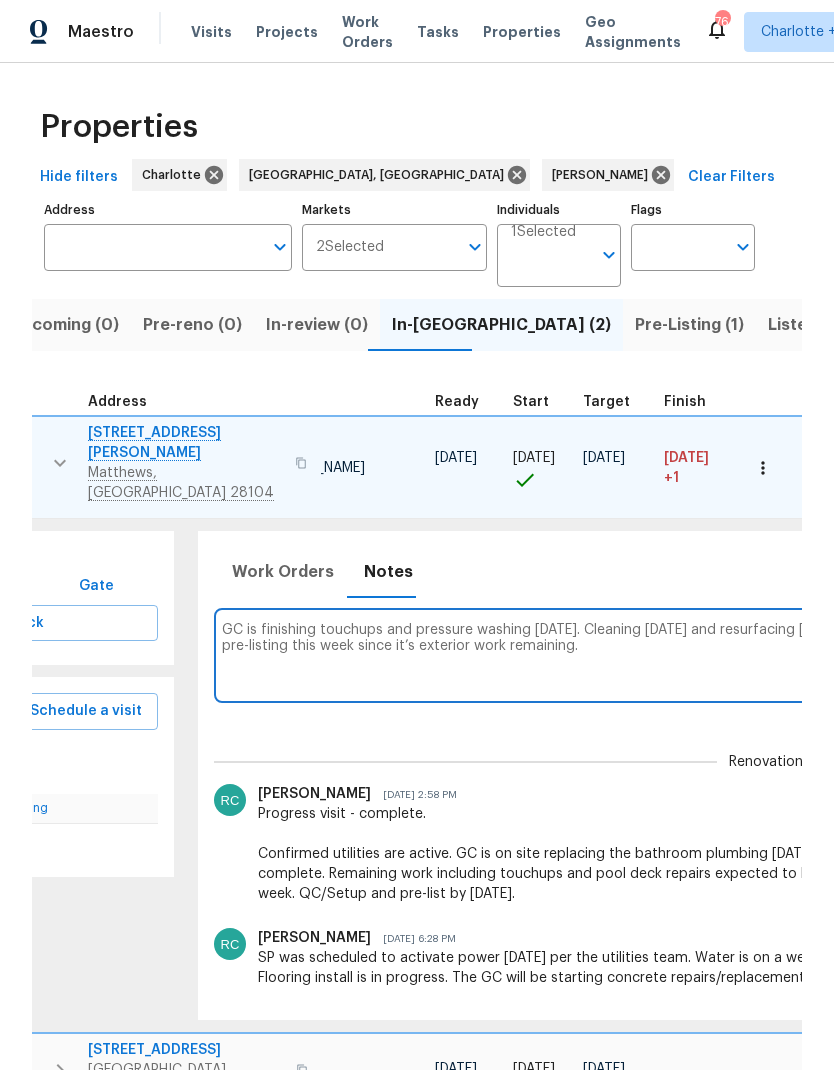 click on "GC is finishing touchups and pressure washing [DATE]. Cleaning [DATE] and resurfacing [DATE]. Concrete repairs at pool deck scheduled 7/21, but shouldn’t affect pre-listing this week since it’s exterior work remaining." at bounding box center (766, 655) 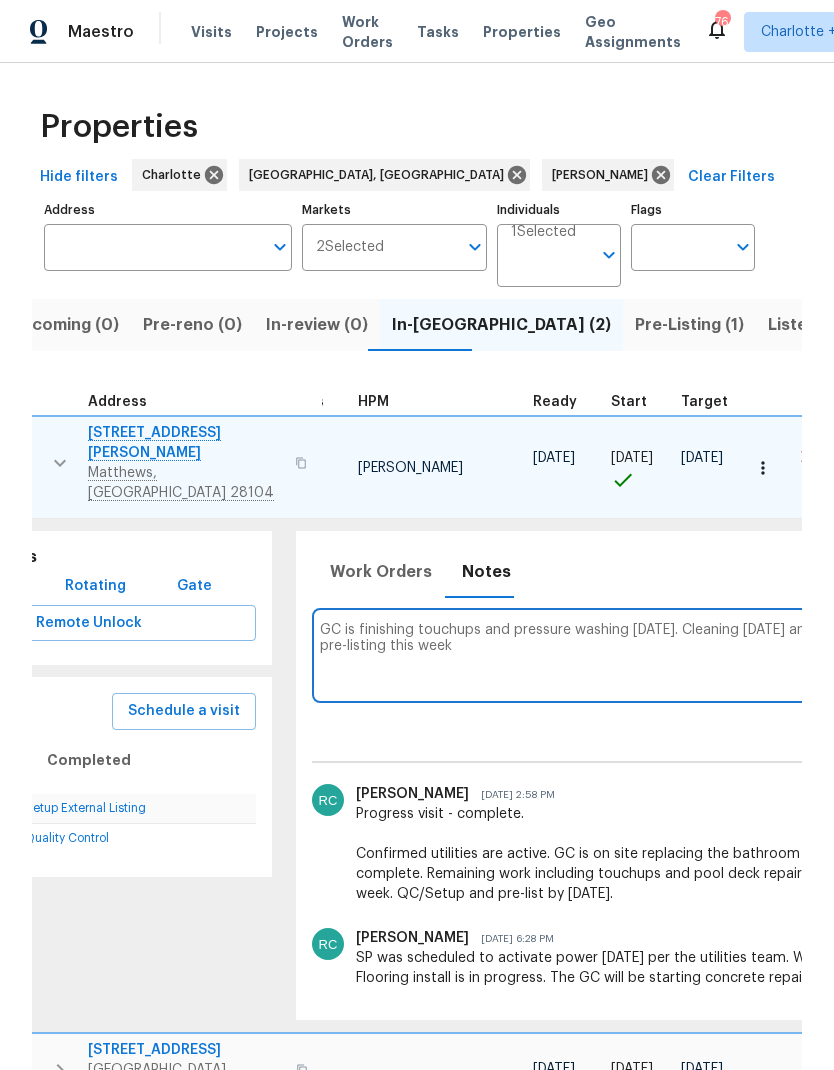 scroll, scrollTop: 12, scrollLeft: 124, axis: both 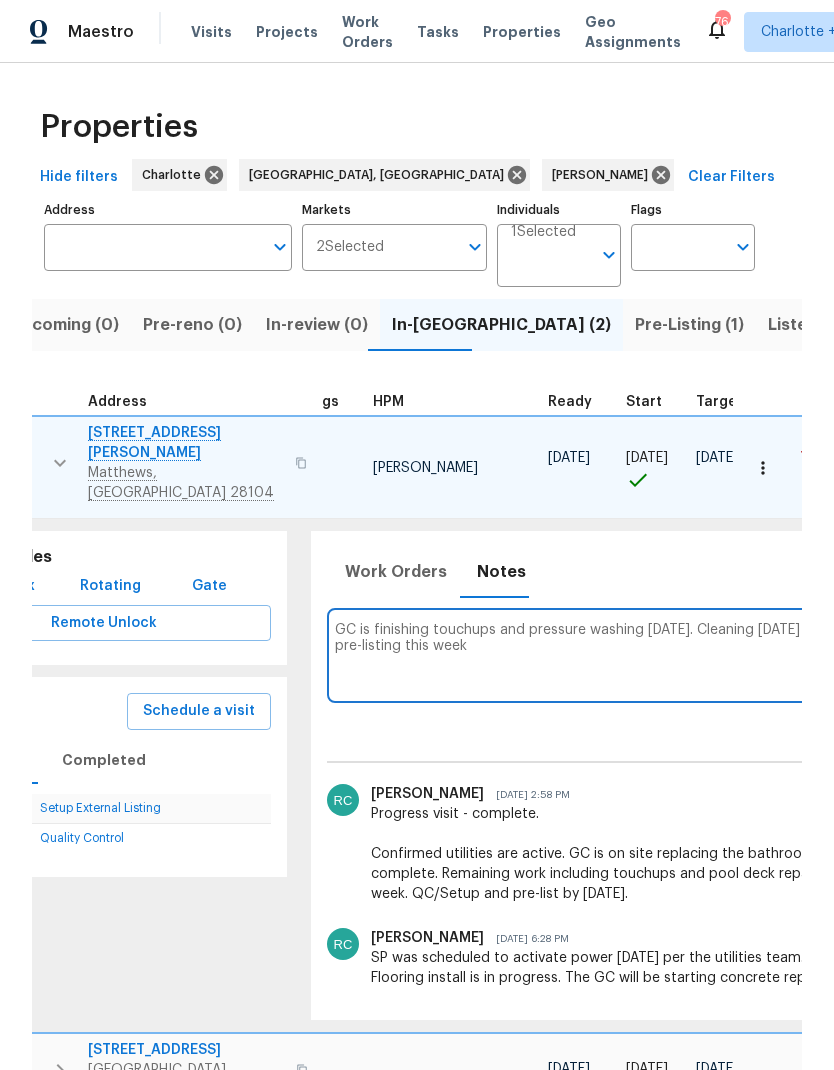 click on "GC is finishing touchups and pressure washing [DATE]. Cleaning [DATE] and resurfacing [DATE]. Concrete repairs at pool deck scheduled 7/21, but shouldn’t affect pre-listing this week" at bounding box center (879, 655) 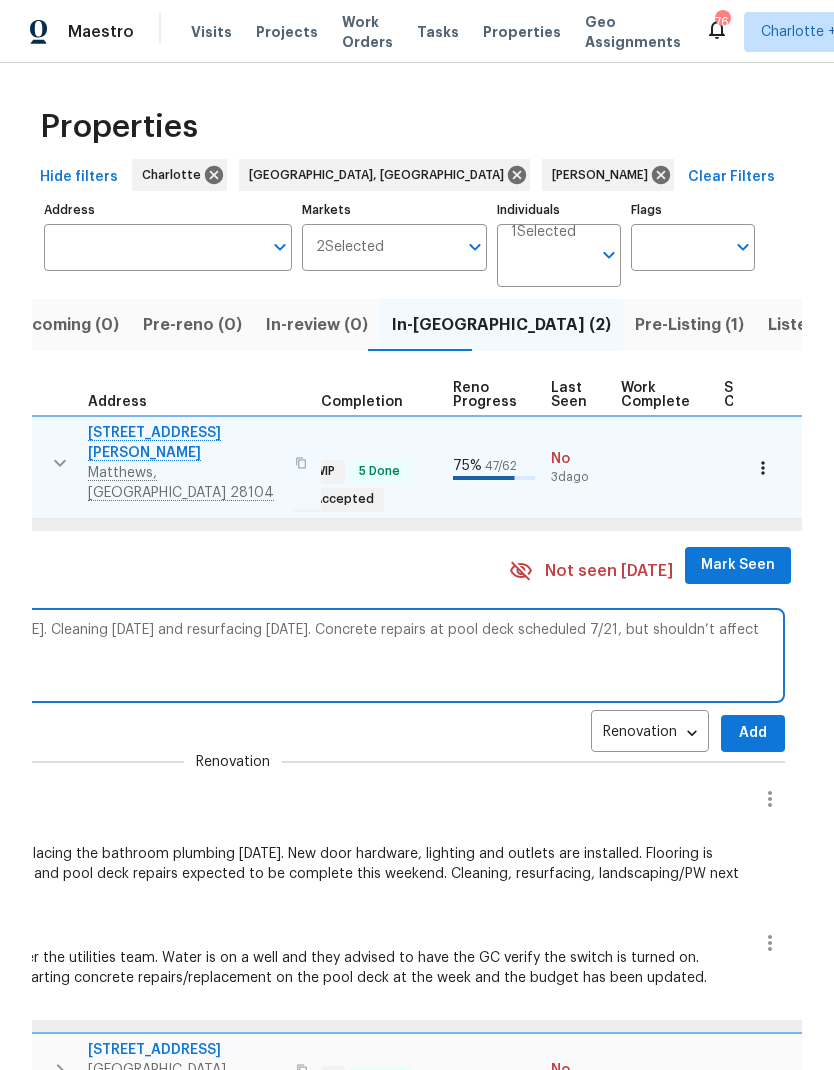 scroll, scrollTop: 1, scrollLeft: 777, axis: both 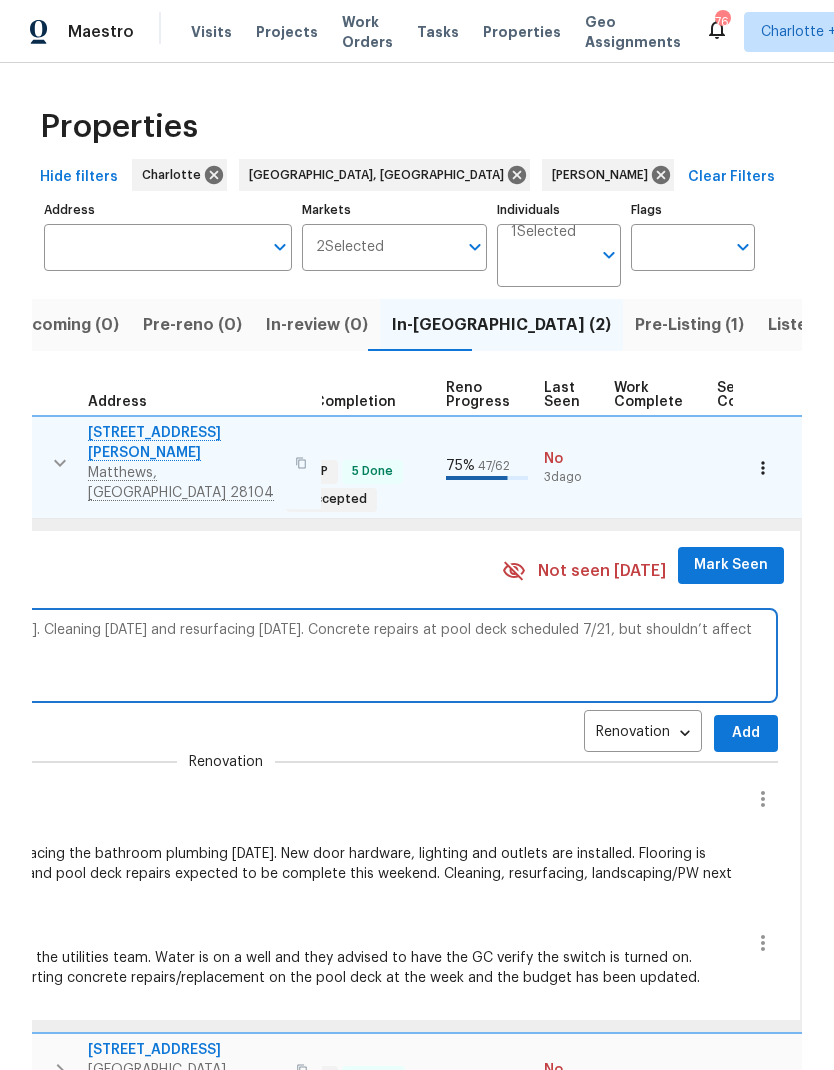 type on "GC is finishing touchups and pressure washing [DATE]. Cleaning [DATE] and resurfacing [DATE]. Concrete repairs at pool deck scheduled 7/21, but shouldn’t affect pre-listing this week." 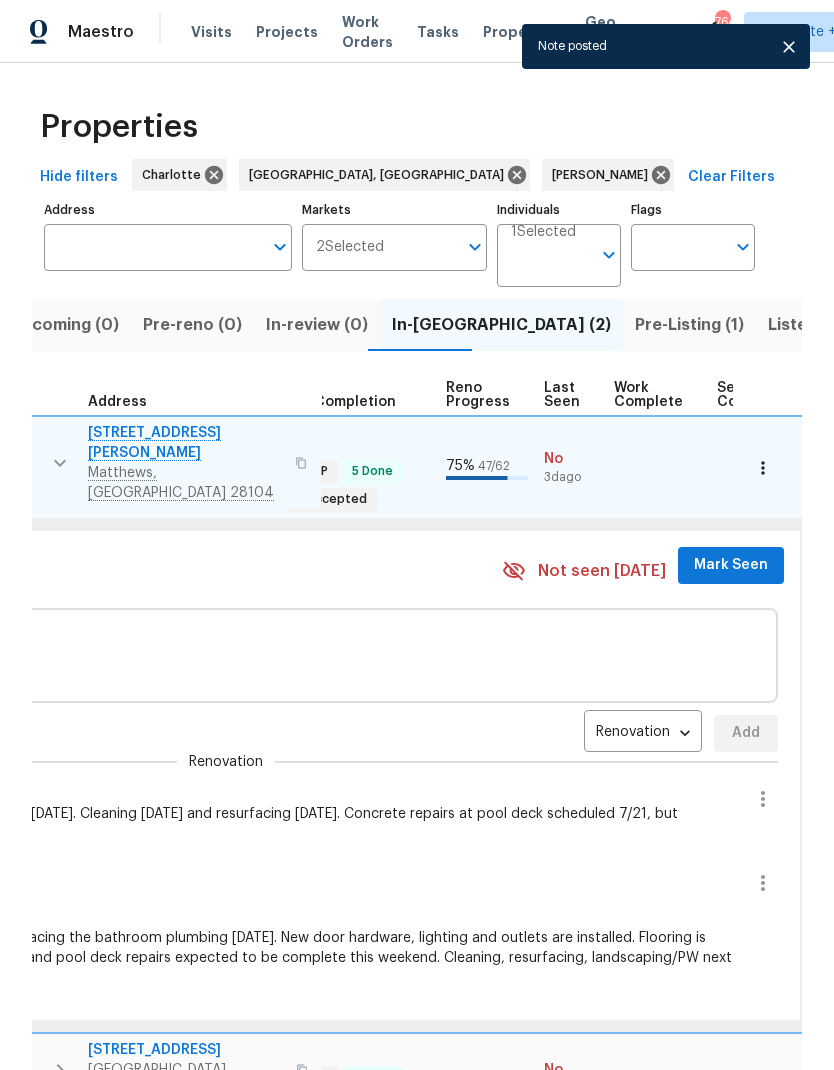 click on "Mark Seen" at bounding box center [731, 565] 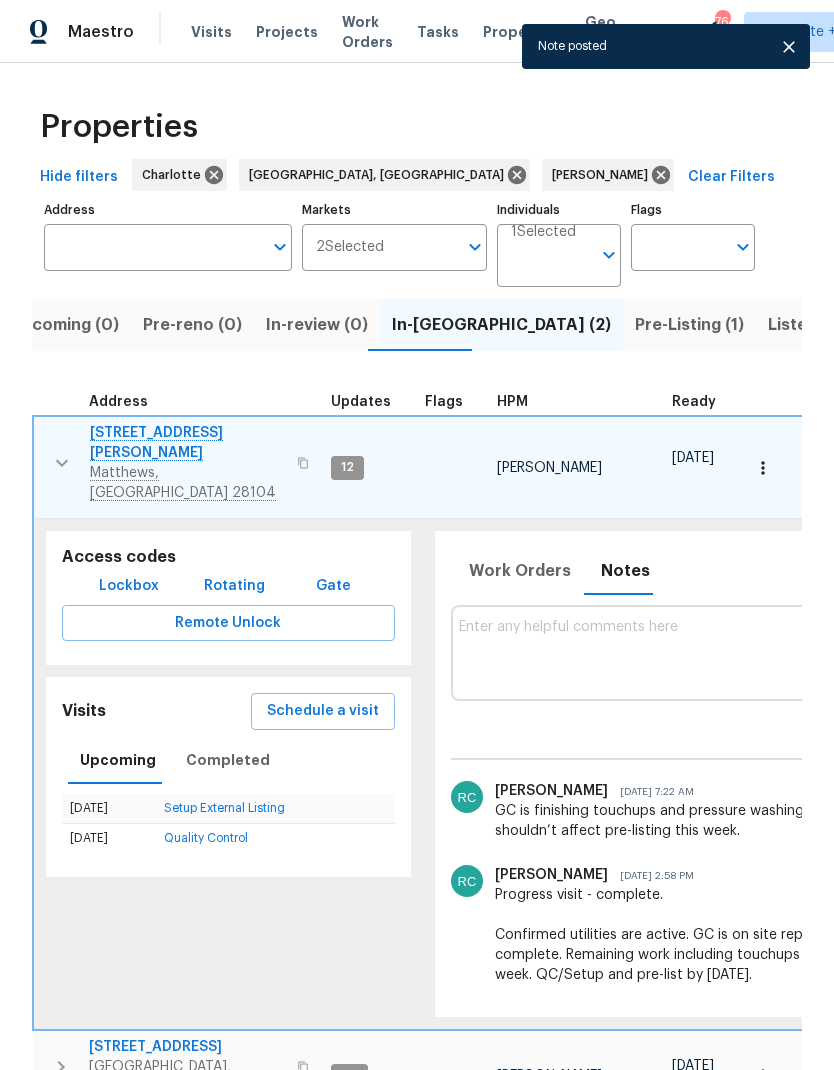 scroll, scrollTop: 0, scrollLeft: 0, axis: both 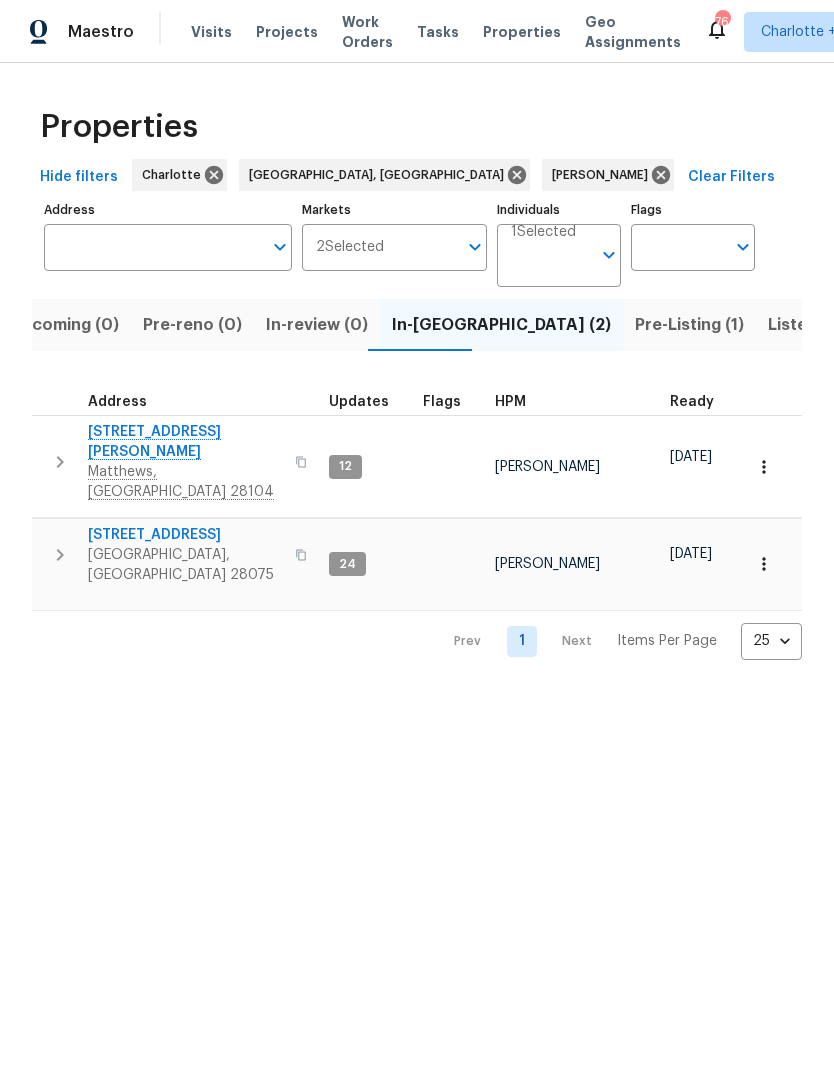 click on "[STREET_ADDRESS][PERSON_NAME]" at bounding box center (185, 442) 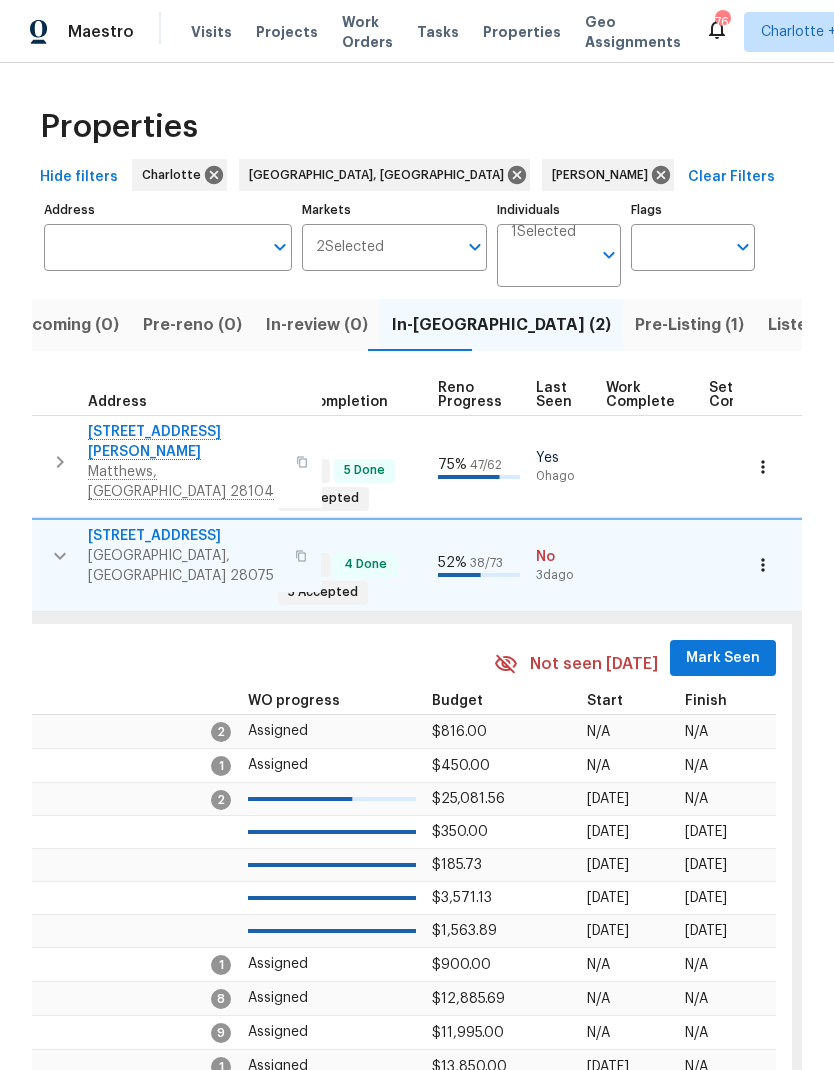 scroll, scrollTop: 0, scrollLeft: 746, axis: horizontal 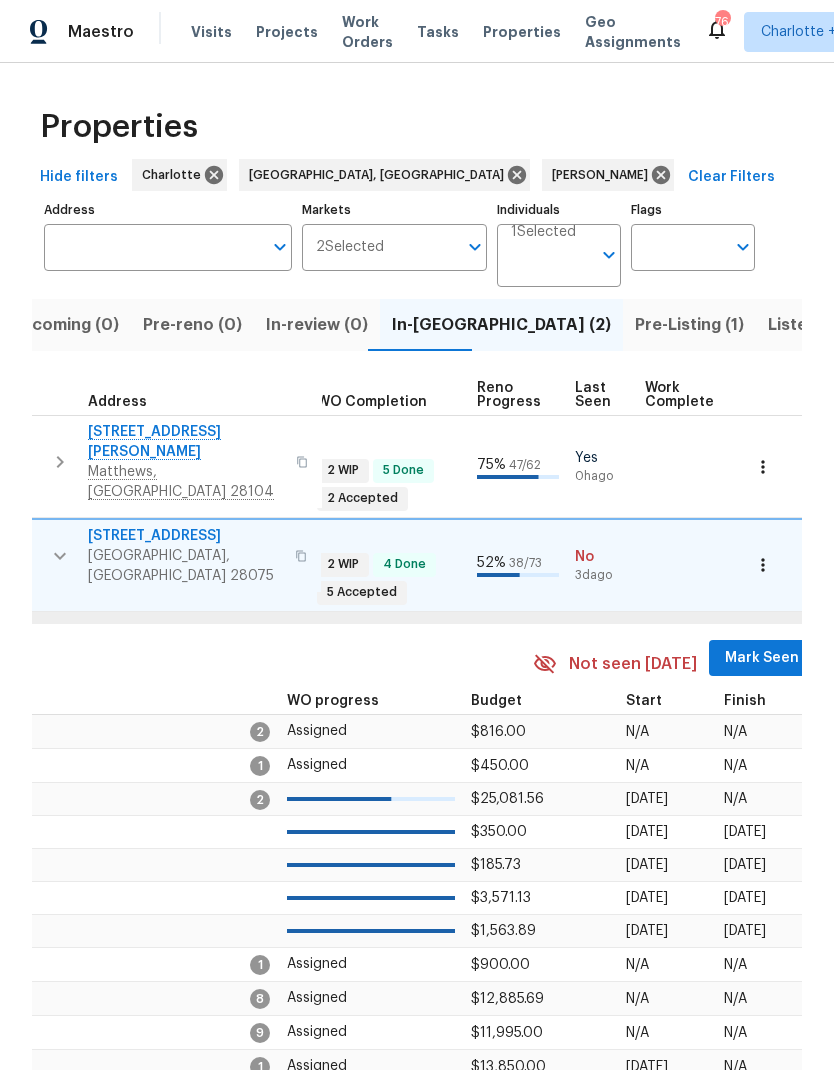 click on "Mark Seen" at bounding box center (762, 658) 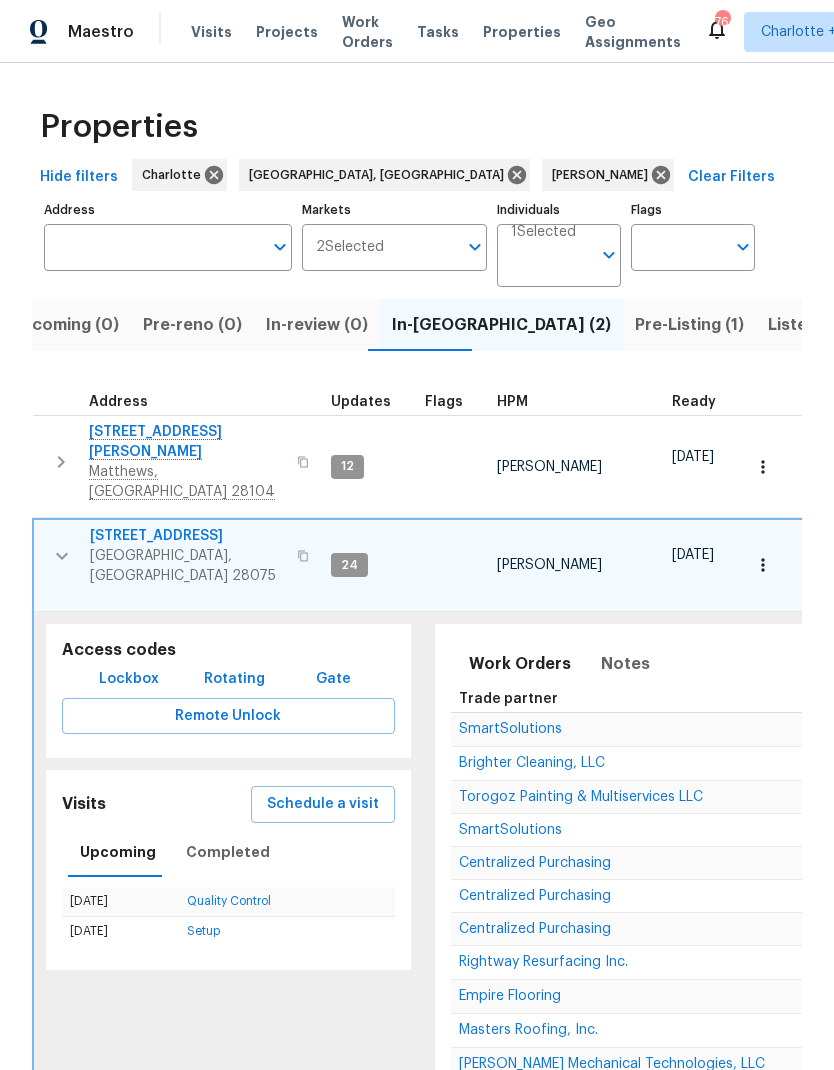 scroll, scrollTop: 0, scrollLeft: 0, axis: both 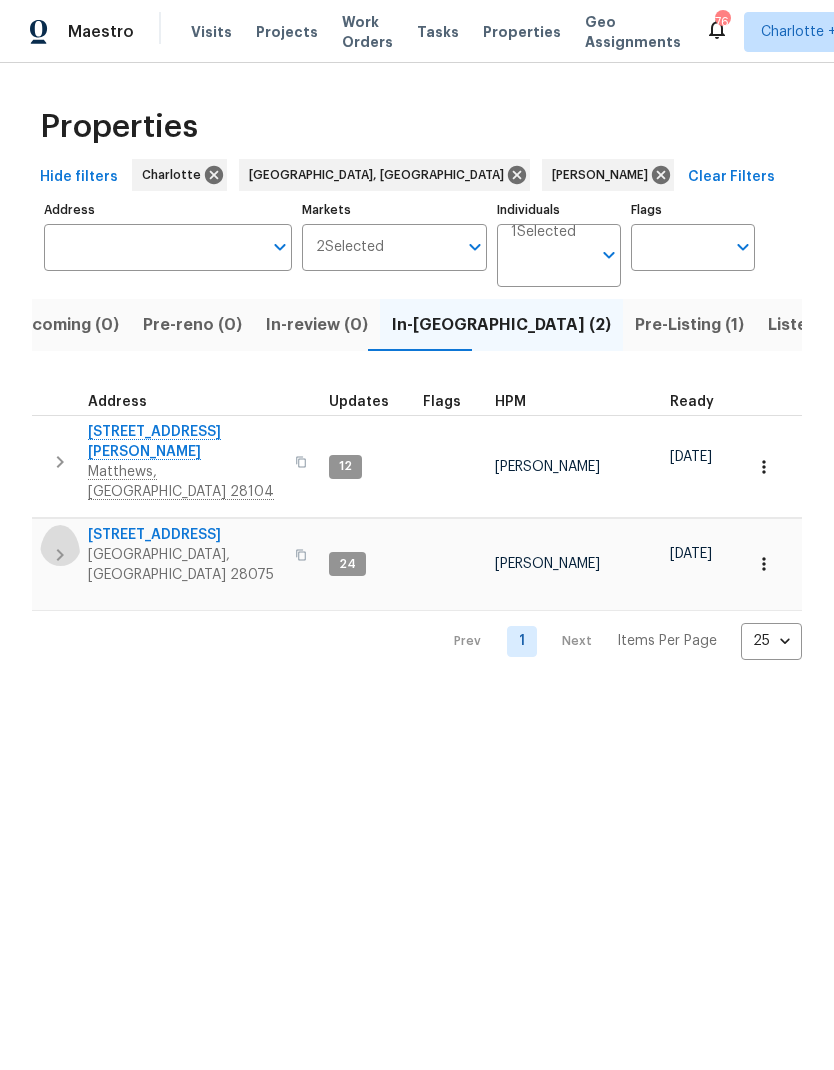 click at bounding box center (60, 555) 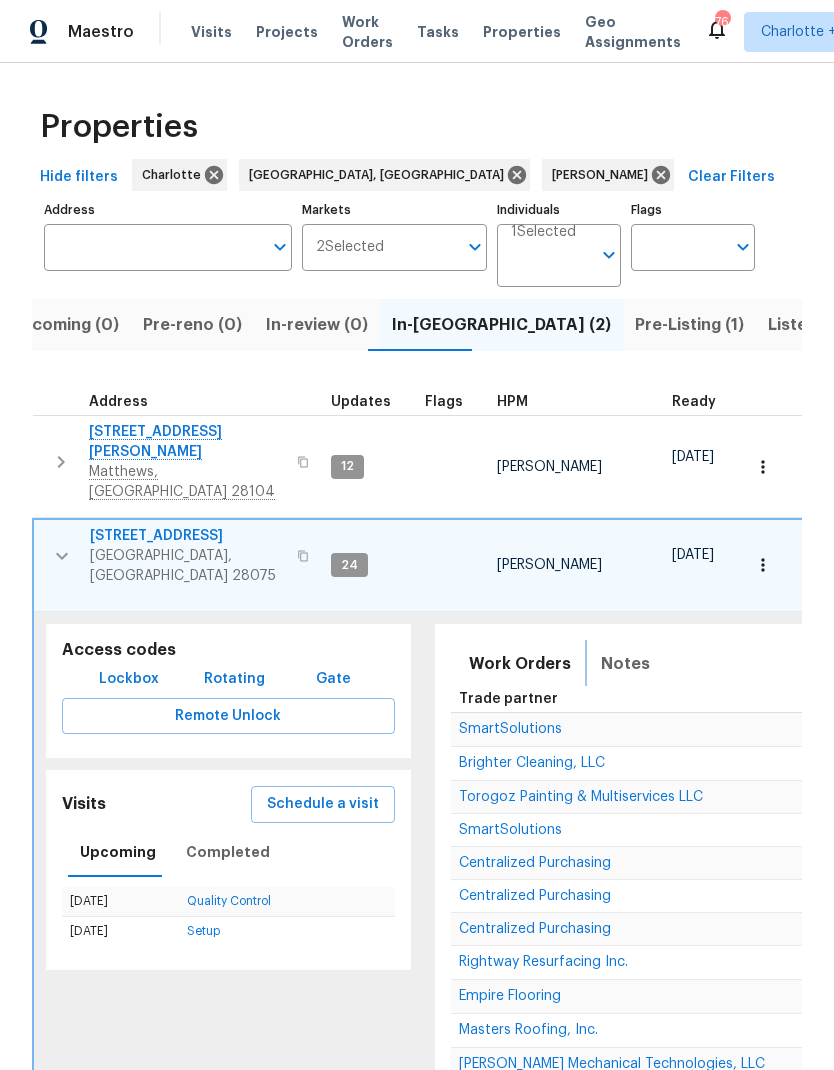 click on "Notes" at bounding box center (625, 664) 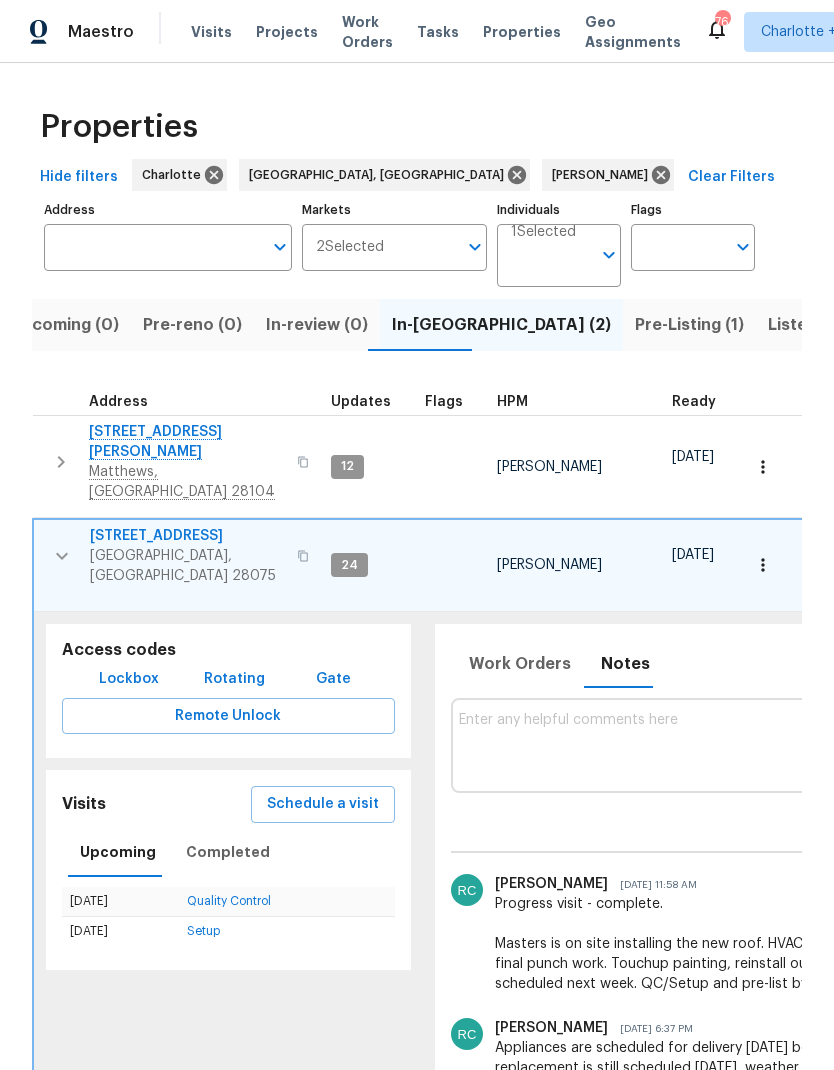 click at bounding box center [1003, 745] 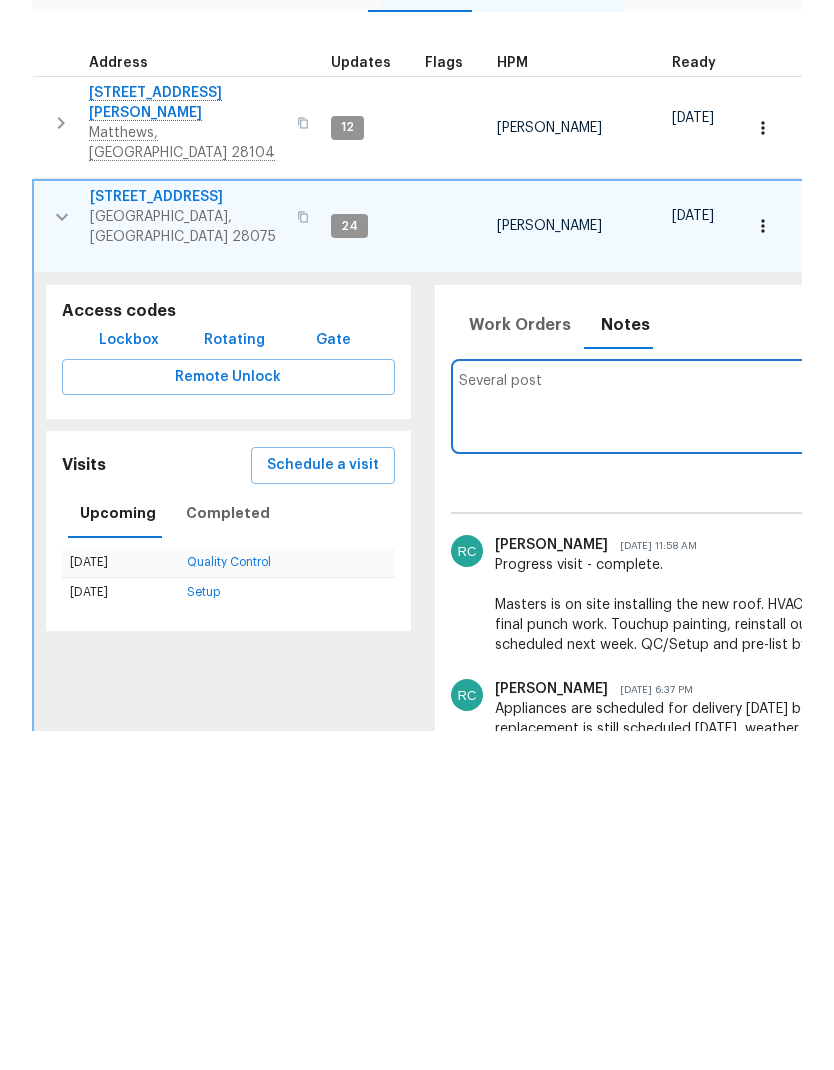 type on "Several" 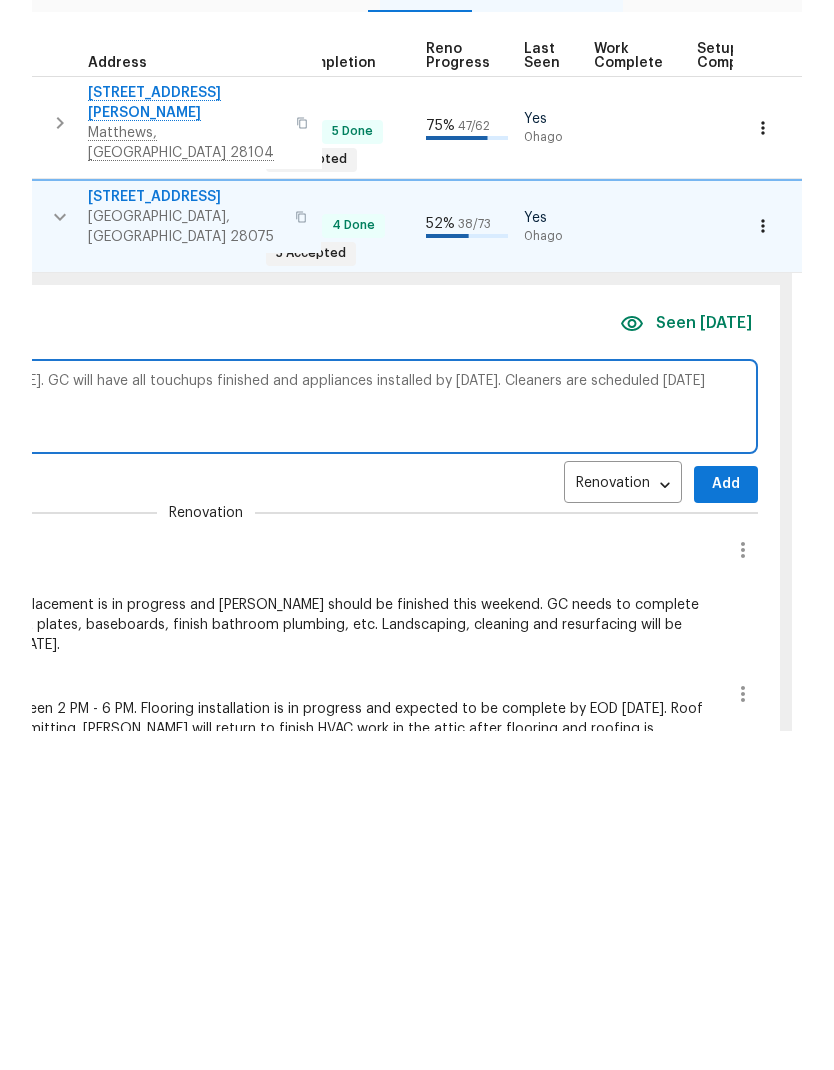 scroll, scrollTop: 0, scrollLeft: 109, axis: horizontal 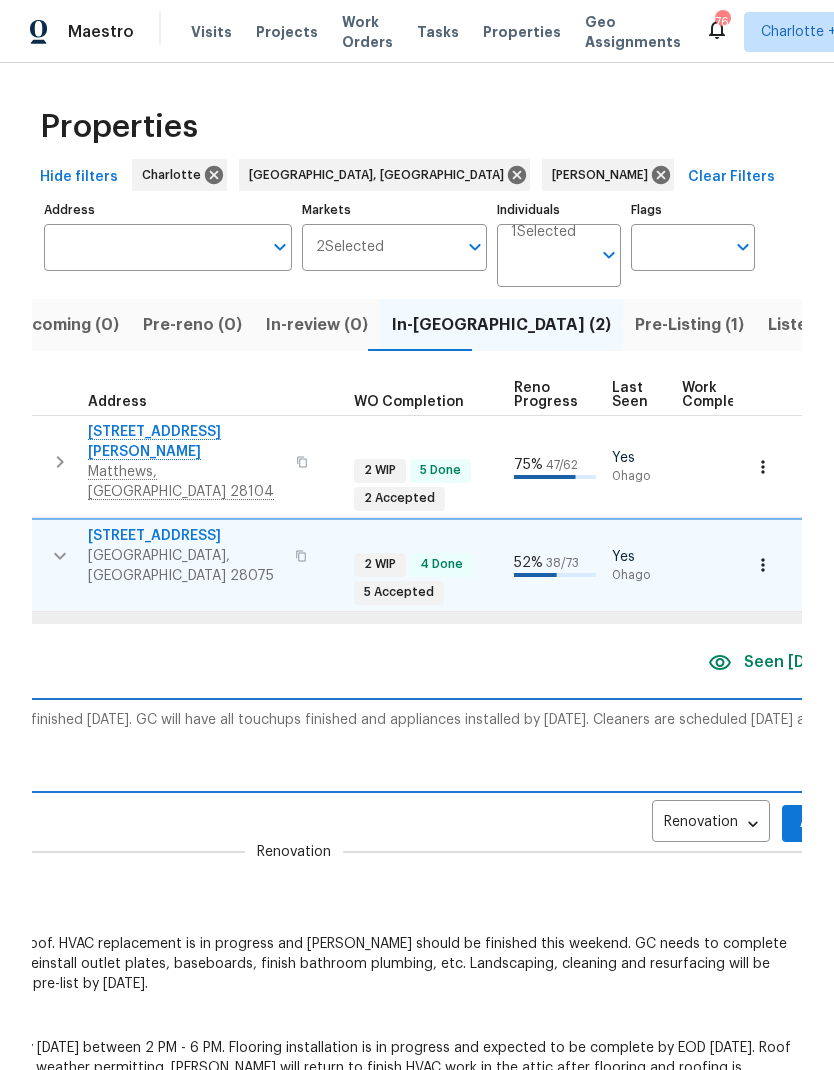 click on "Roof installation is complete. HVAC will be finished [DATE]. GC will have all touchups finished and appliances installed by [DATE]. Cleaners are scheduled [DATE] and resurfacing [DATE]." at bounding box center [294, 745] 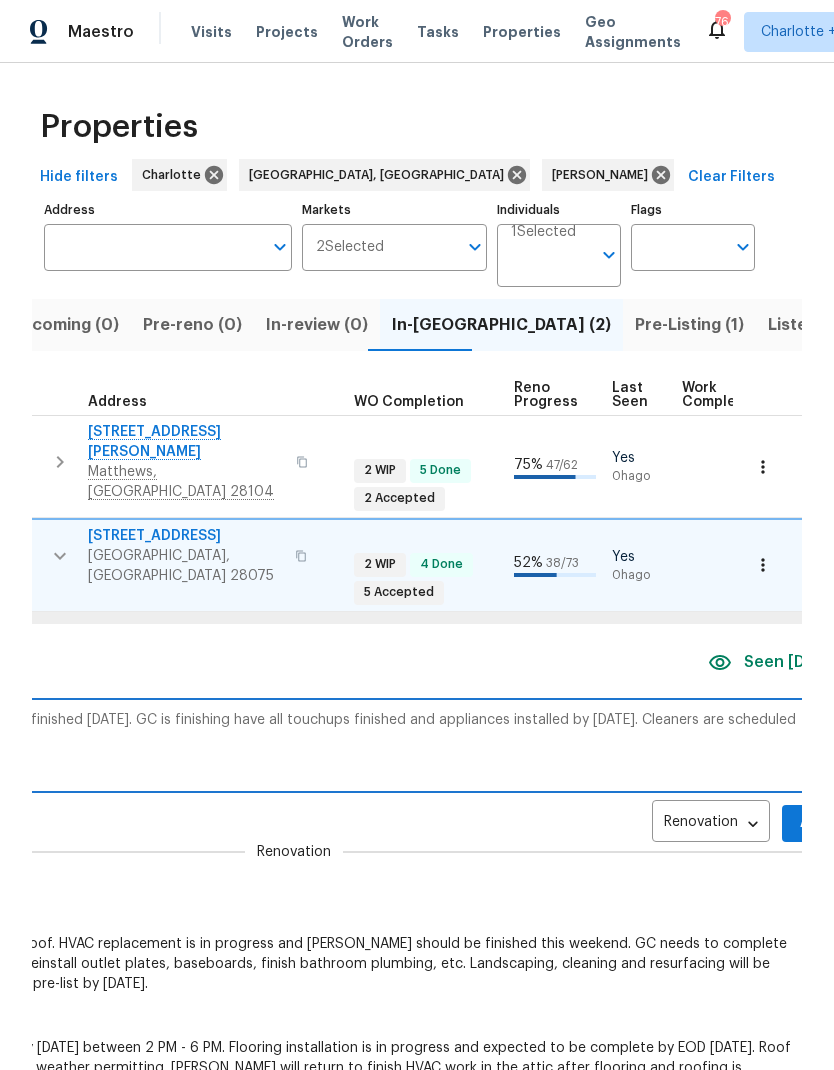 click on "Roof installation is complete. HVAC will be finished [DATE]. GC is finishing have all touchups finished and appliances installed by [DATE]. Cleaners are scheduled [DATE] and resurfacing [DATE]." at bounding box center [294, 745] 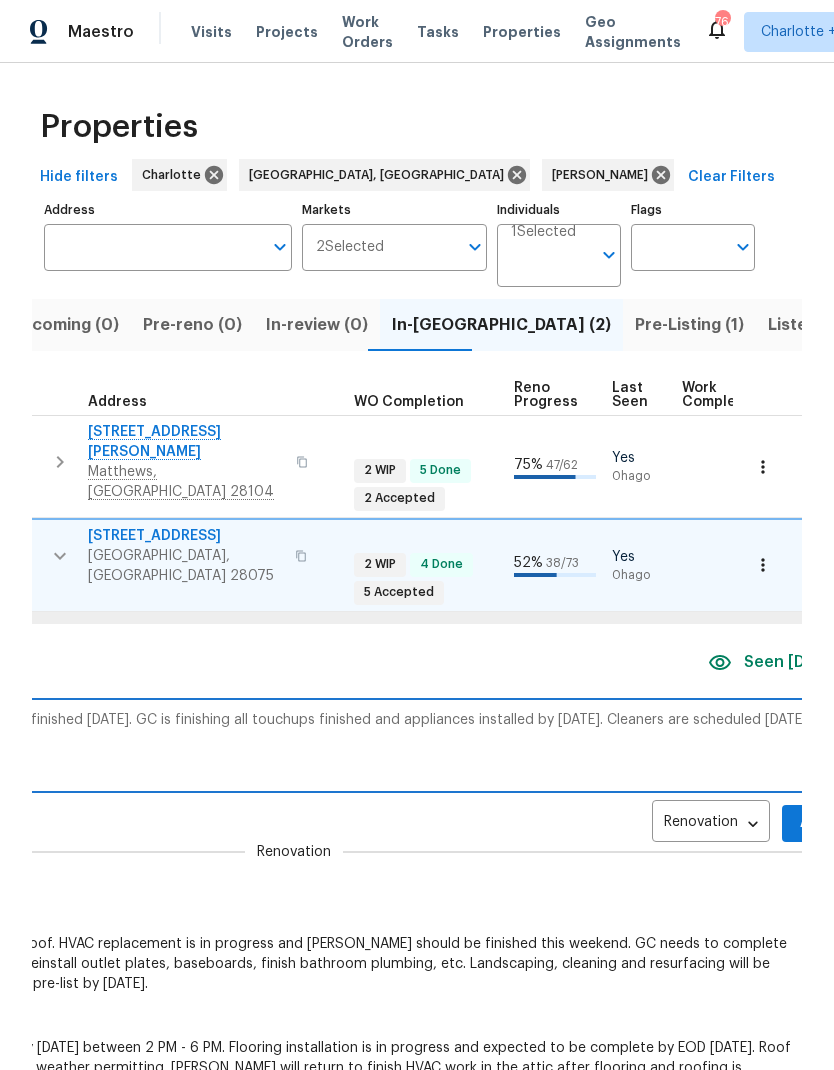 click on "Roof installation is complete. HVAC will be finished [DATE]. GC is finishing all touchups finished and appliances installed by [DATE]. Cleaners are scheduled [DATE] and resurfacing [DATE]." at bounding box center (294, 745) 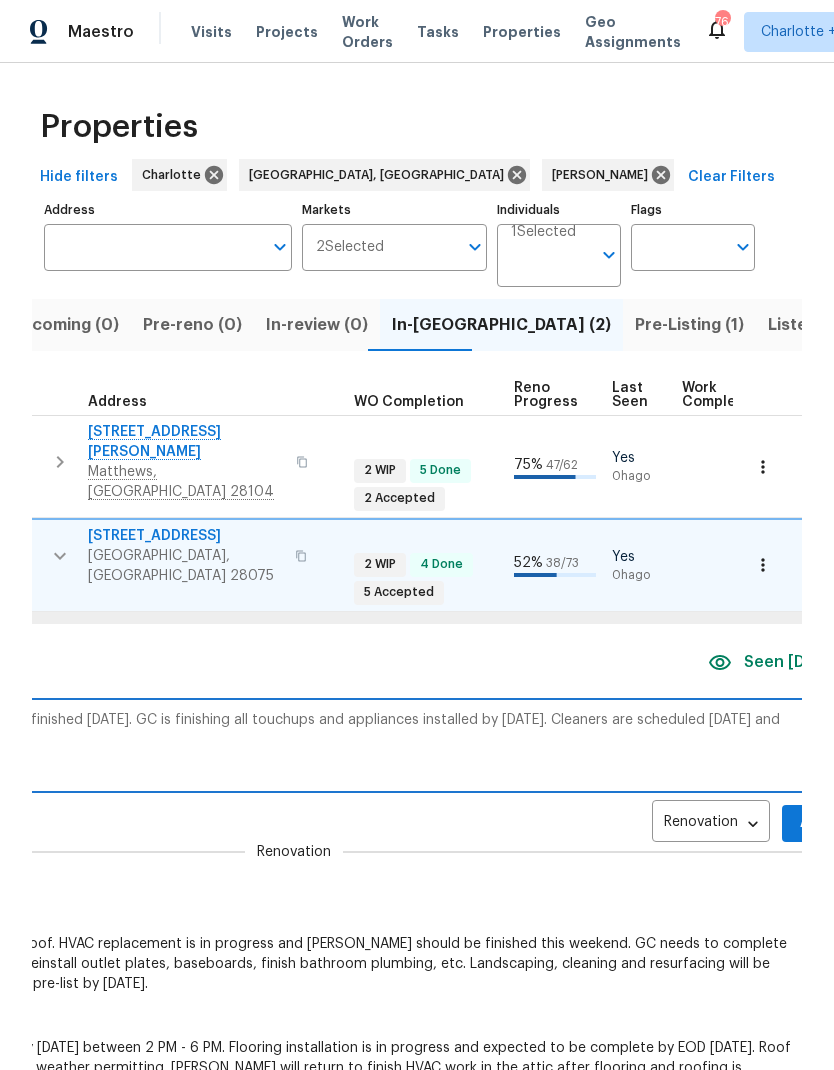 click on "Roof installation is complete. HVAC will be finished [DATE]. GC is finishing all touchups and appliances installed by [DATE]. Cleaners are scheduled [DATE] and resurfacing [DATE]." at bounding box center [294, 745] 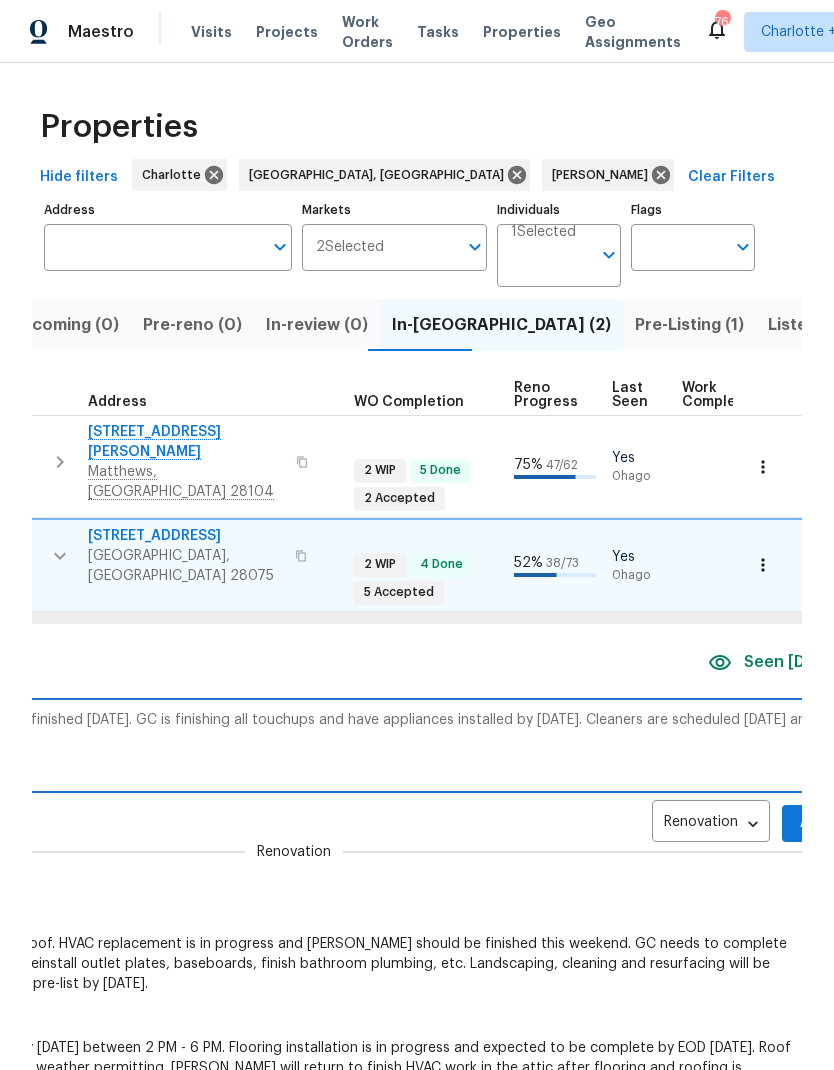 click on "Roof installation is complete. HVAC will be finished [DATE]. GC is finishing all touchups and have appliances installed by [DATE]. Cleaners are scheduled [DATE] and resurfacing [DATE]." at bounding box center [294, 745] 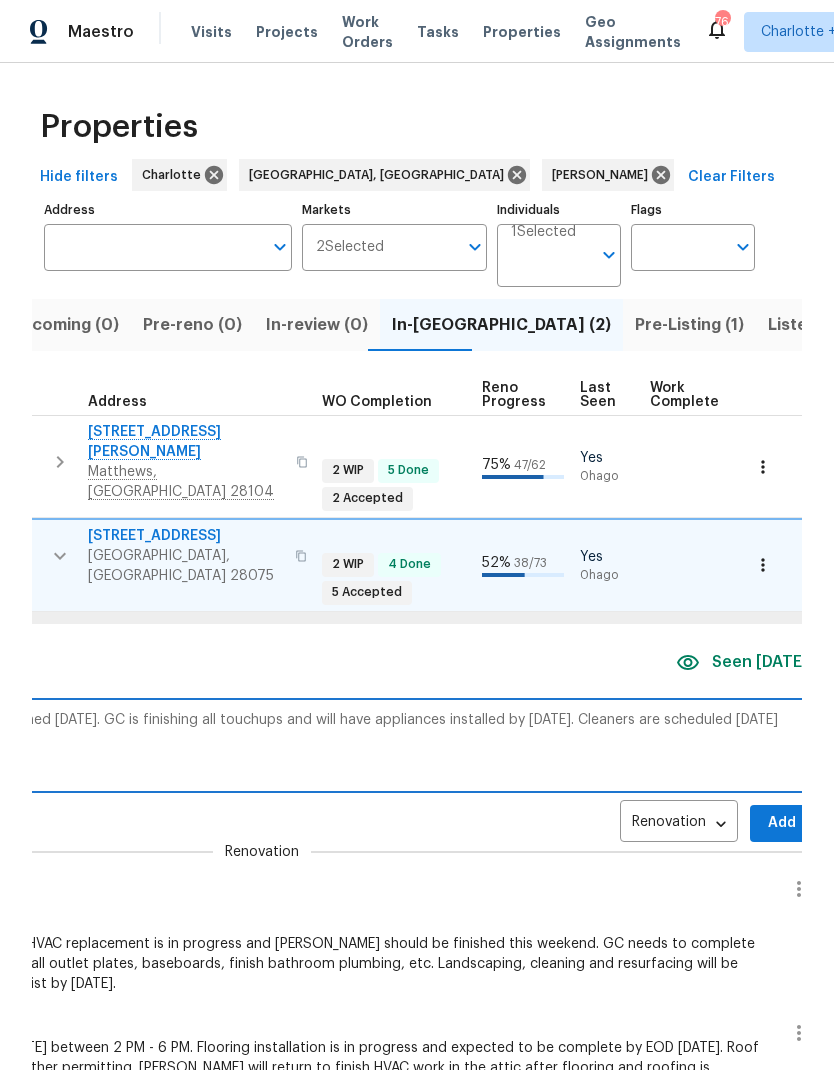 scroll, scrollTop: 0, scrollLeft: 837, axis: horizontal 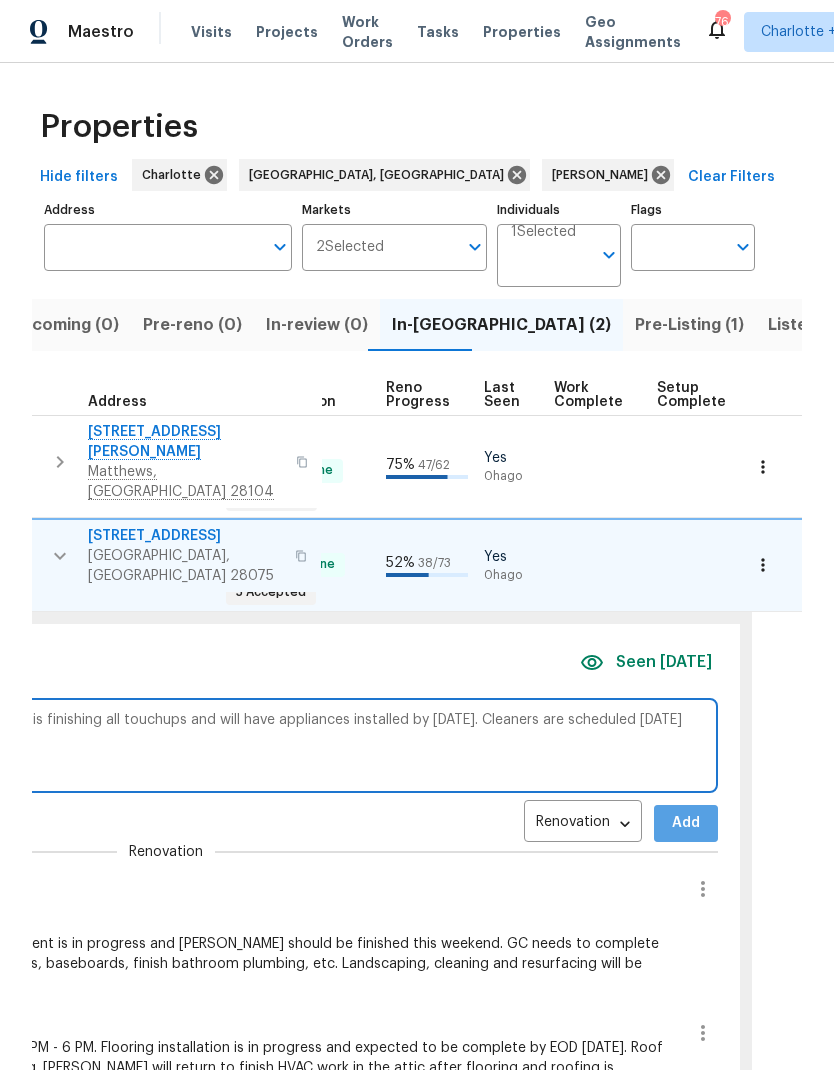 type on "Roof installation is complete. HVAC will be finished [DATE]. GC is finishing all touchups and will have appliances installed by [DATE]. Cleaners are scheduled [DATE] and resurfacing [DATE]." 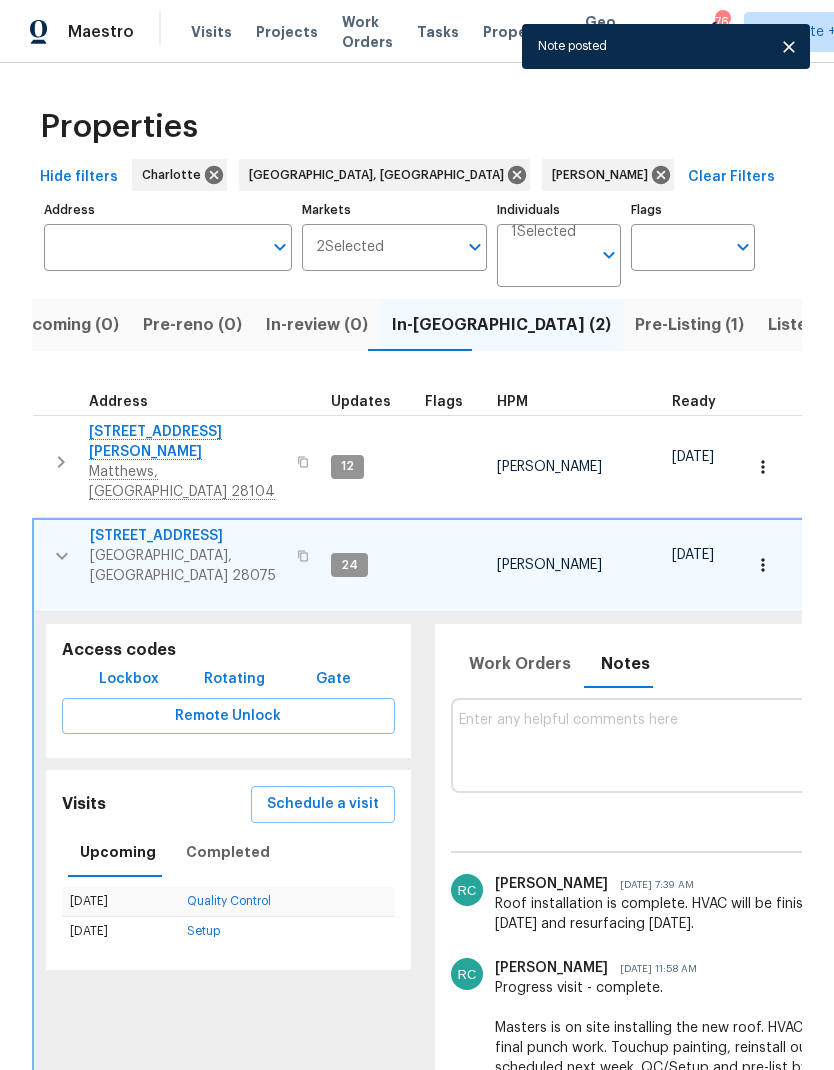 scroll, scrollTop: 0, scrollLeft: 0, axis: both 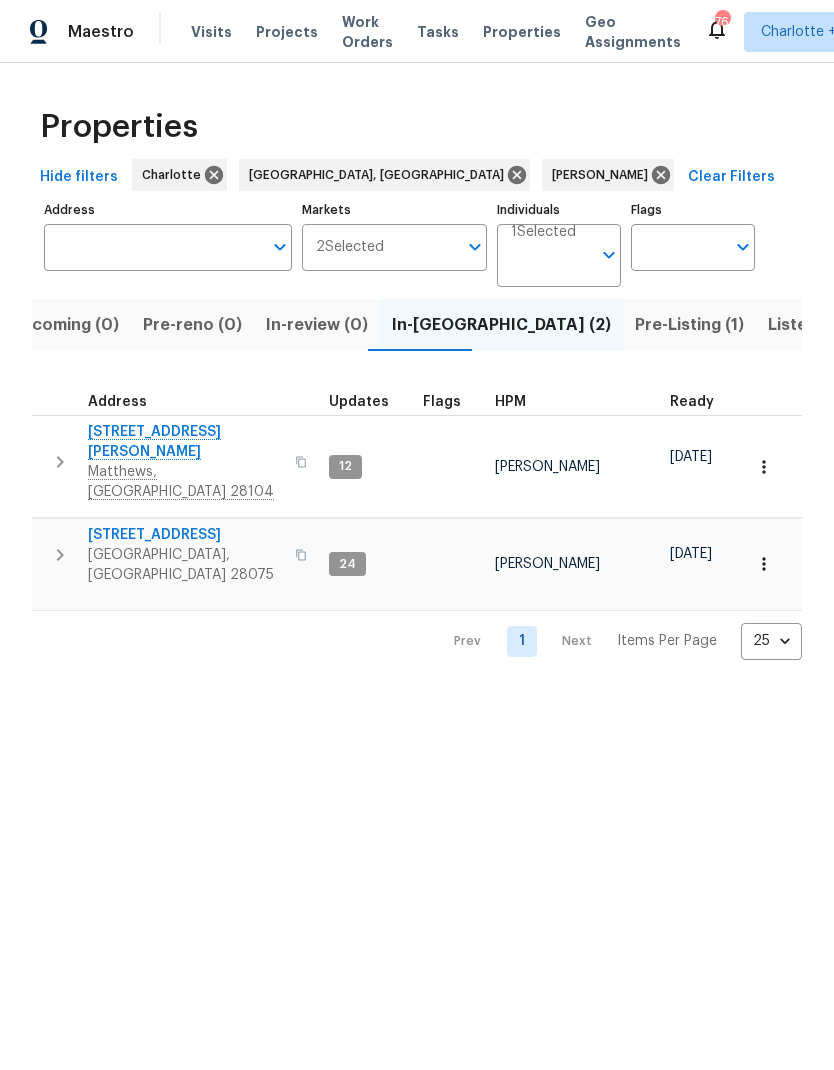 click at bounding box center [60, 555] 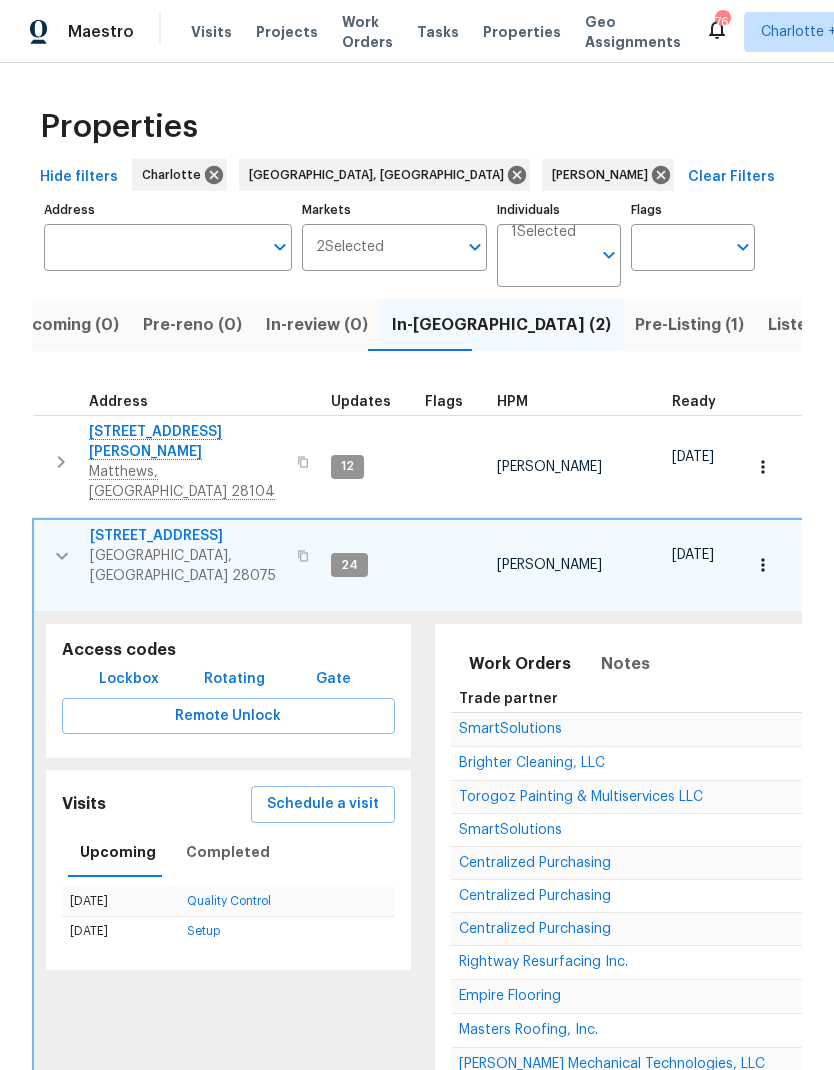 scroll, scrollTop: 0, scrollLeft: 0, axis: both 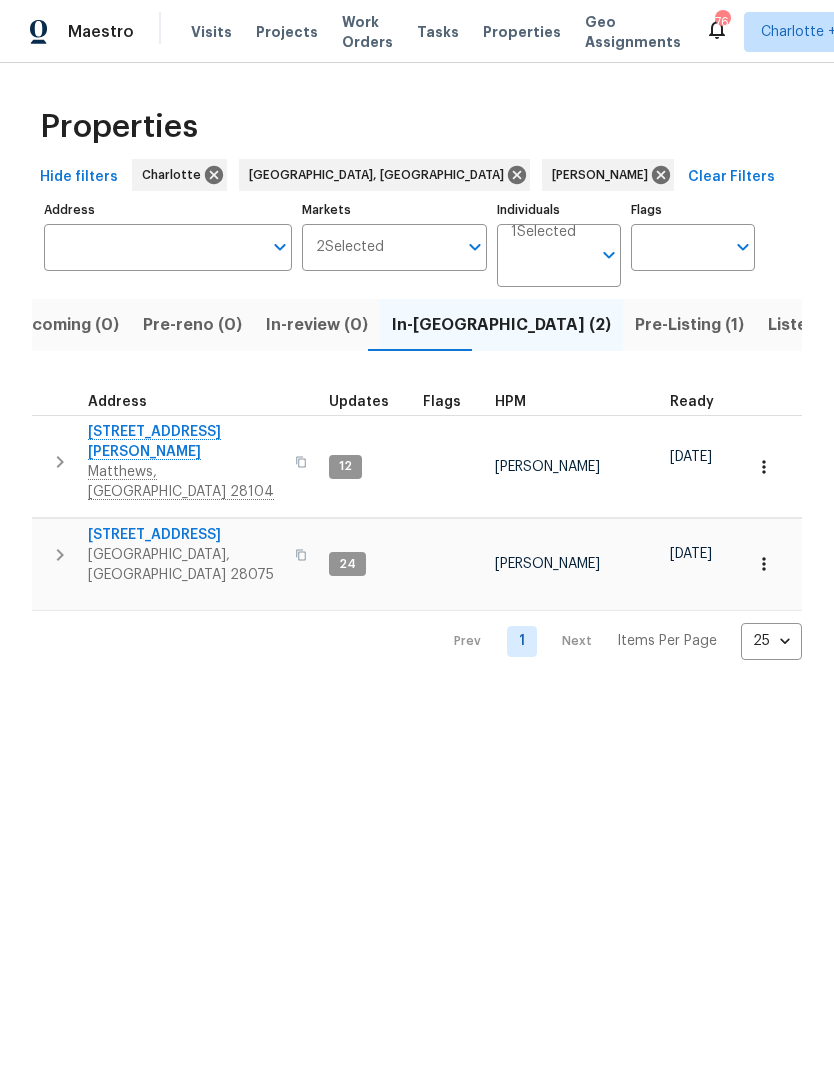 click on "Pre-Listing (1)" at bounding box center [689, 325] 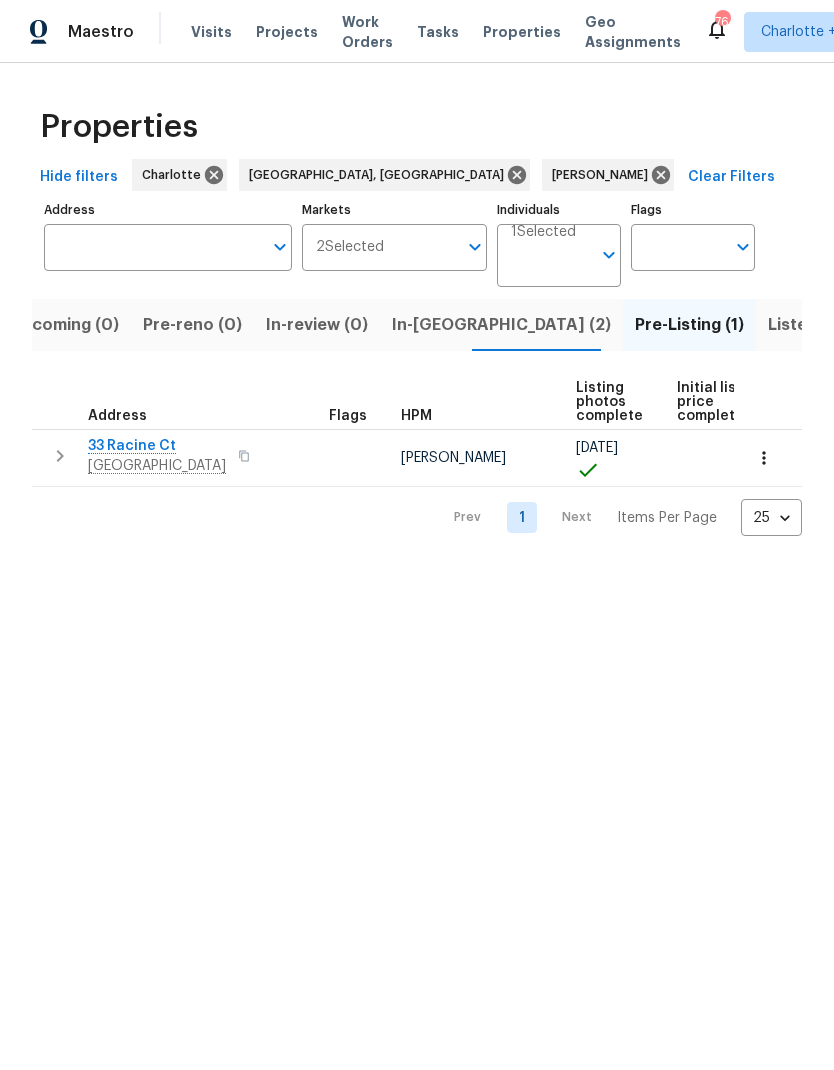 click 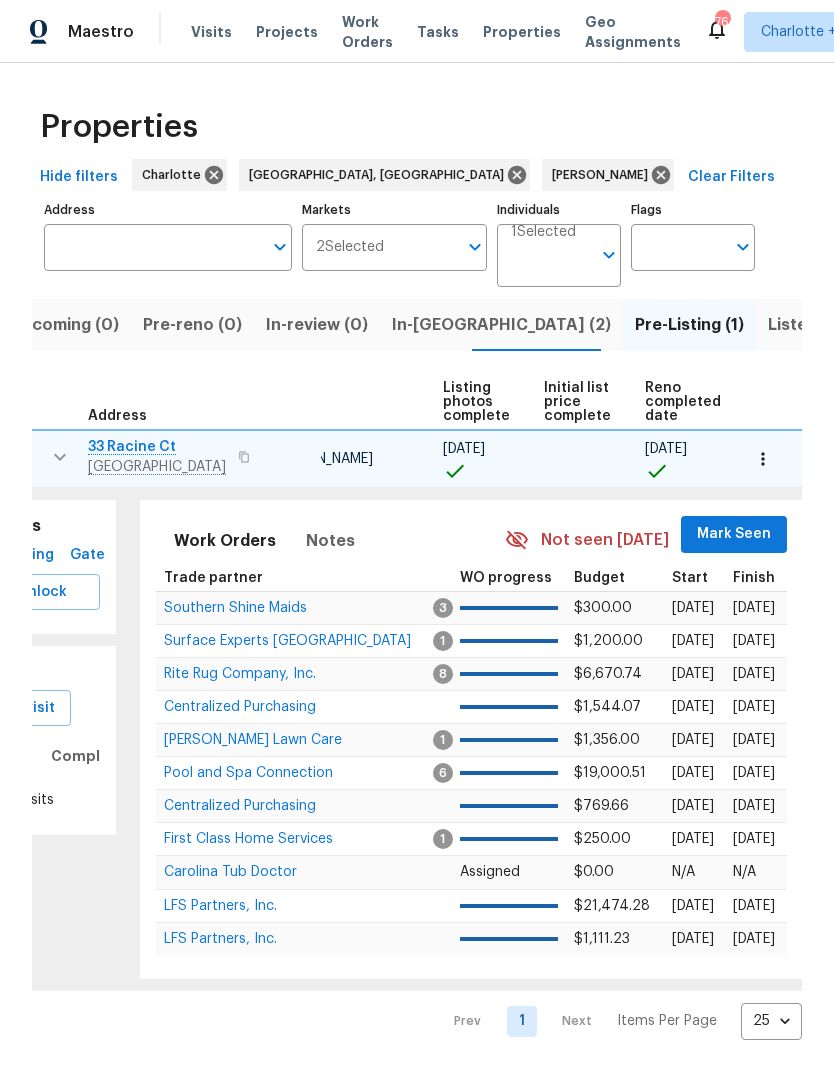 click on "Mark Seen" at bounding box center [734, 534] 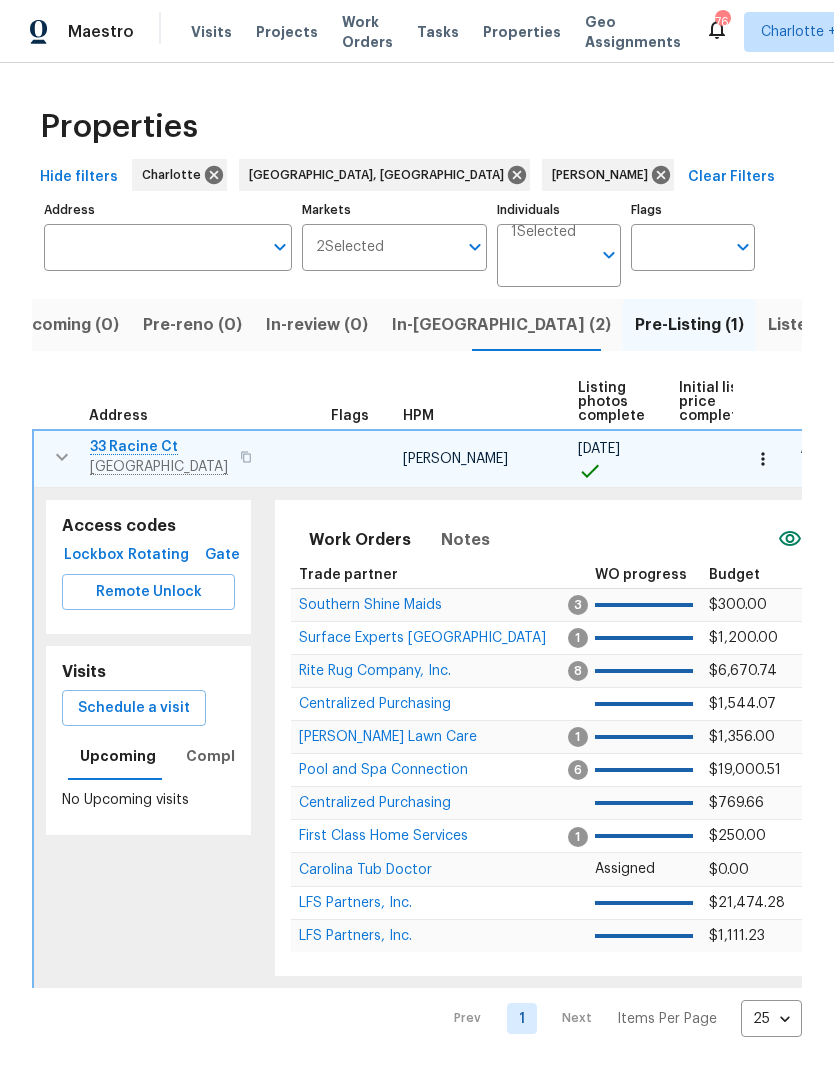 scroll, scrollTop: 0, scrollLeft: 0, axis: both 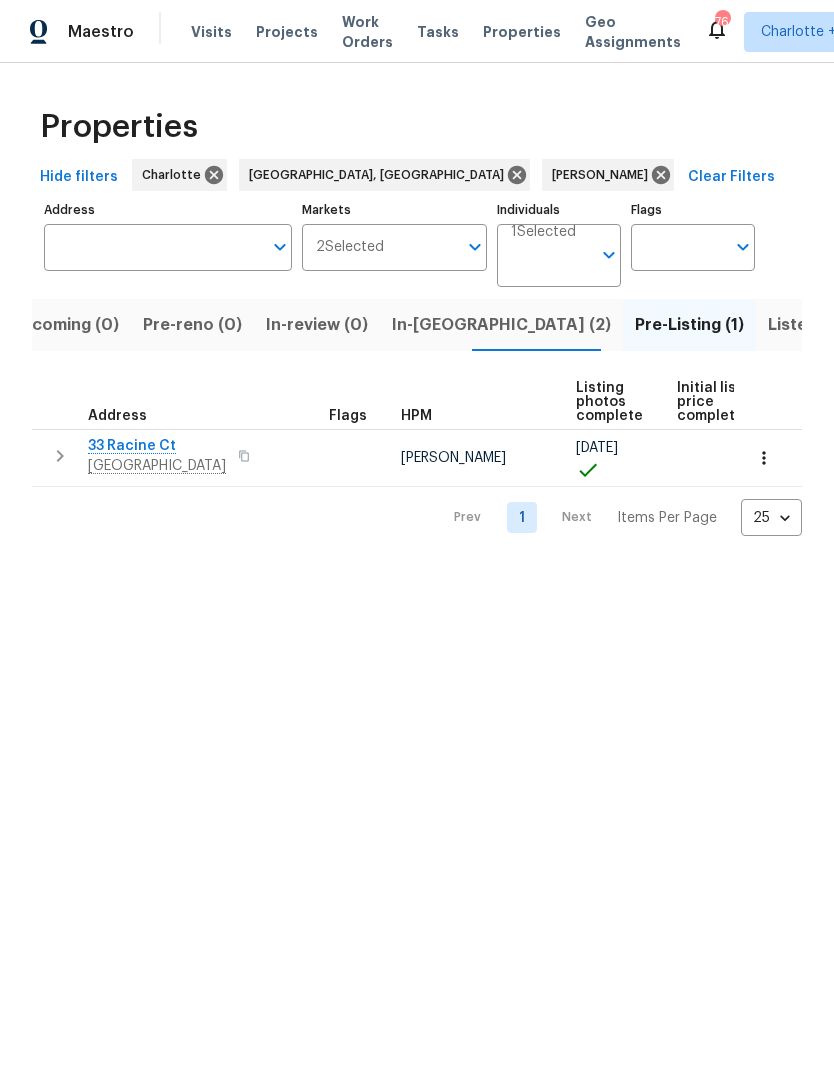 click on "Resale (7)" at bounding box center [913, 325] 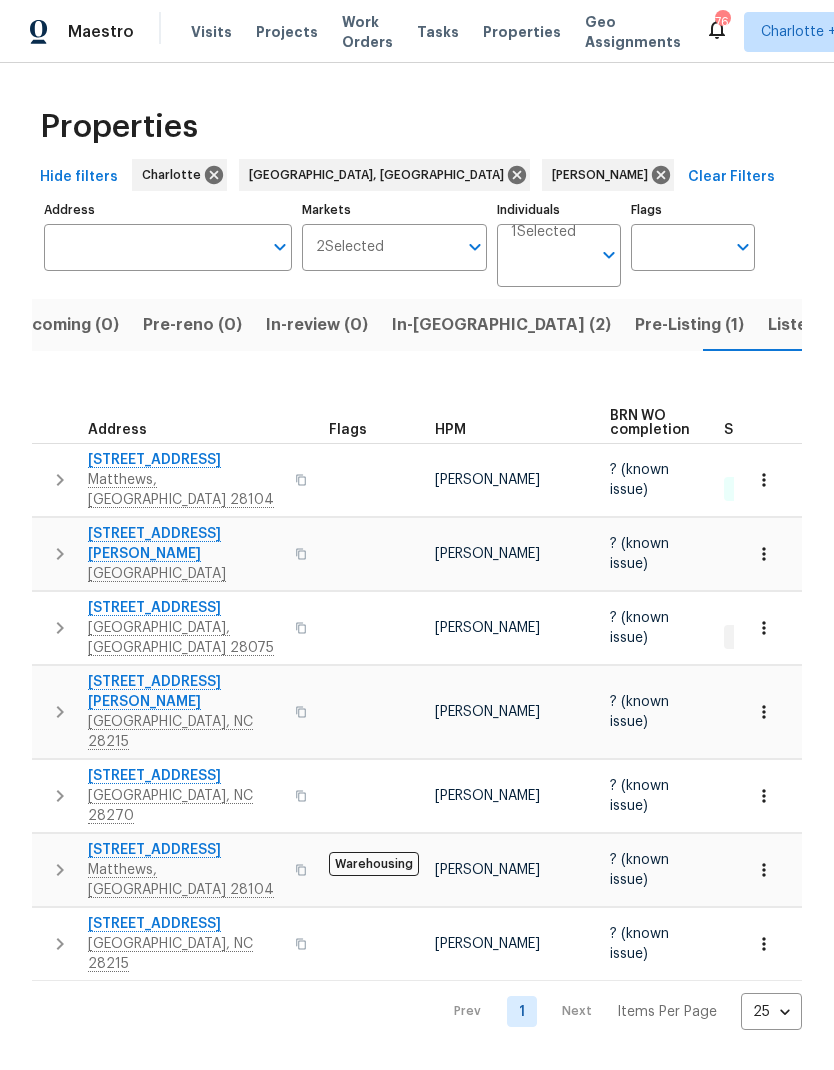 click at bounding box center [60, 480] 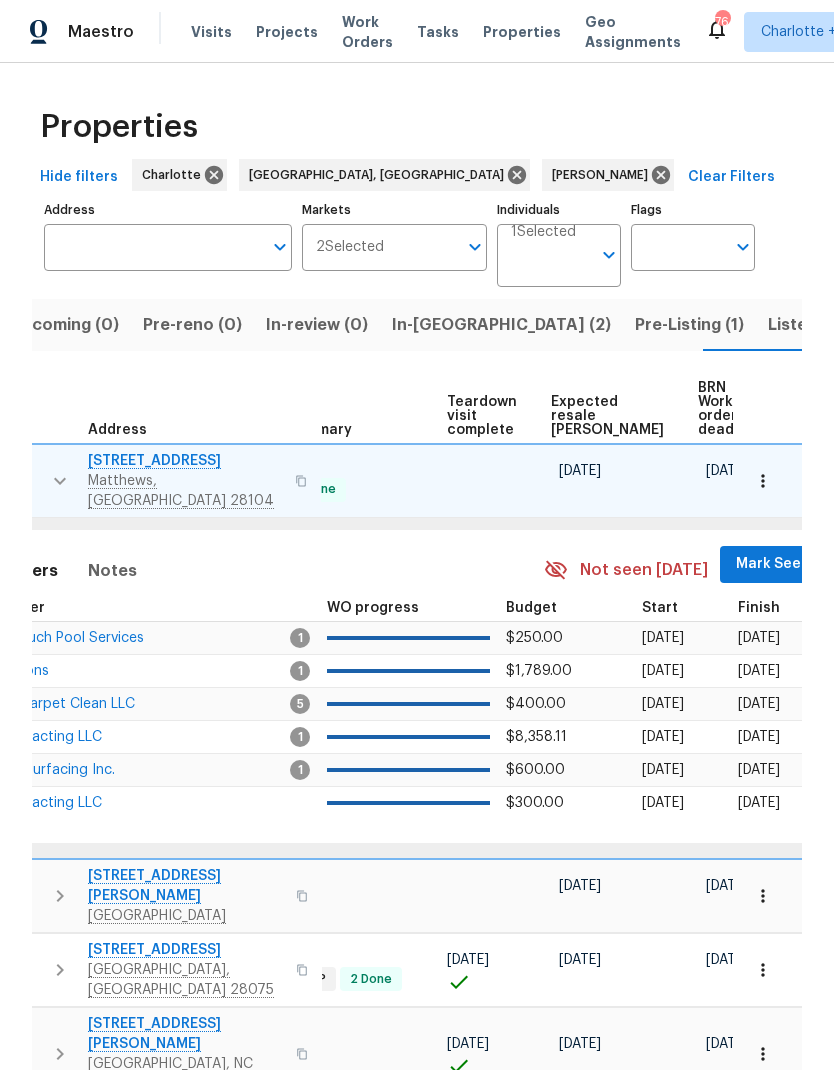 click on "Mark Seen" at bounding box center (773, 564) 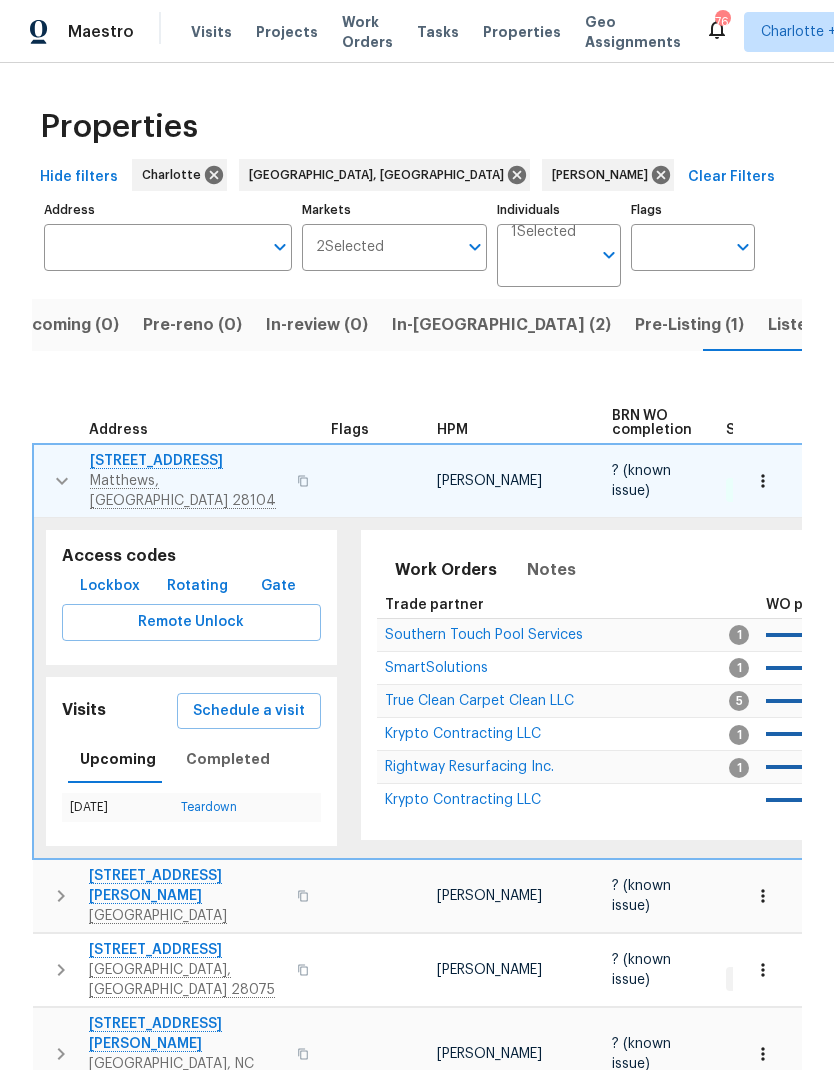 scroll, scrollTop: 0, scrollLeft: -1, axis: horizontal 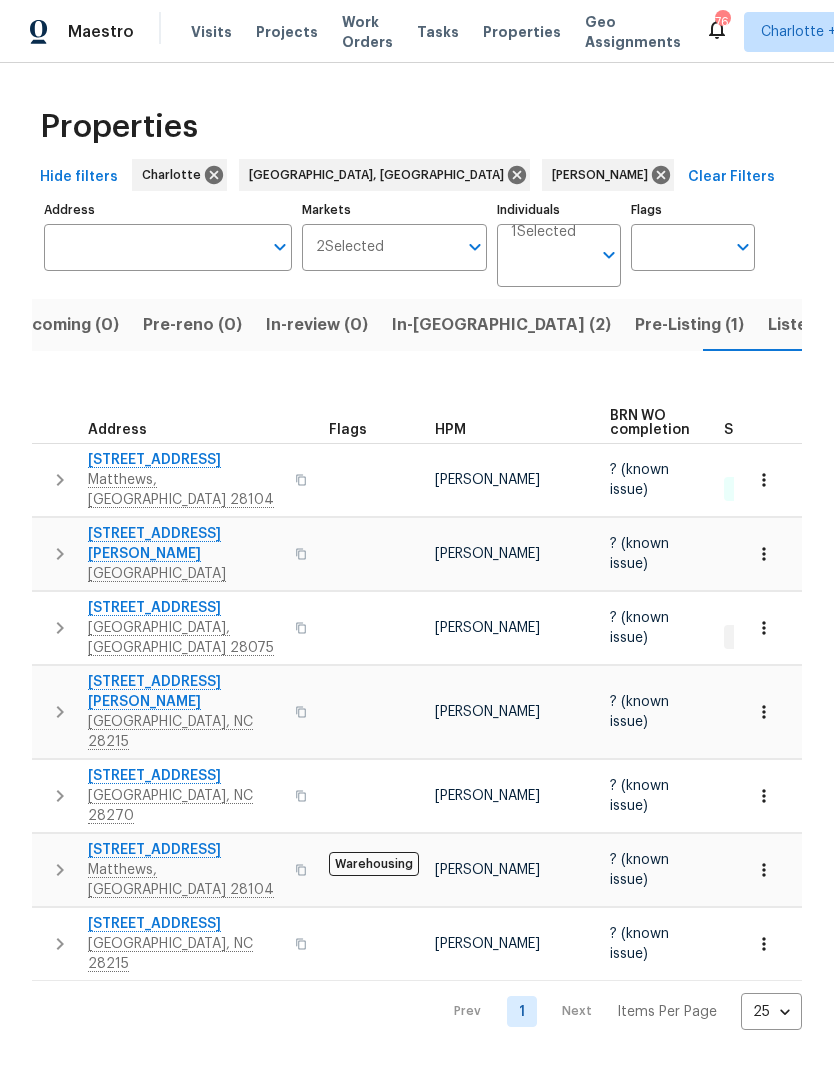 click 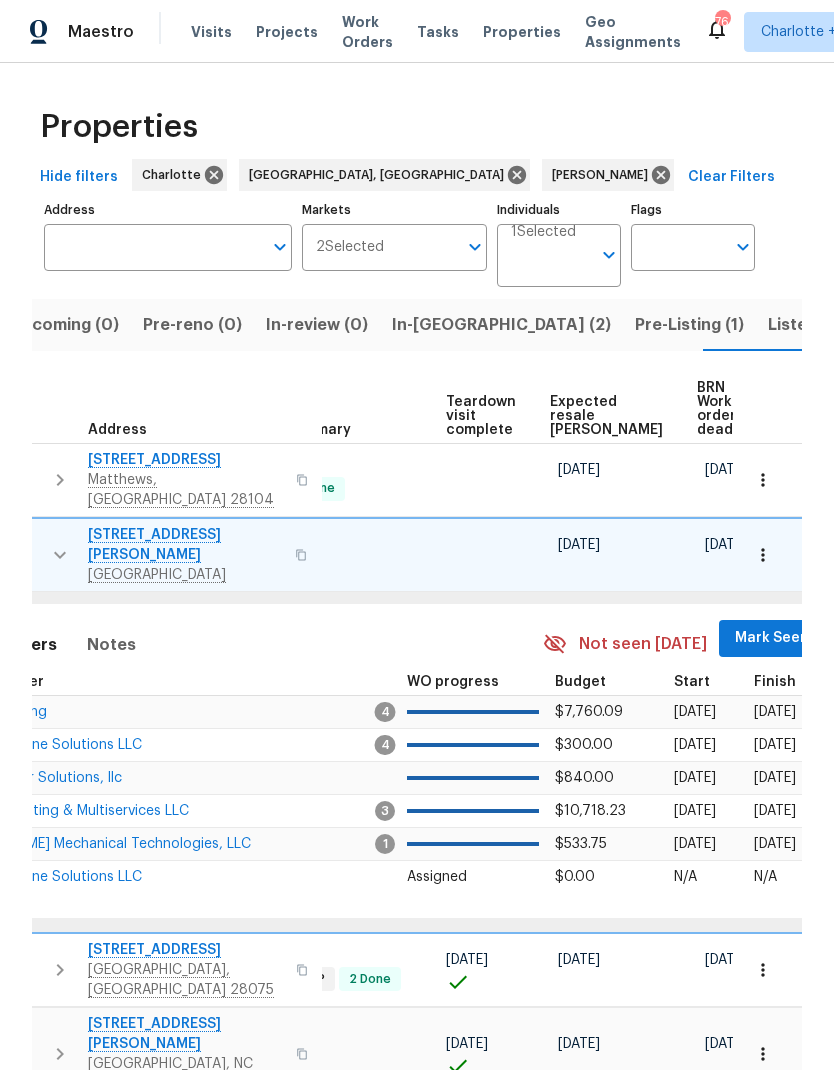 scroll, scrollTop: 0, scrollLeft: 439, axis: horizontal 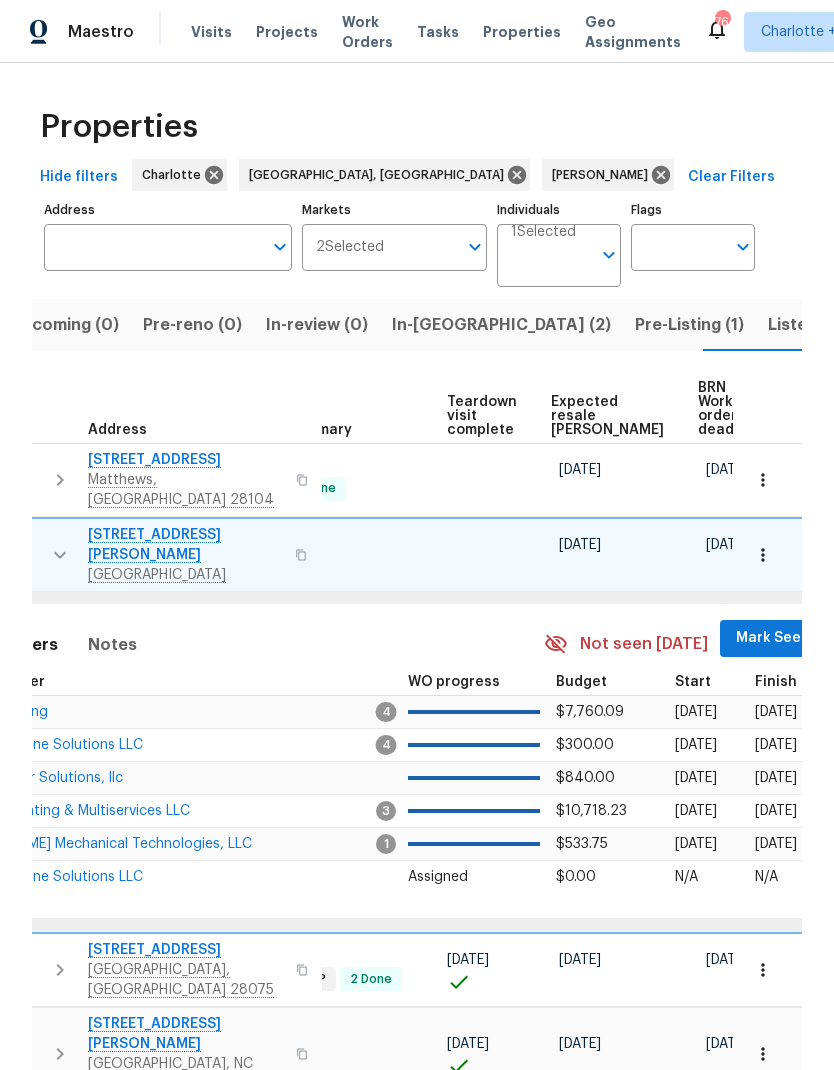 click on "Mark Seen" at bounding box center [773, 638] 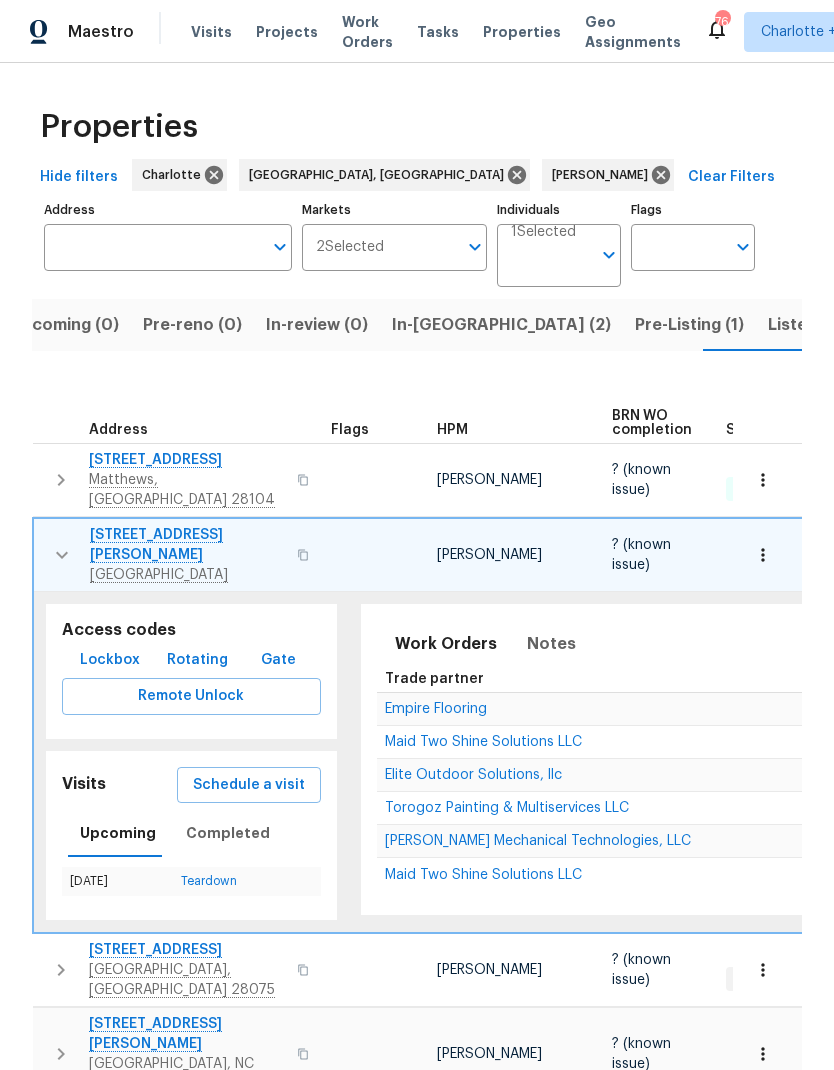 scroll, scrollTop: 0, scrollLeft: 0, axis: both 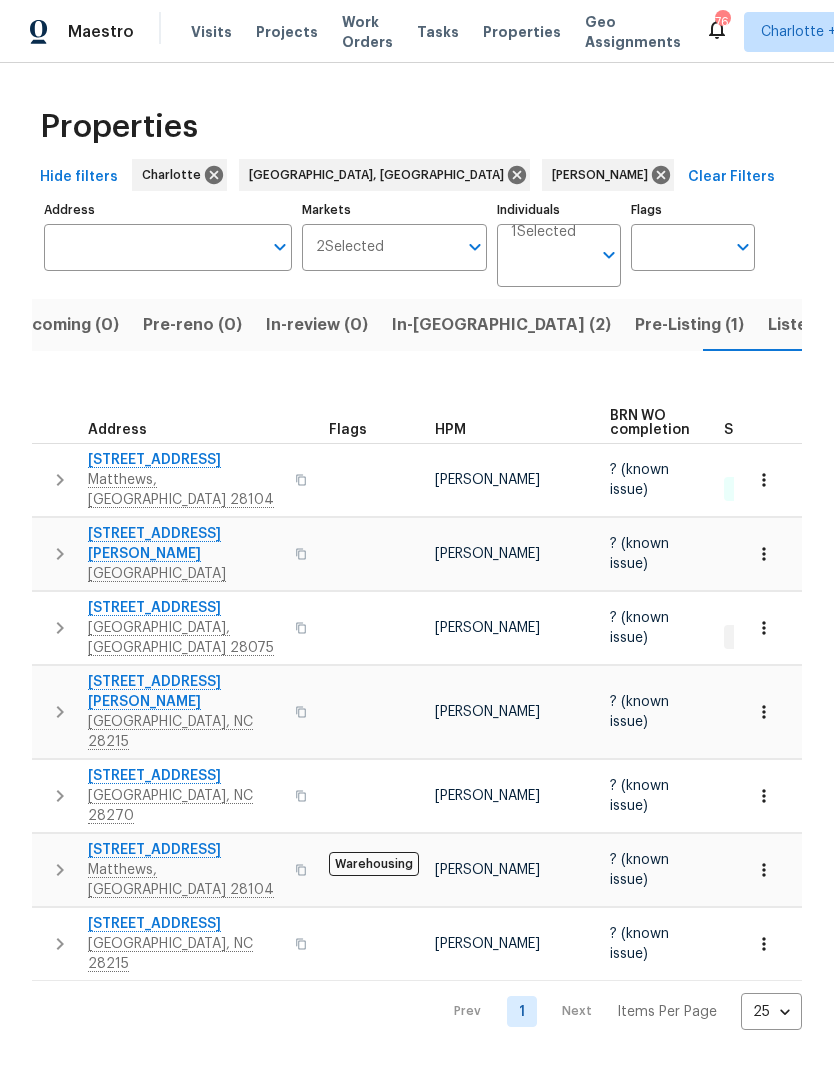 click 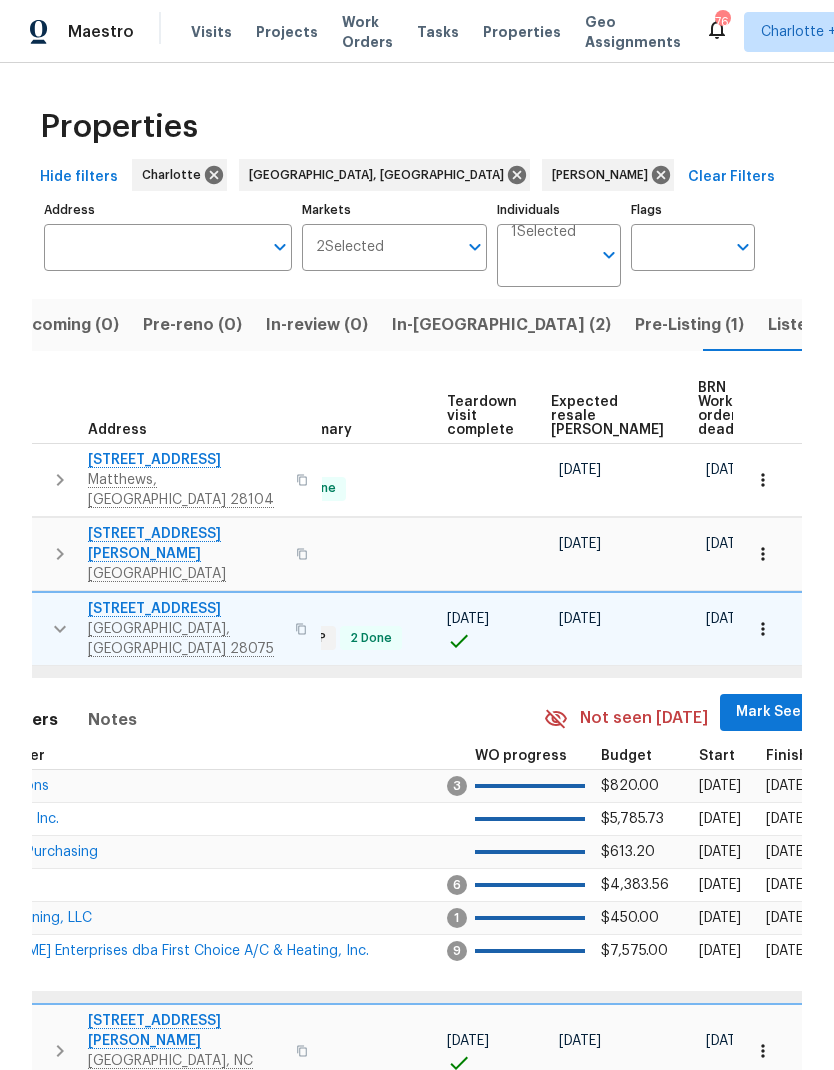 click on "Mark Seen" at bounding box center [773, 712] 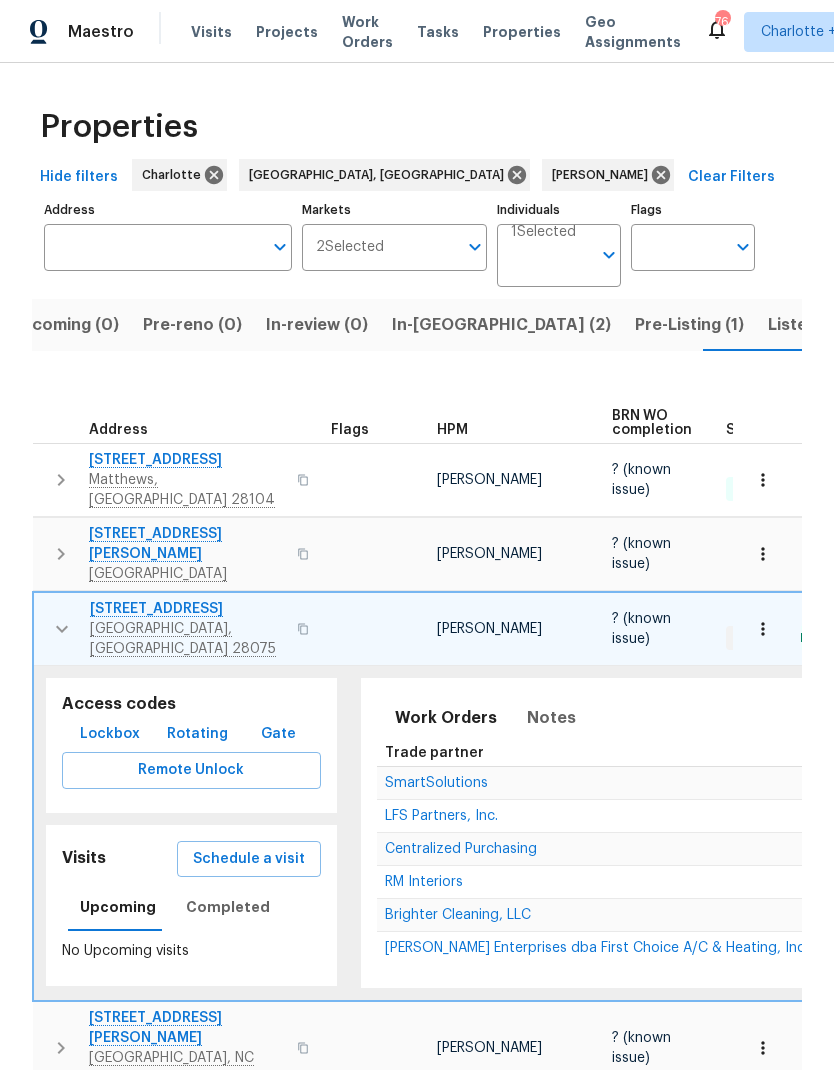 scroll, scrollTop: 0, scrollLeft: 0, axis: both 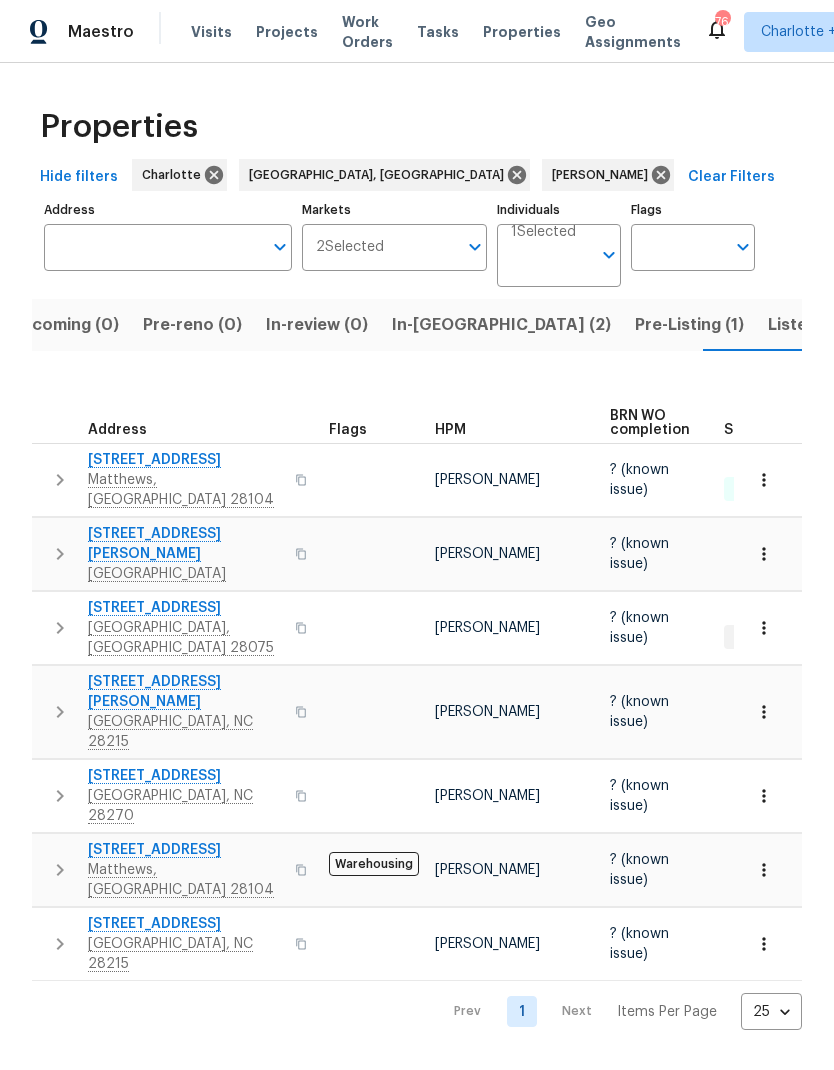 click 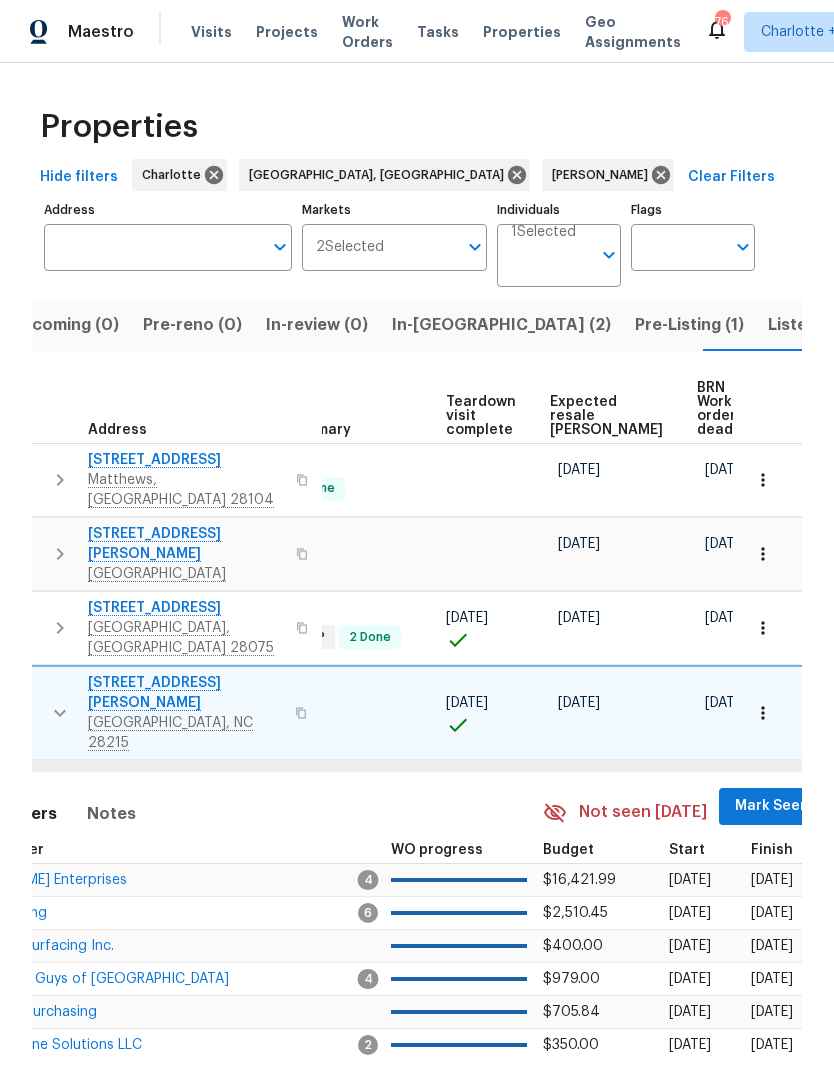 scroll, scrollTop: 0, scrollLeft: 439, axis: horizontal 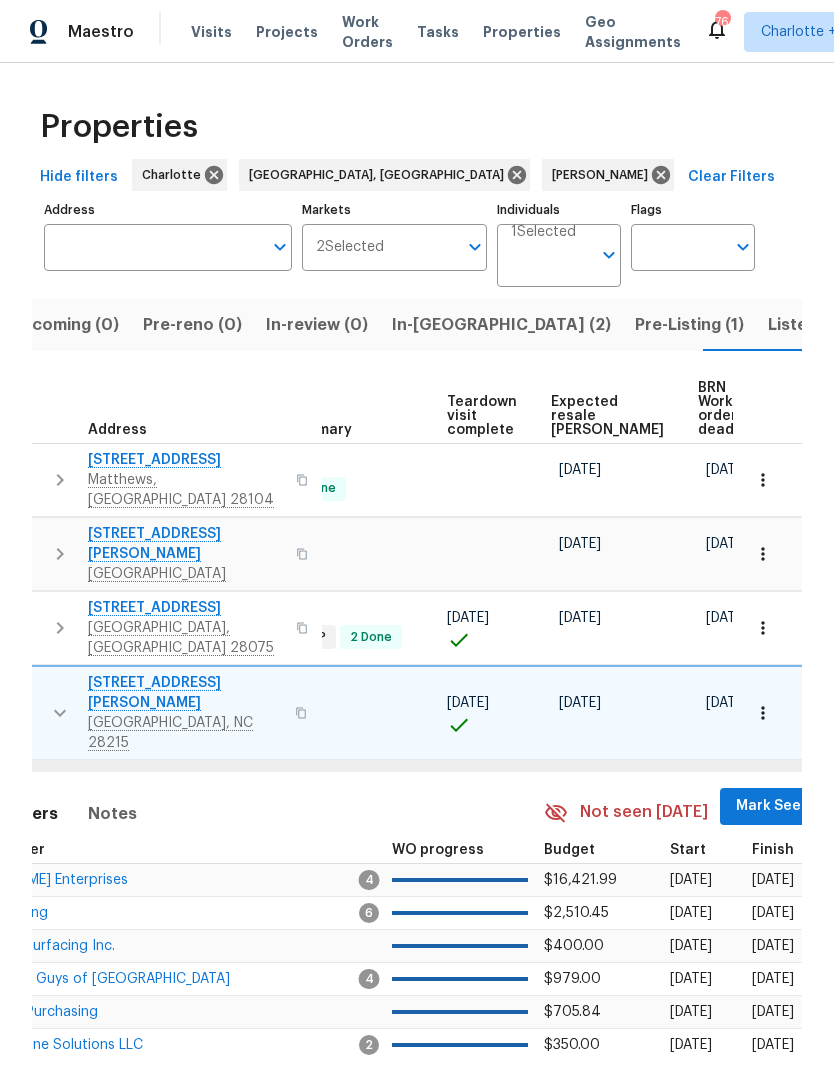 click on "Mark Seen" at bounding box center [773, 806] 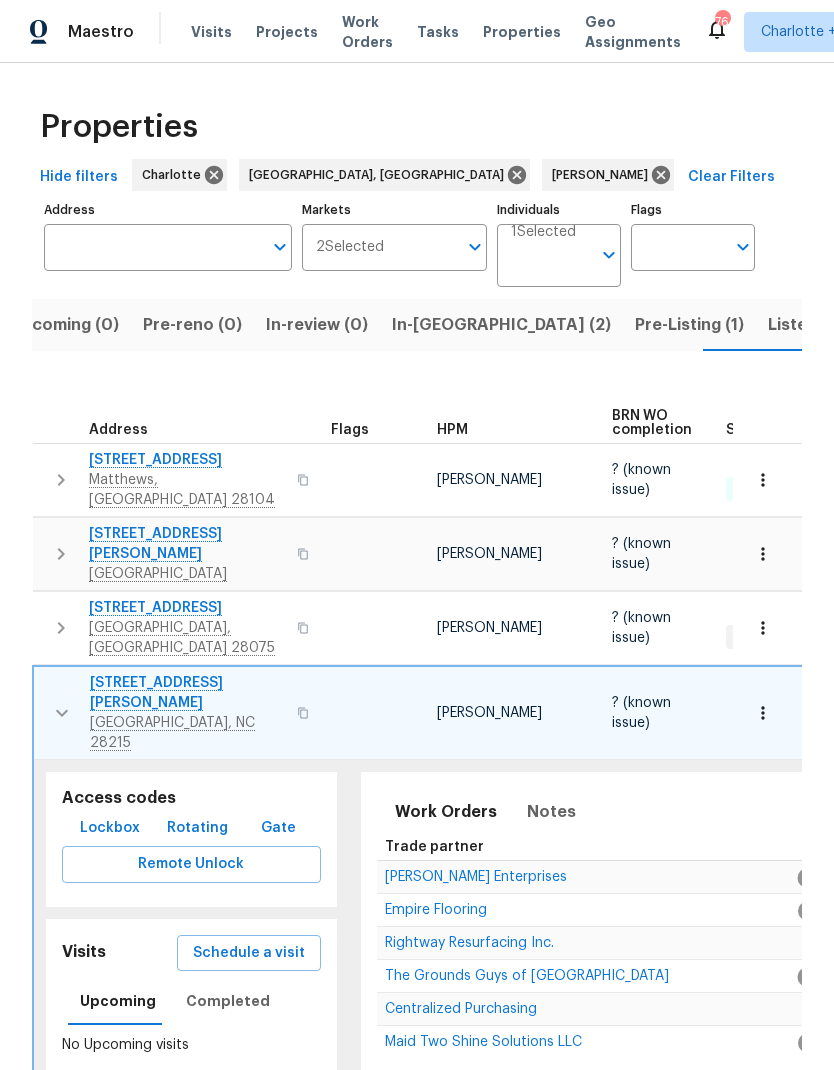 scroll, scrollTop: 0, scrollLeft: 0, axis: both 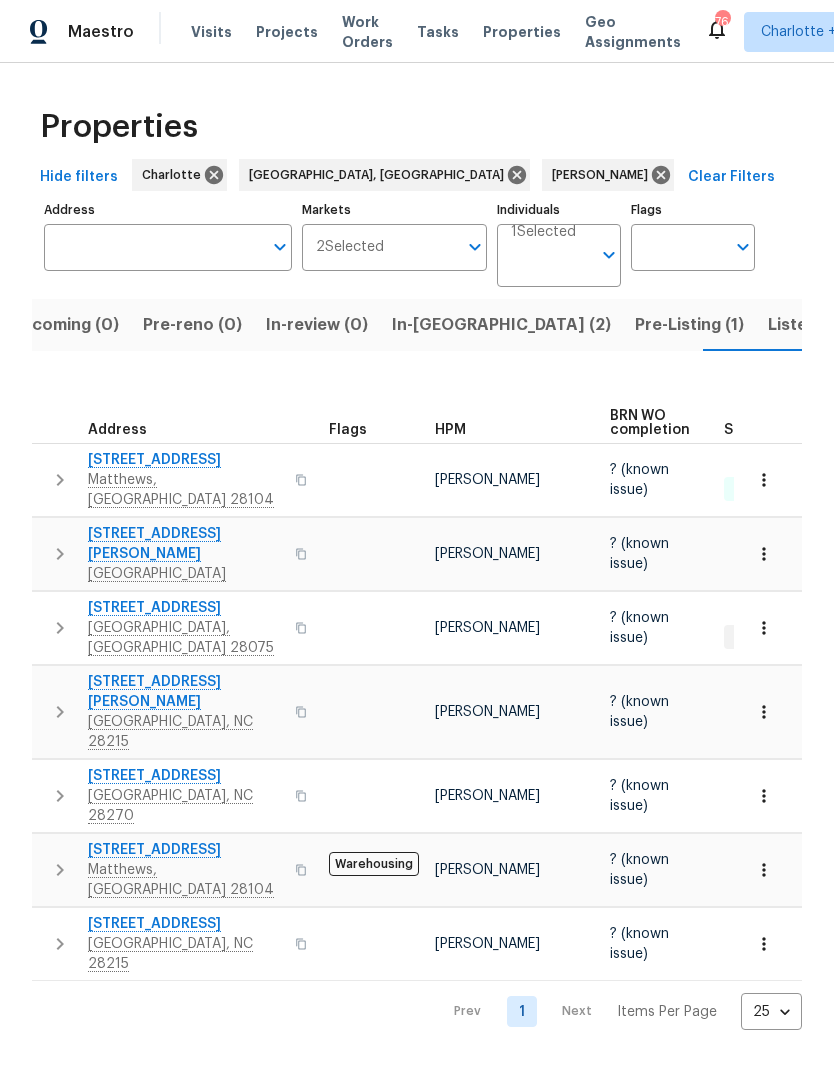 click at bounding box center [60, 796] 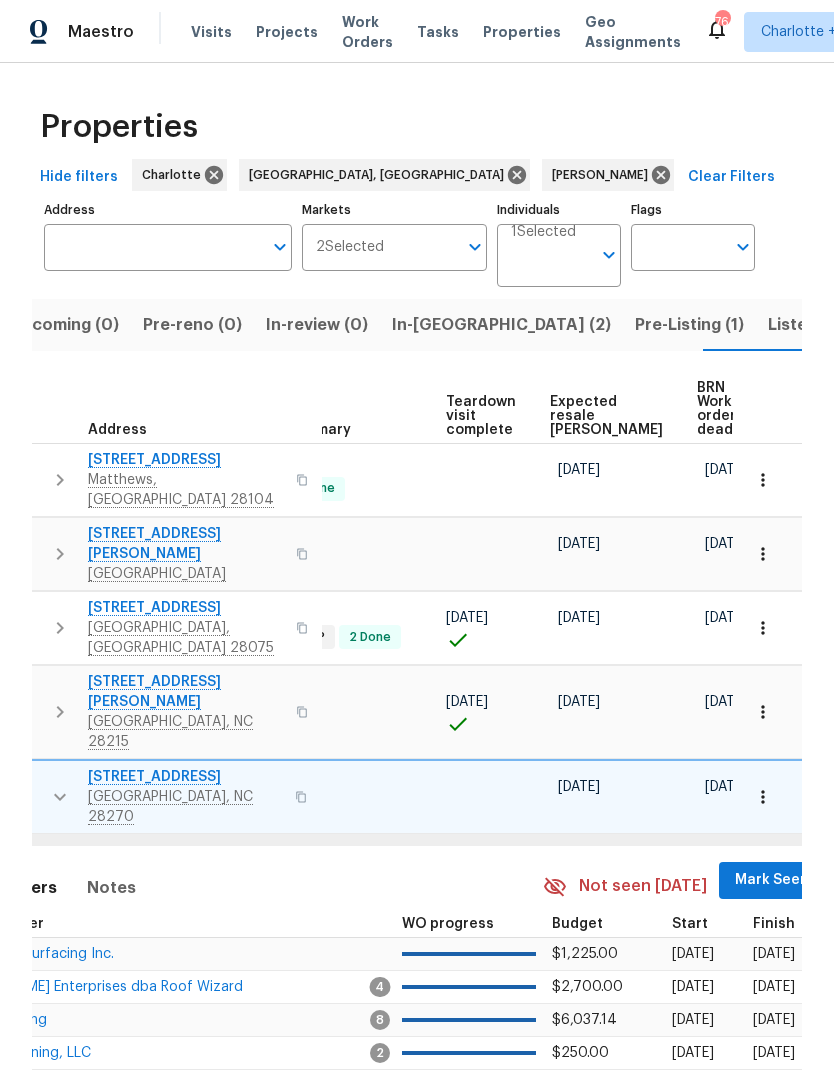 click on "Mark Seen" at bounding box center [772, 880] 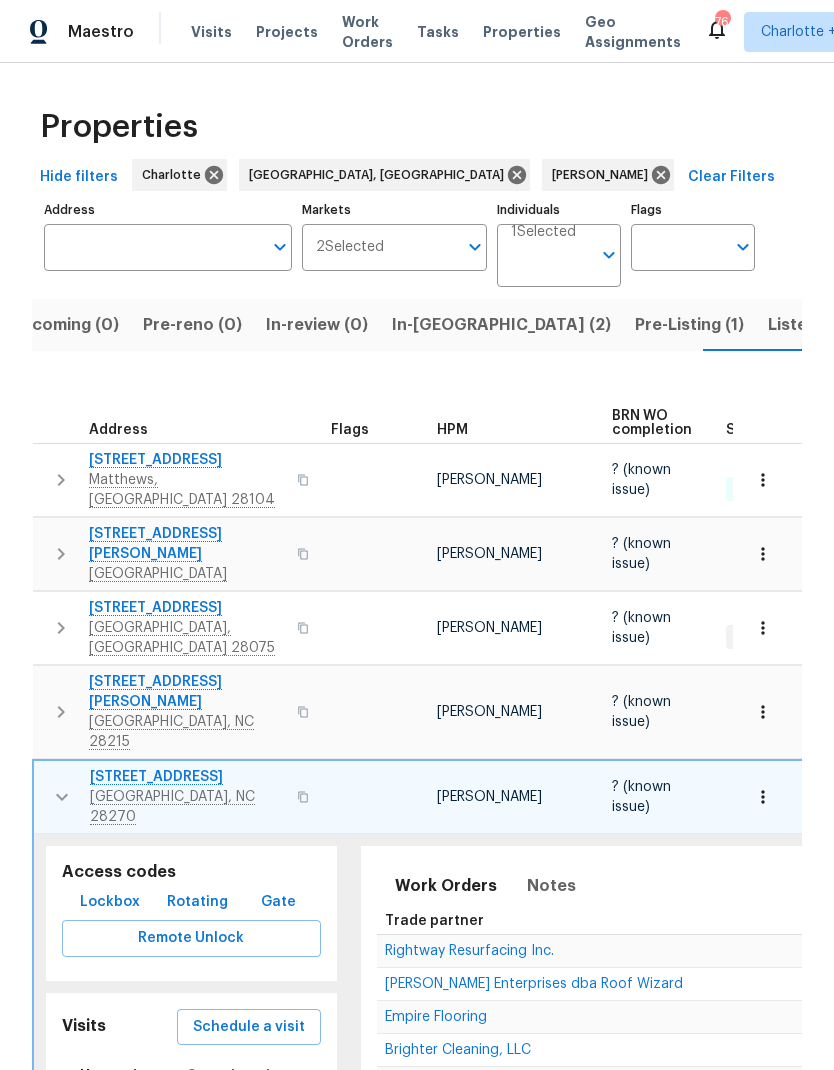 scroll, scrollTop: 0, scrollLeft: 0, axis: both 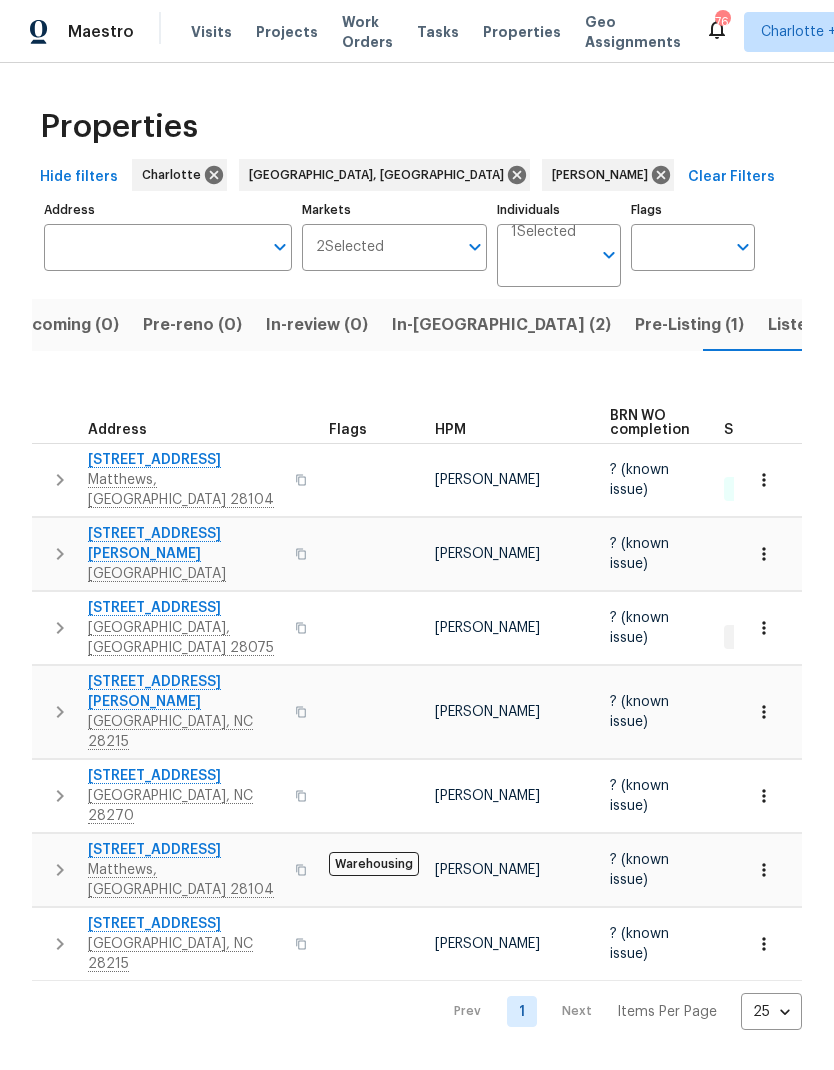 click at bounding box center (60, 870) 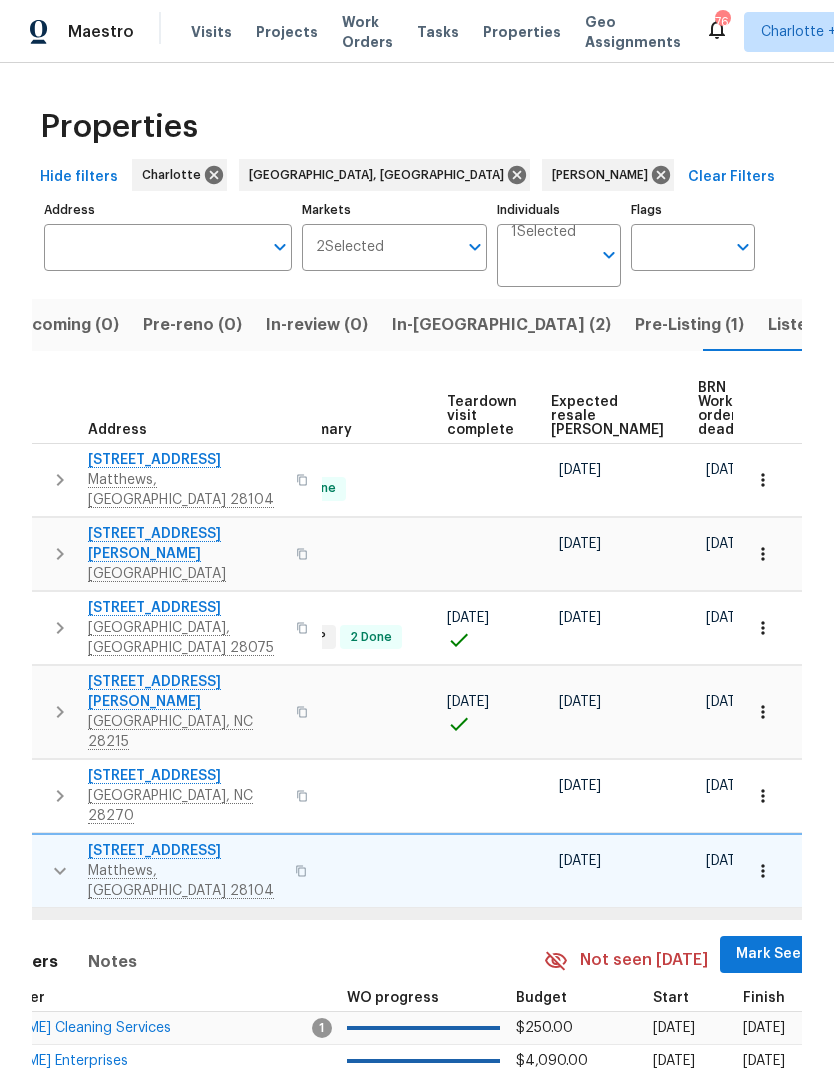 click on "Mark Seen" at bounding box center [773, 954] 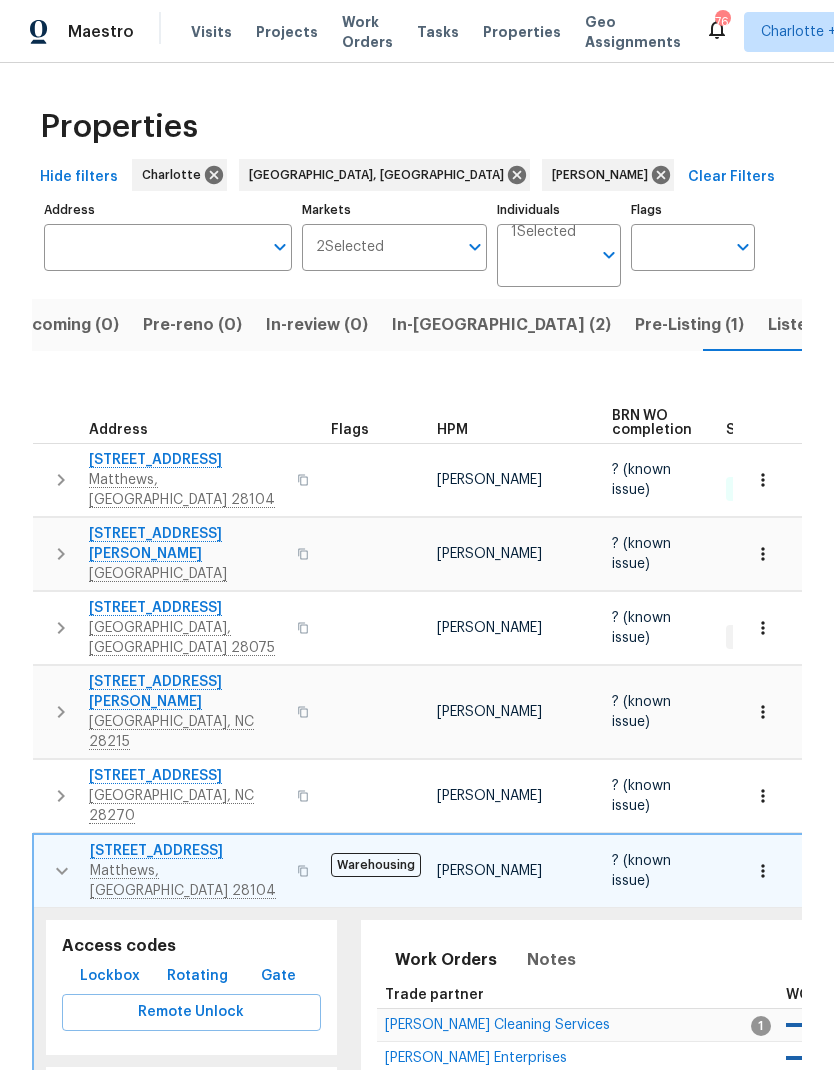 scroll, scrollTop: 0, scrollLeft: 0, axis: both 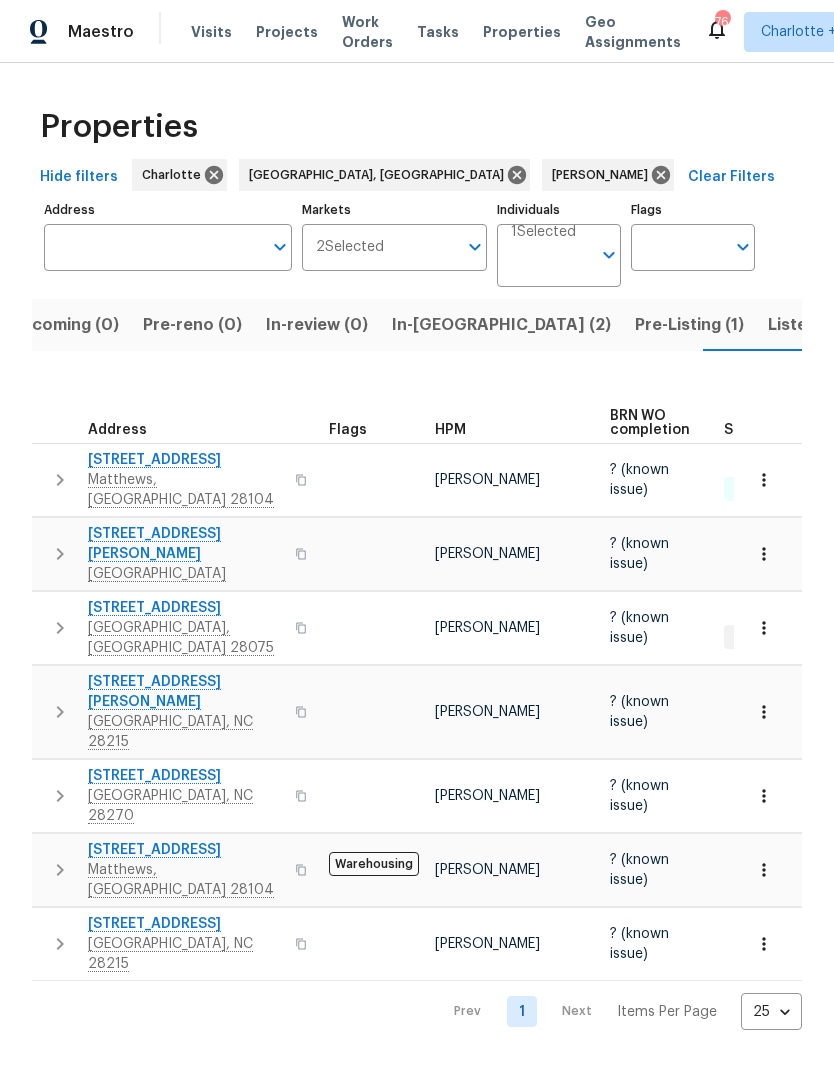 click at bounding box center (60, 944) 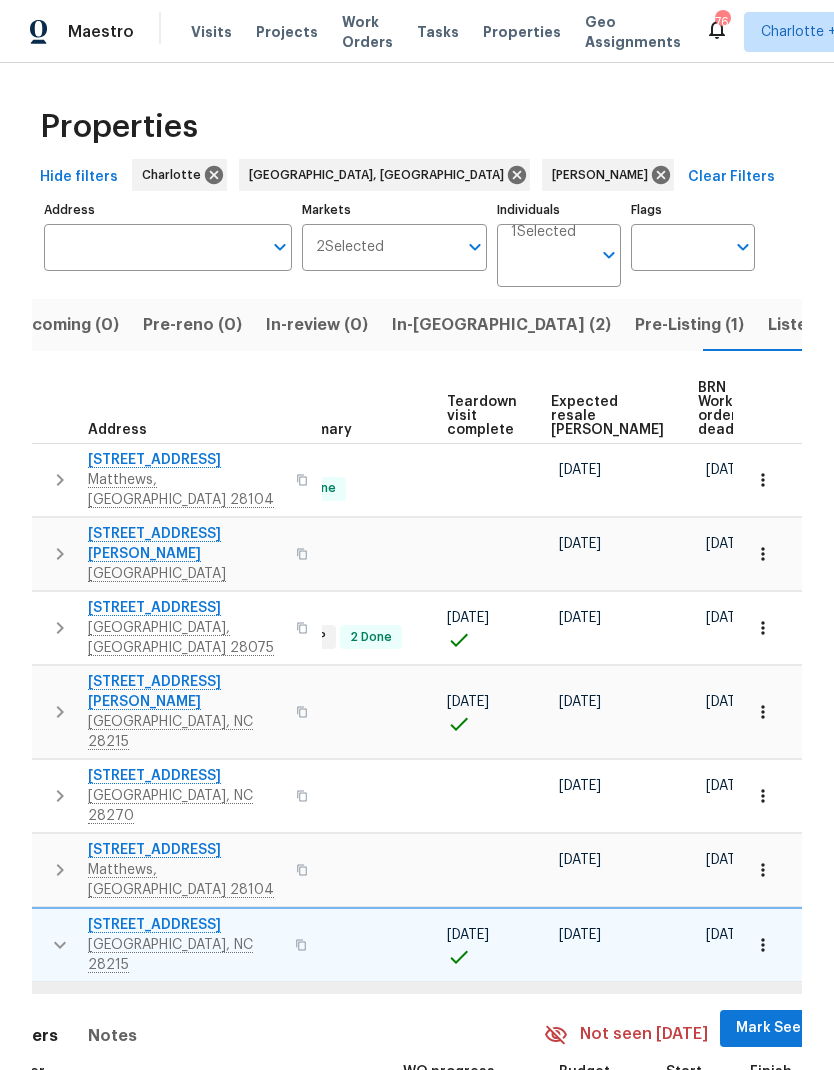 click on "Mark Seen" at bounding box center (773, 1028) 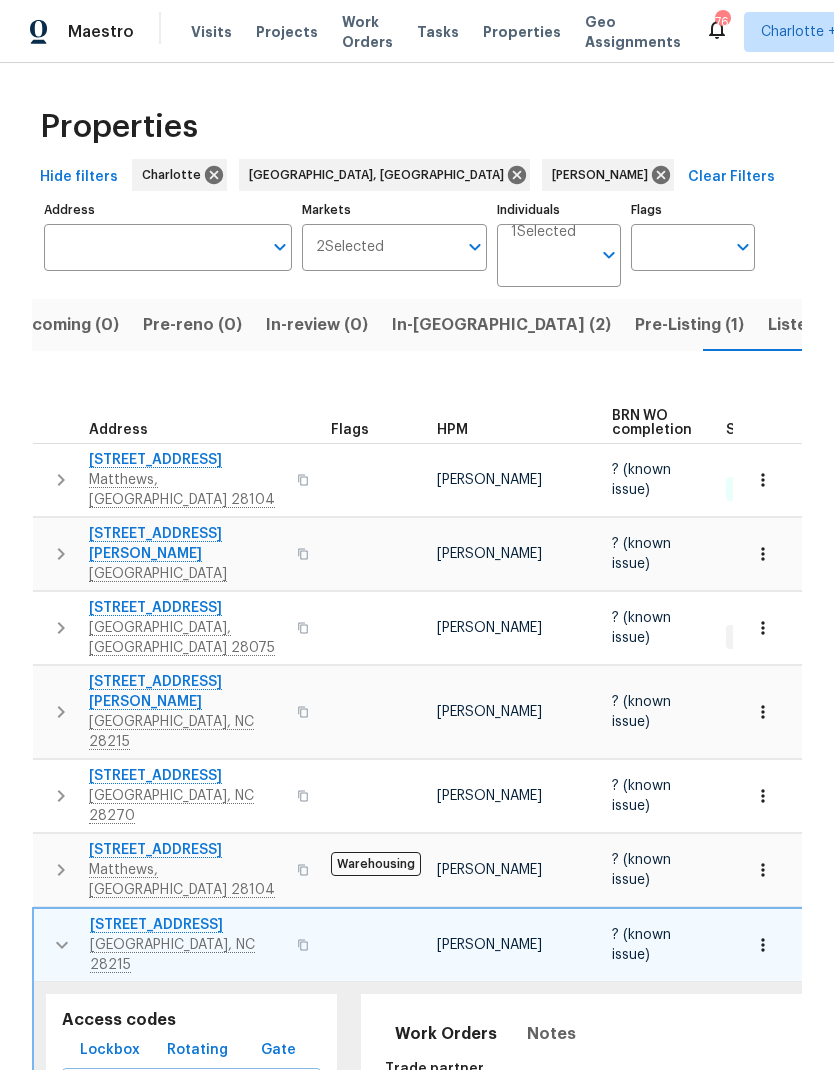 scroll, scrollTop: 0, scrollLeft: 0, axis: both 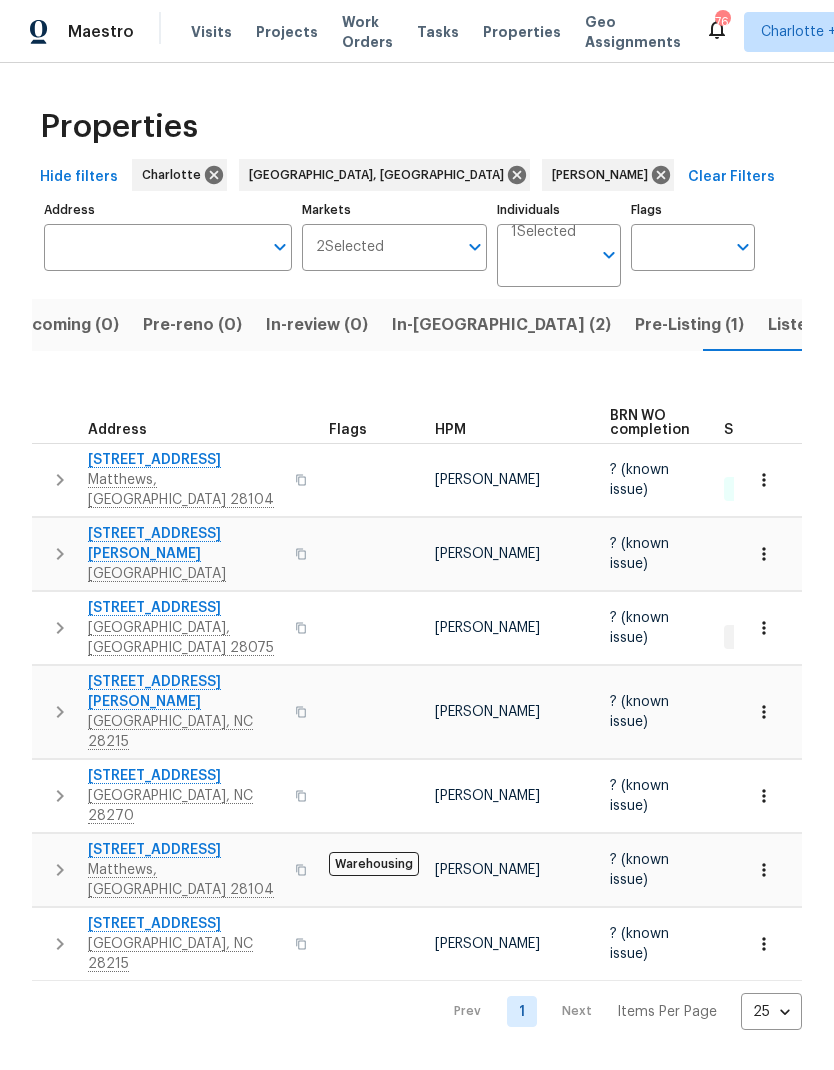 click on "Listed (15)" at bounding box center [809, 325] 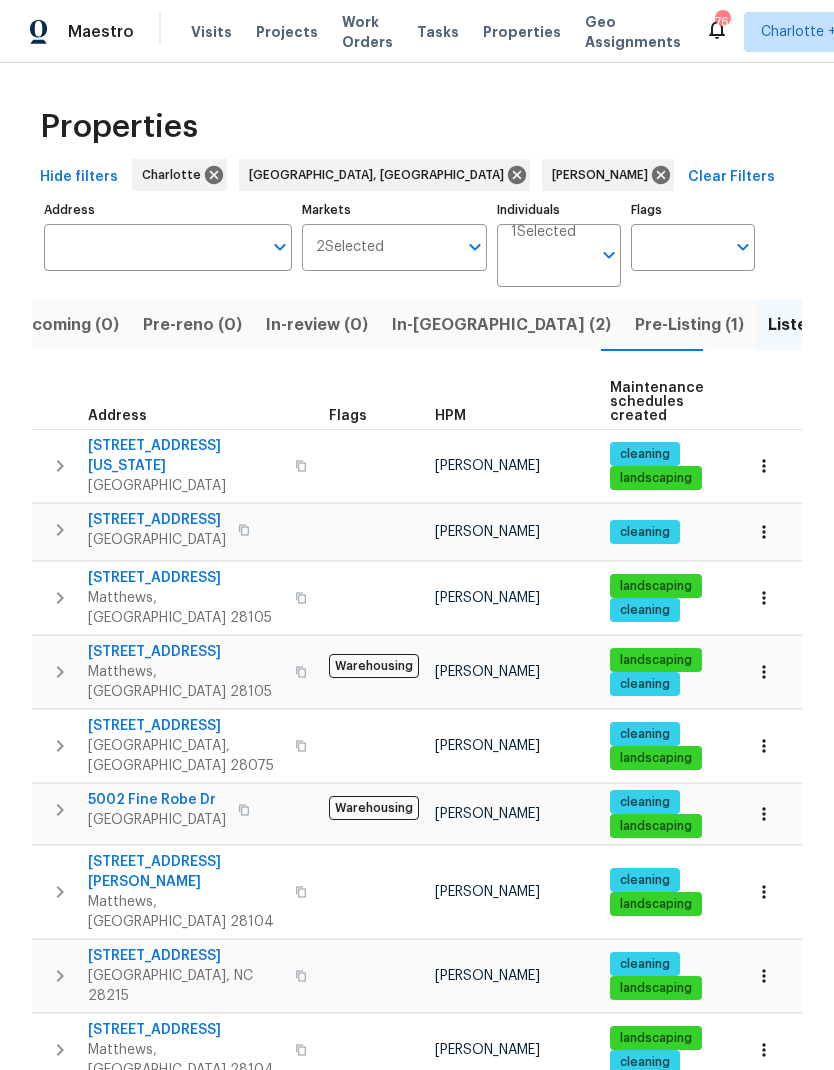 click at bounding box center [60, 466] 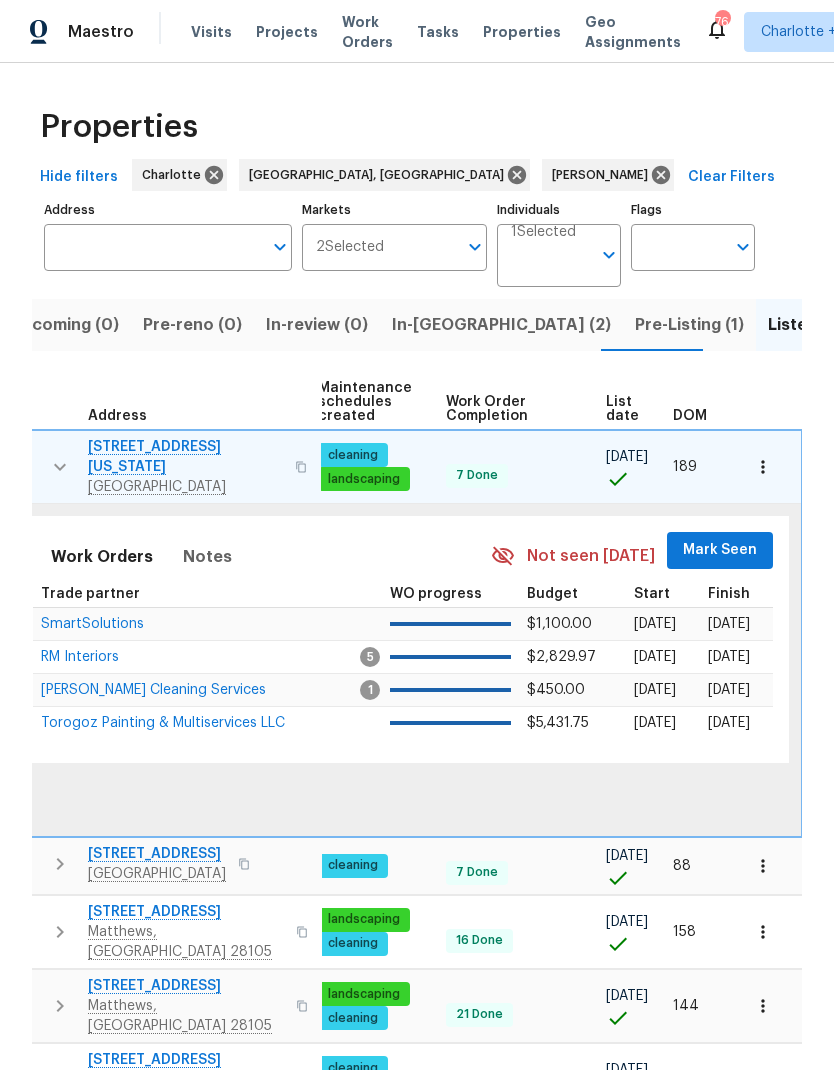 scroll, scrollTop: 0, scrollLeft: 293, axis: horizontal 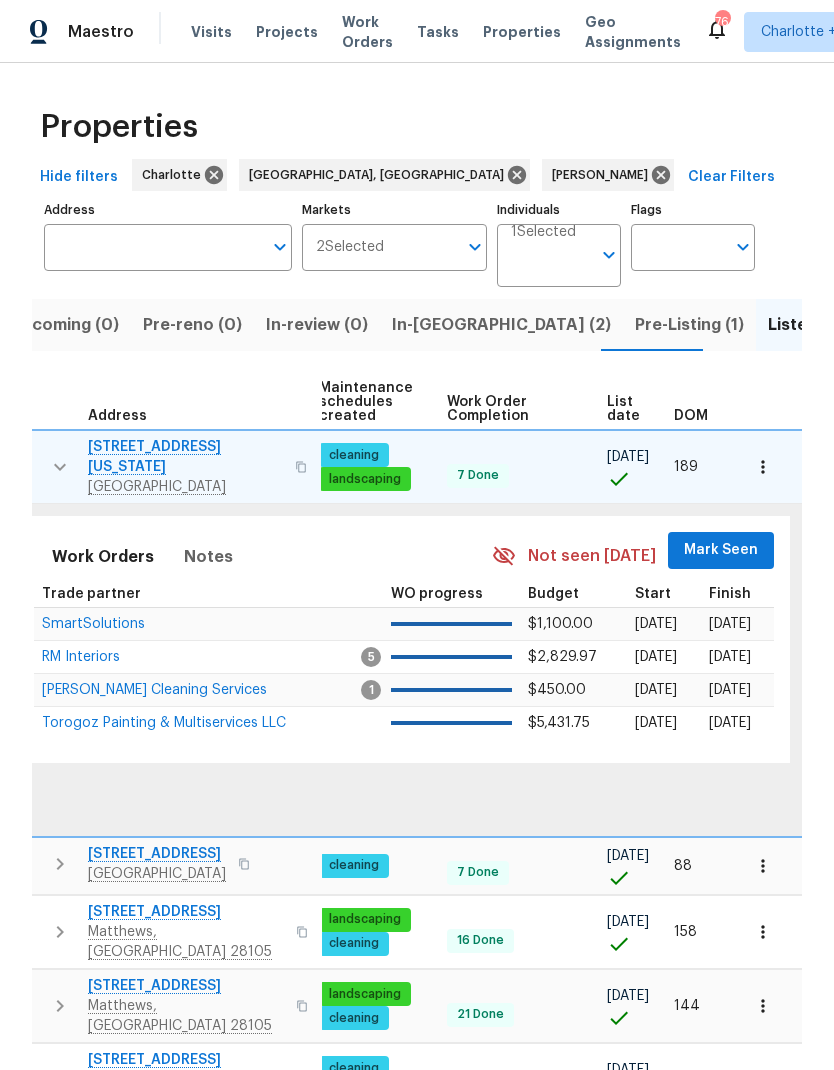 click on "Mark Seen" at bounding box center (721, 550) 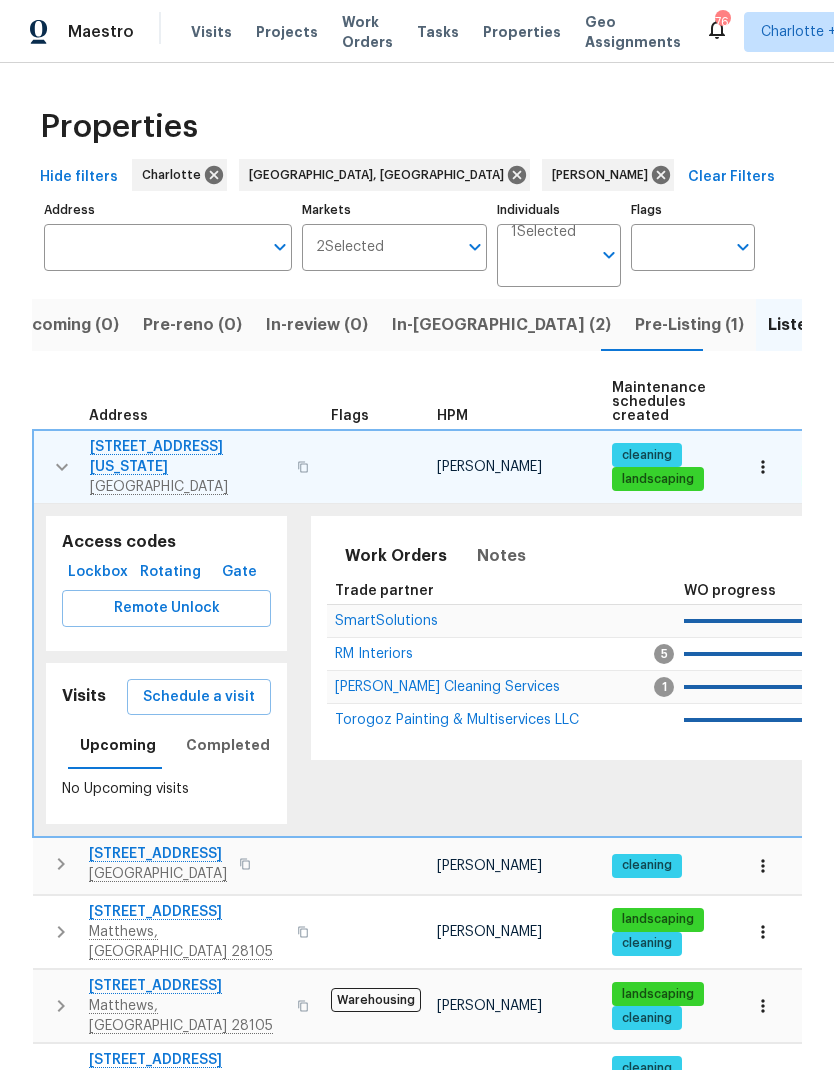 scroll, scrollTop: 0, scrollLeft: 0, axis: both 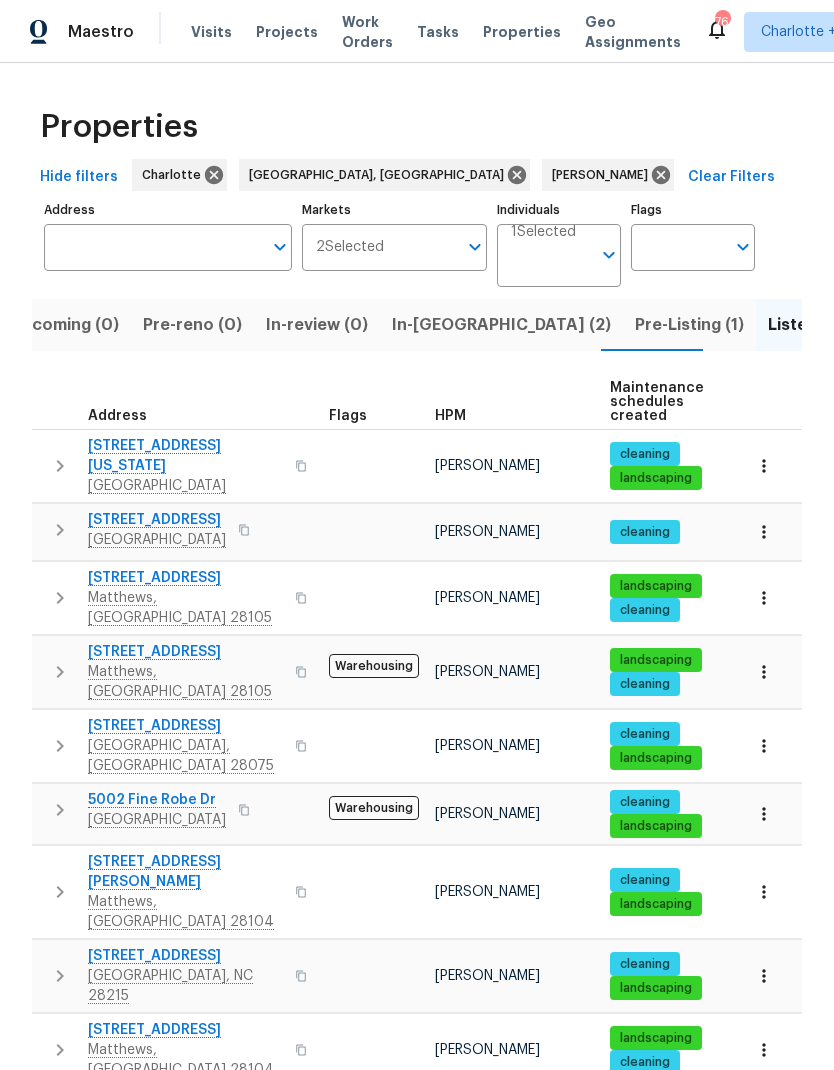 click 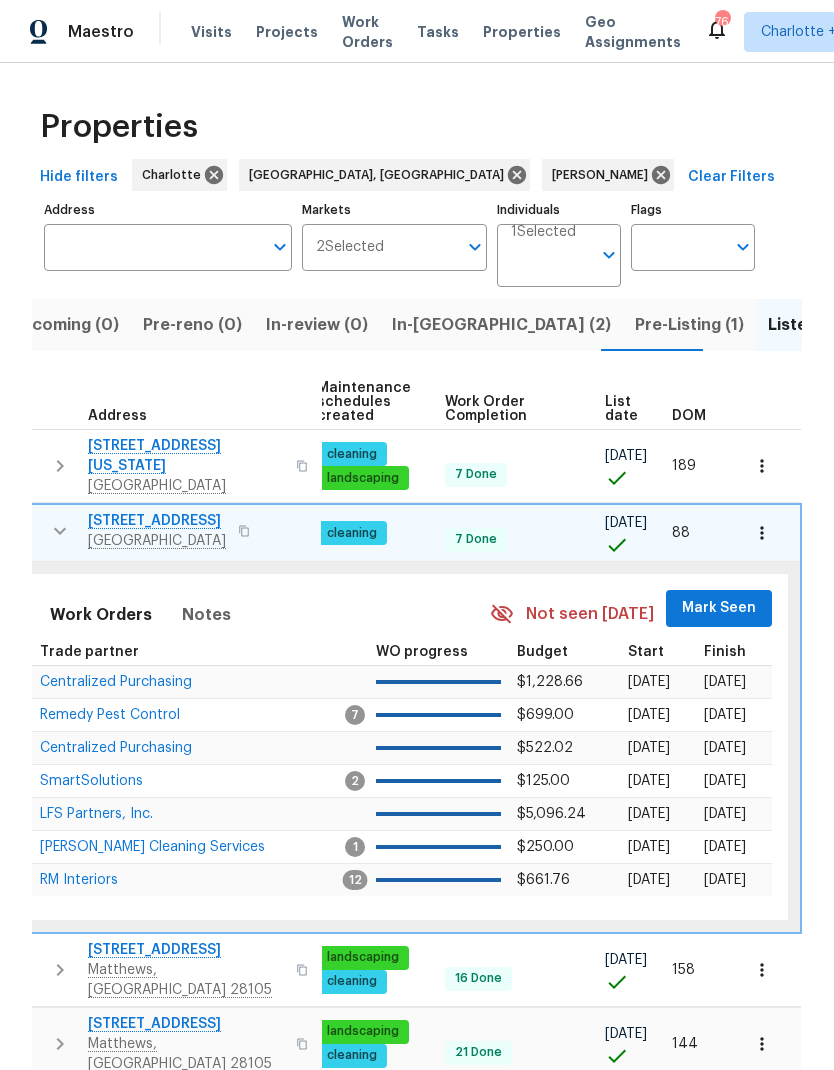 scroll, scrollTop: 0, scrollLeft: 293, axis: horizontal 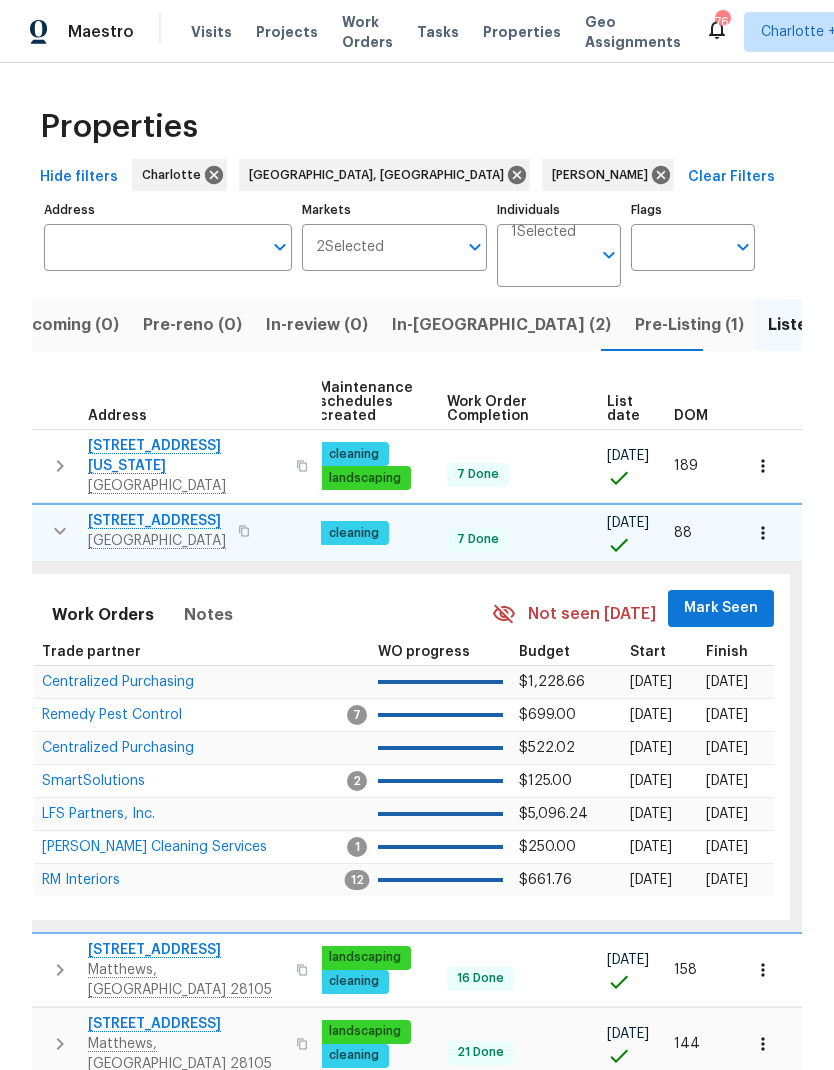 click on "Mark Seen" at bounding box center [721, 608] 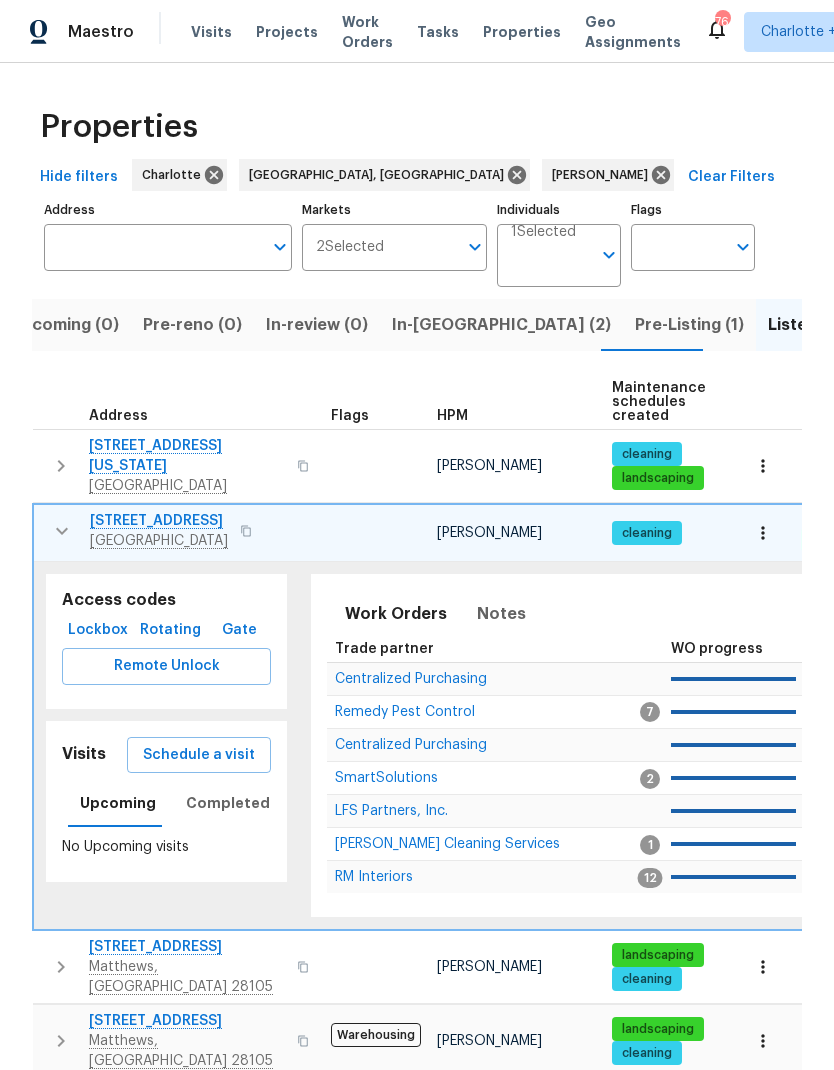 scroll, scrollTop: 6, scrollLeft: 0, axis: vertical 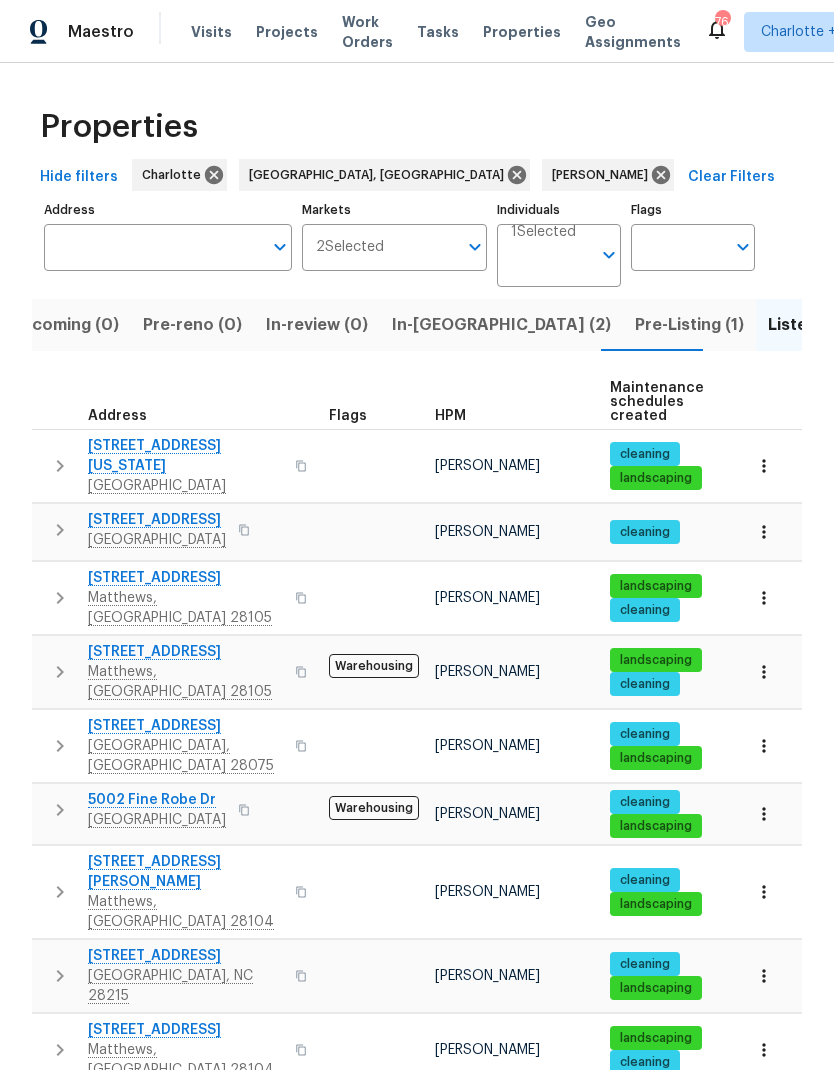 click 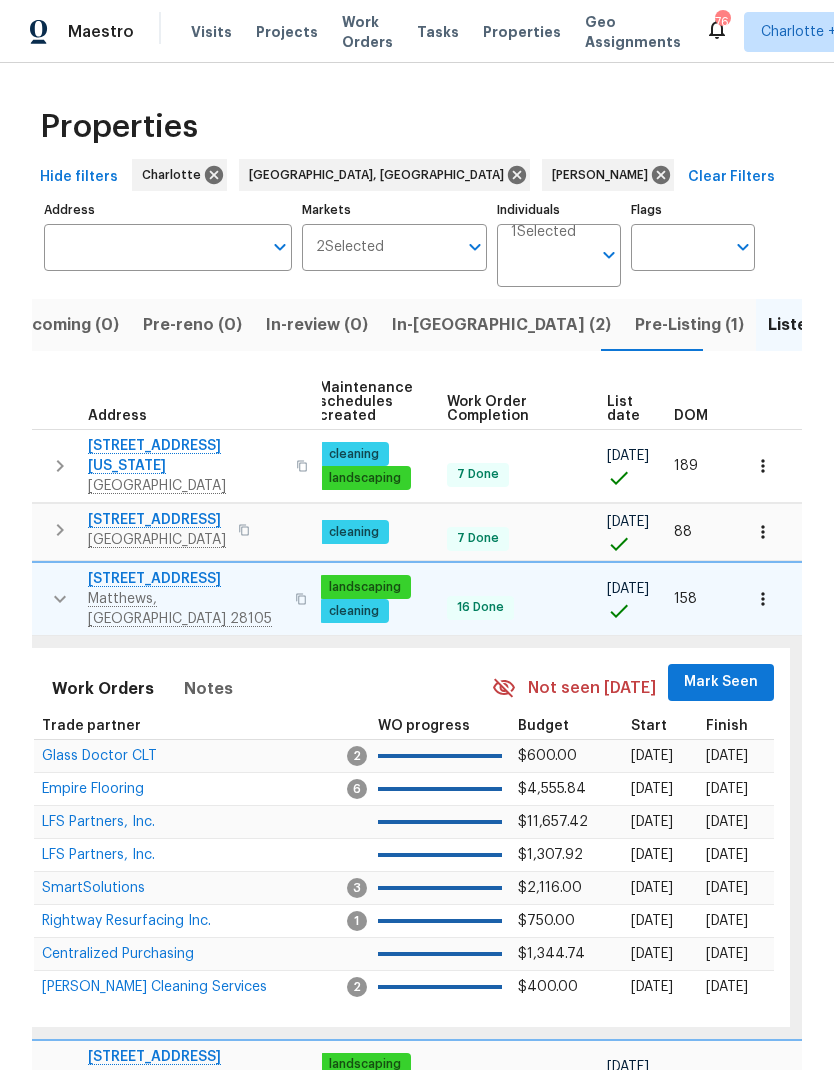 click on "Mark Seen" at bounding box center [721, 682] 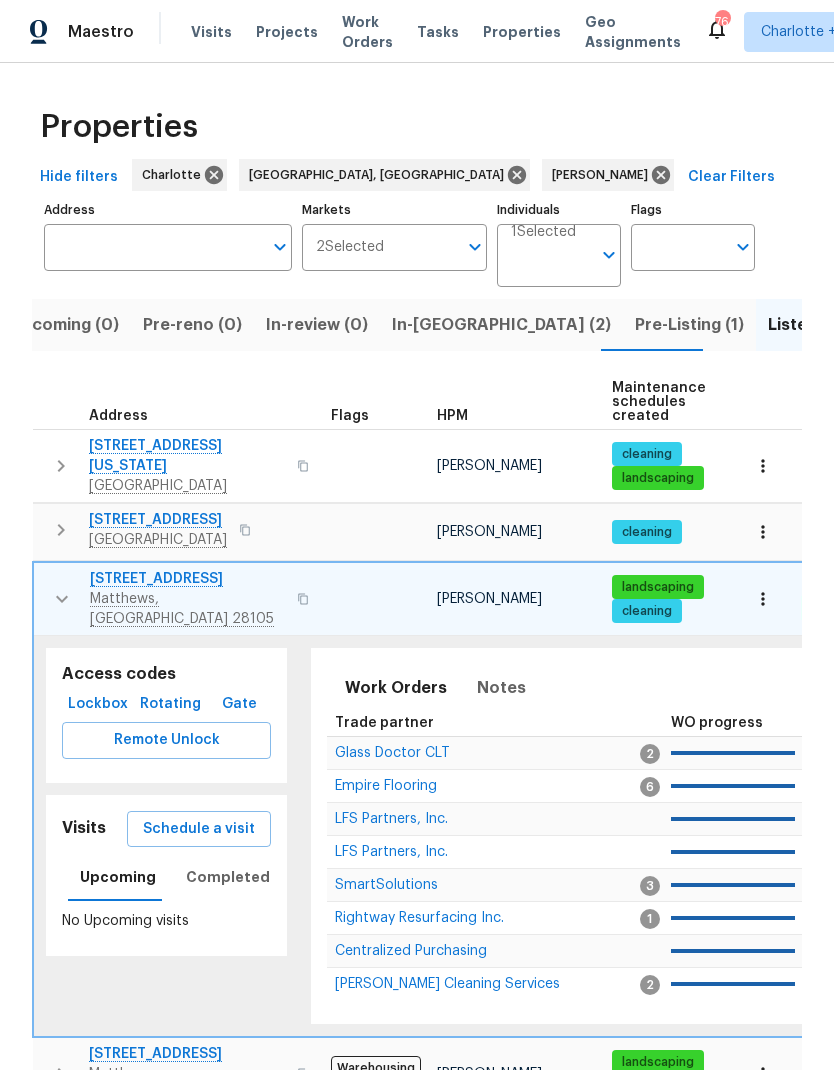 scroll, scrollTop: 0, scrollLeft: -1, axis: horizontal 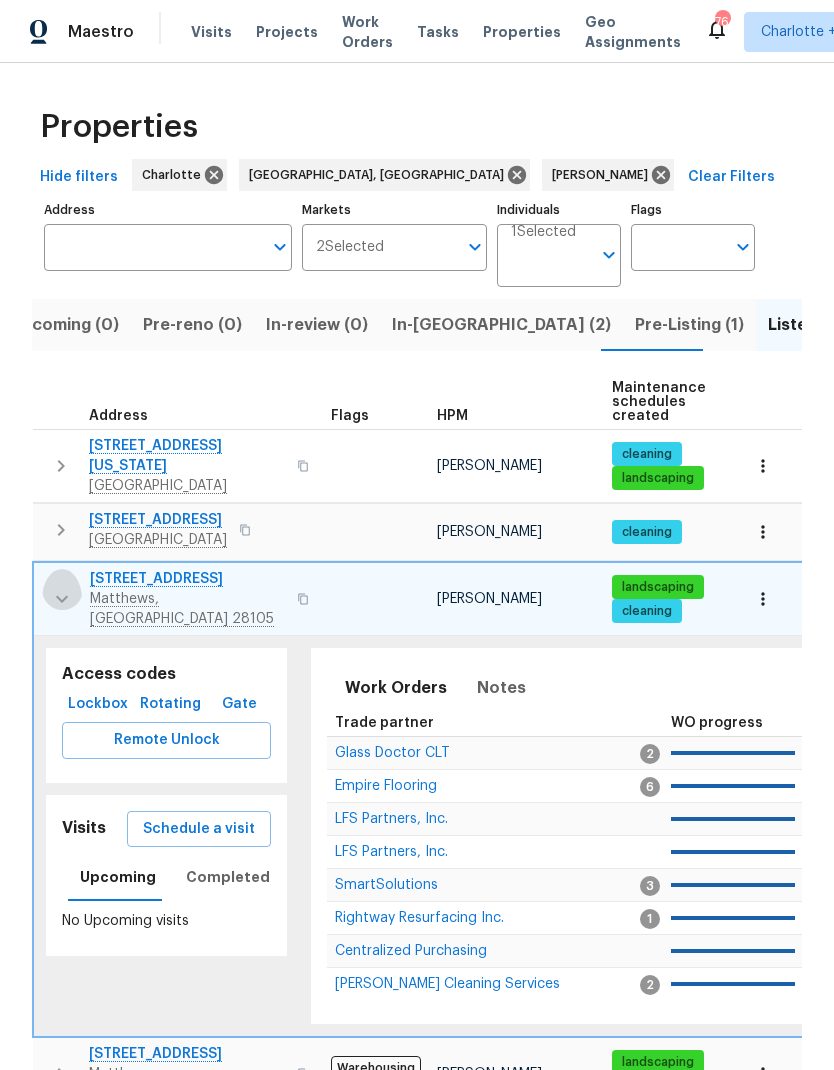 click 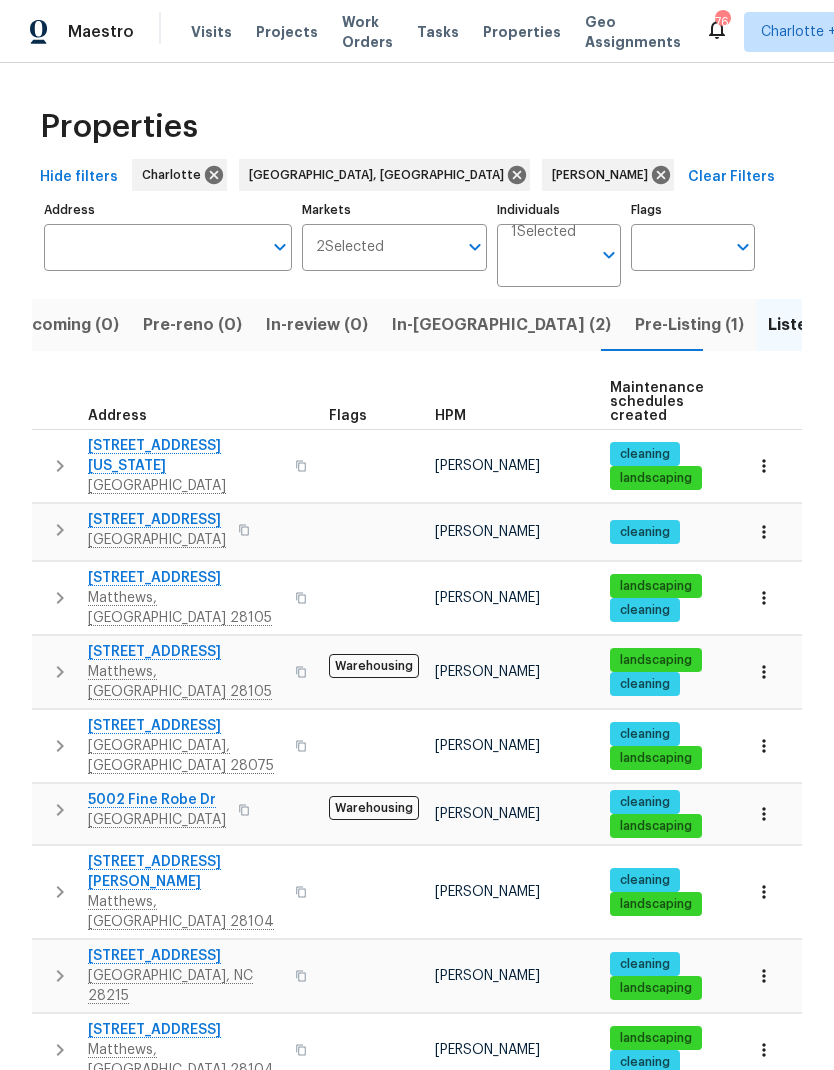 click 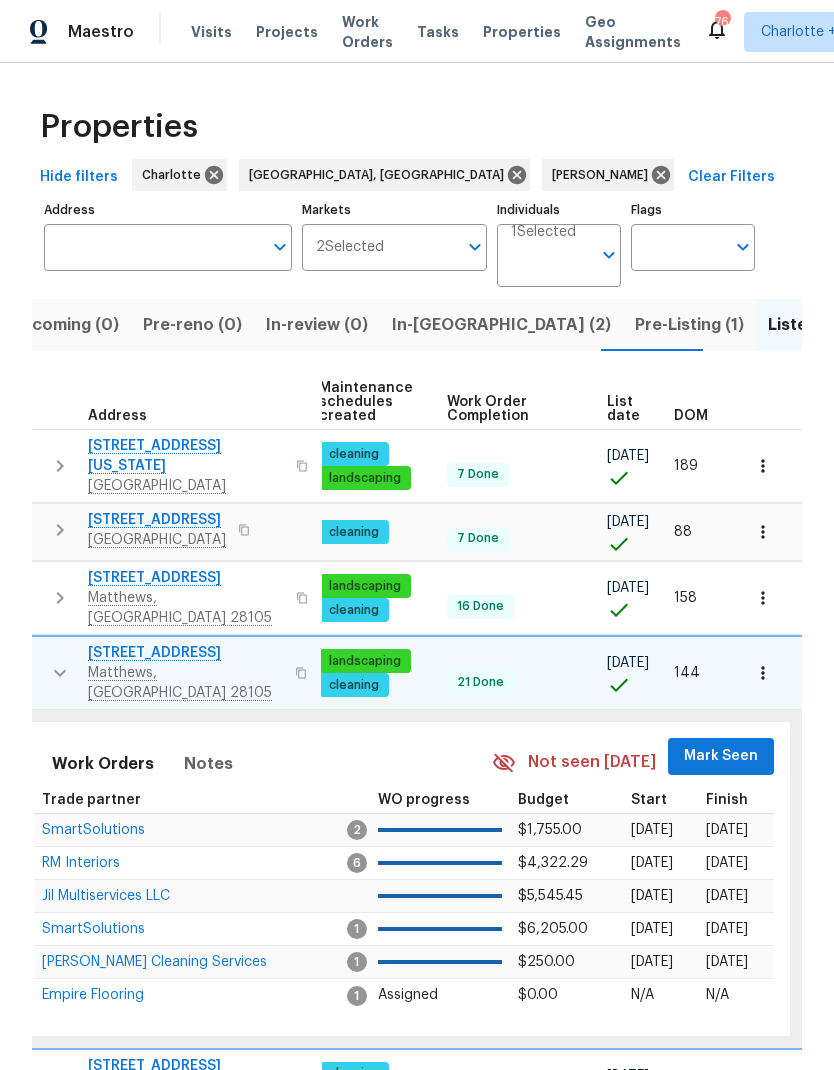 click on "Mark Seen" at bounding box center (721, 756) 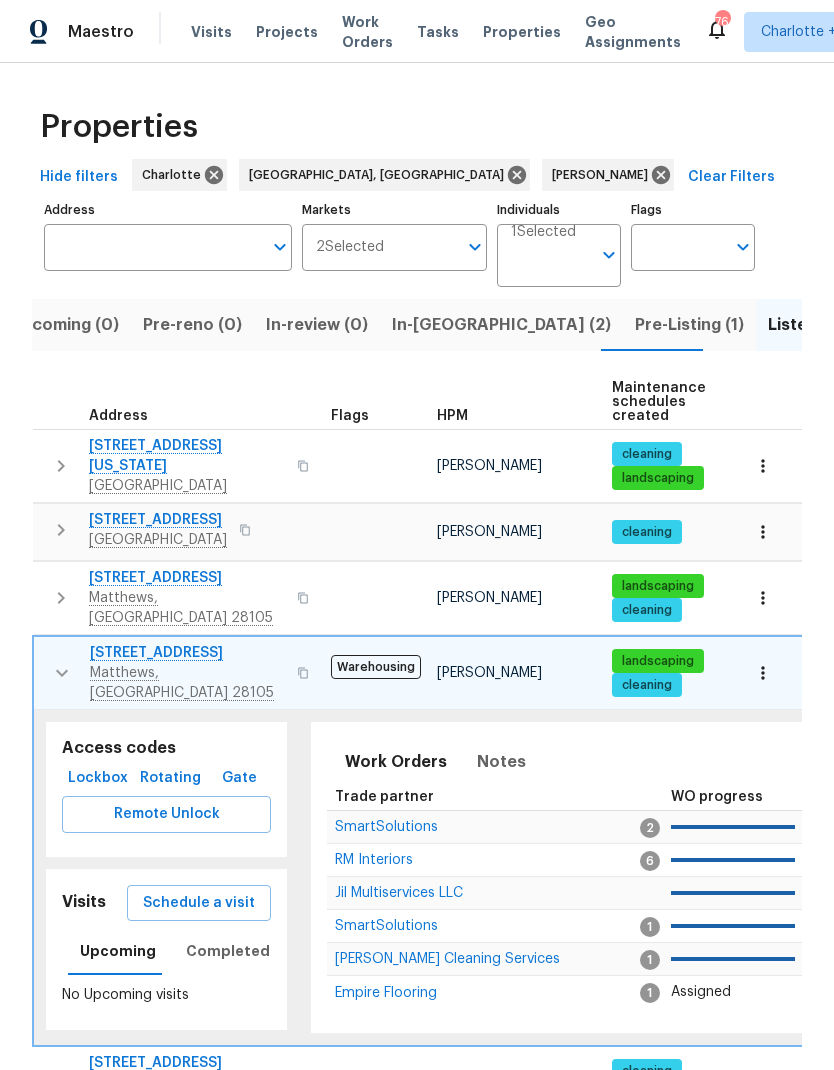scroll, scrollTop: 16, scrollLeft: -1, axis: both 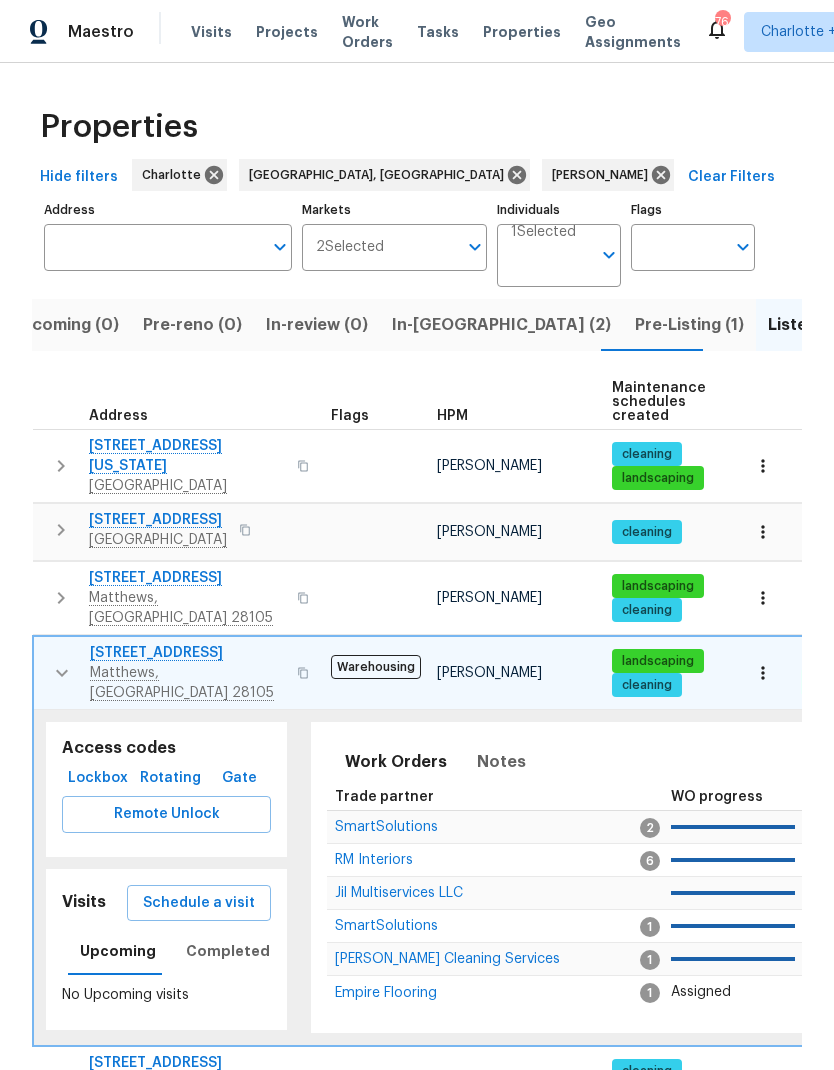 click 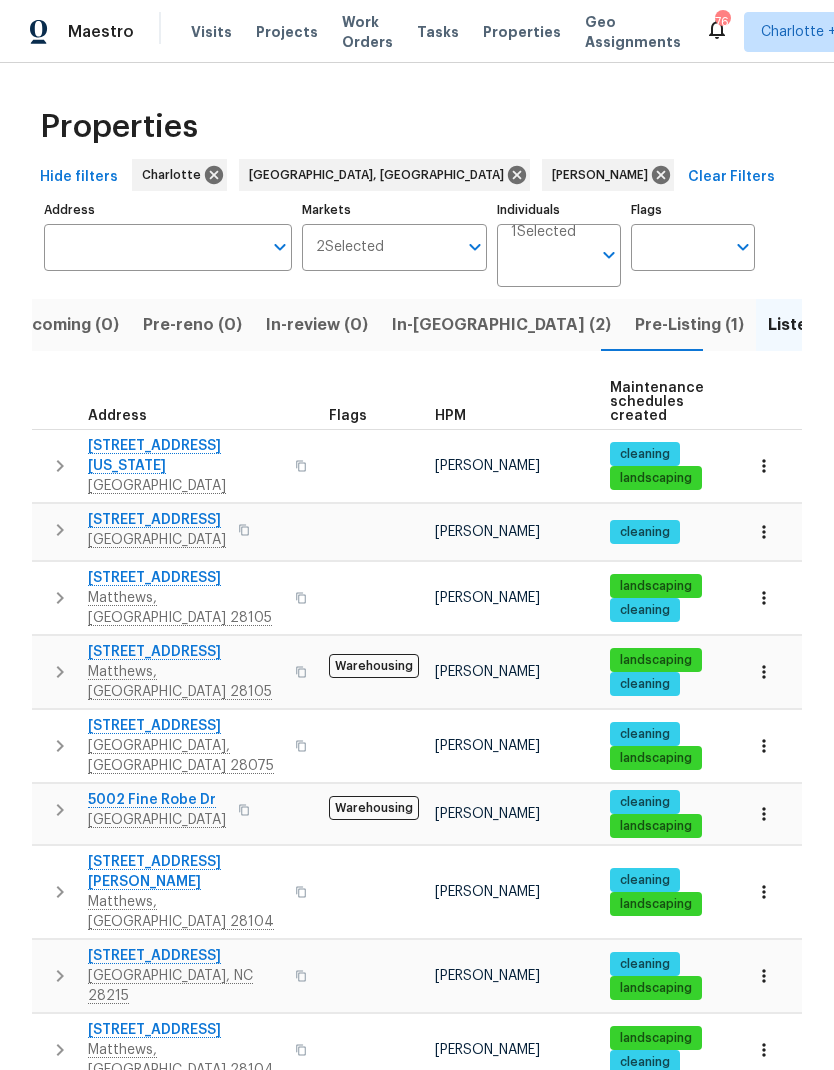 click 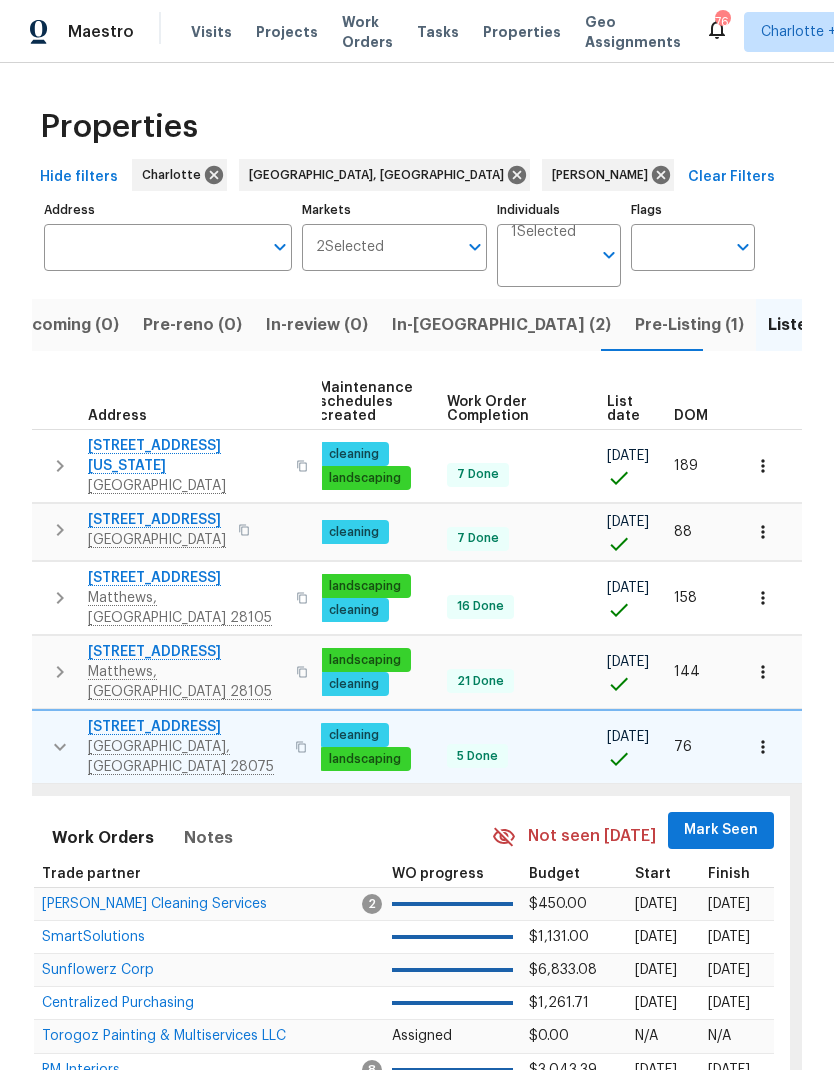 click on "Mark Seen" at bounding box center [721, 830] 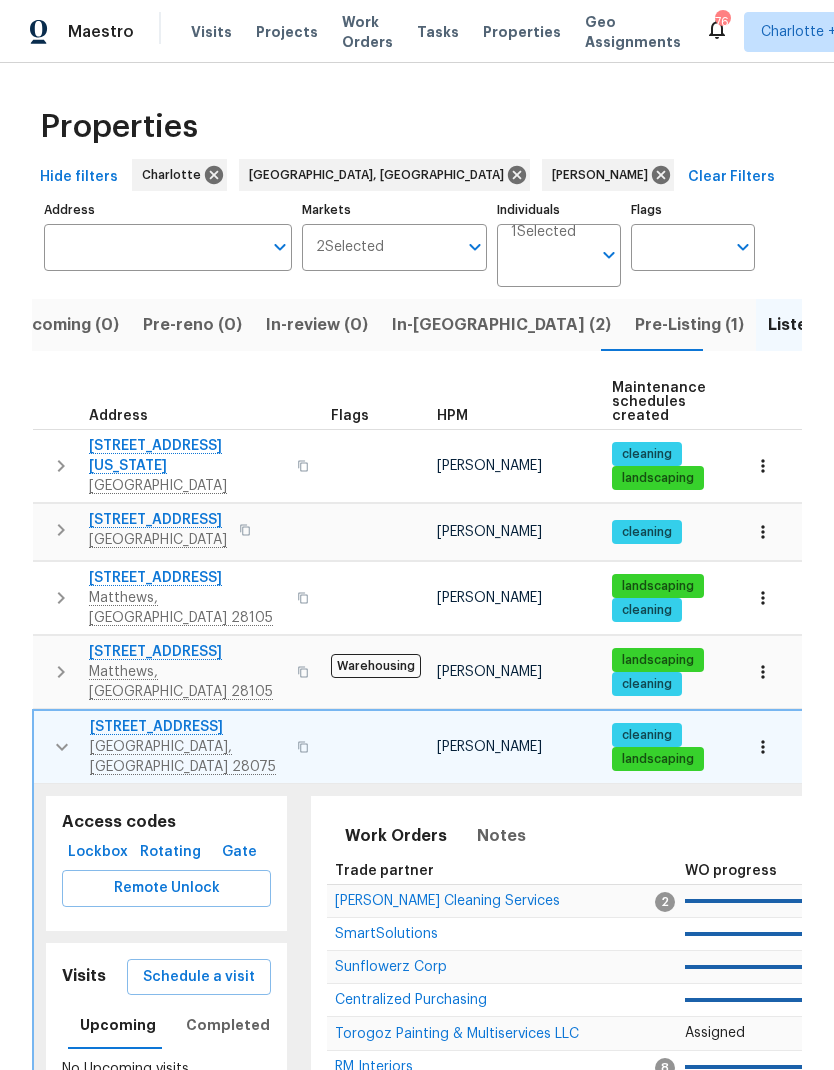 scroll, scrollTop: 16, scrollLeft: -1, axis: both 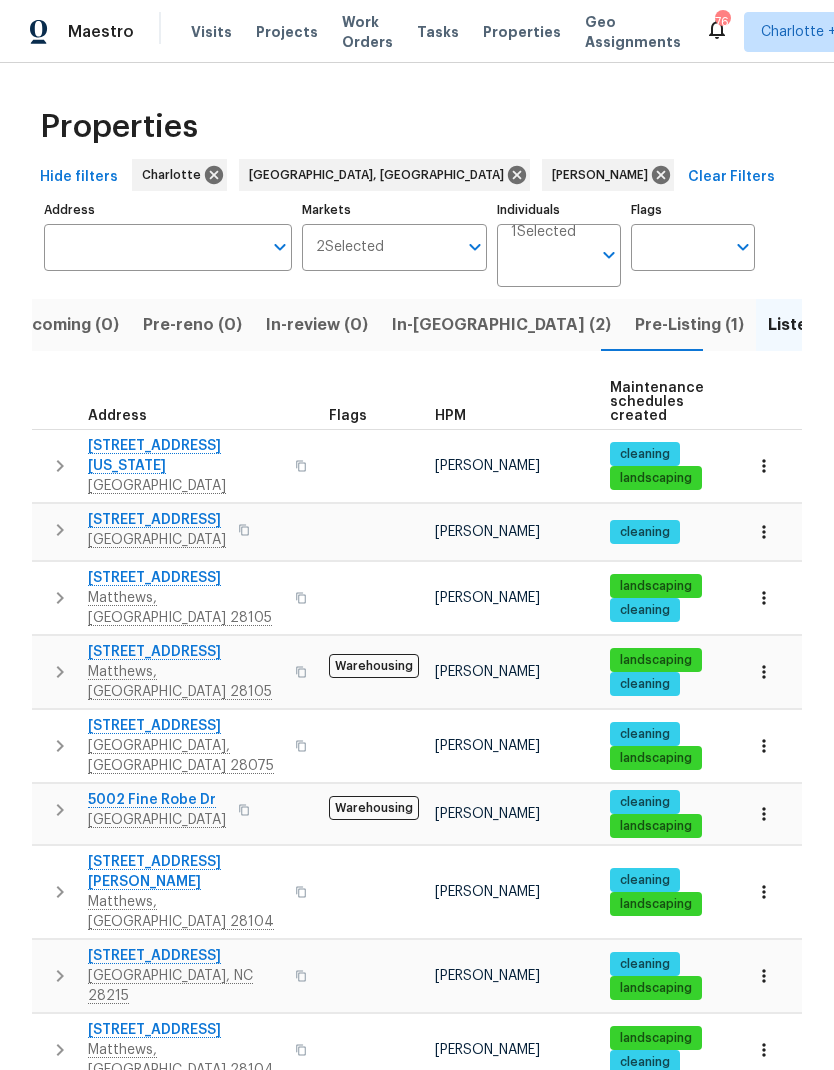 click at bounding box center [60, 810] 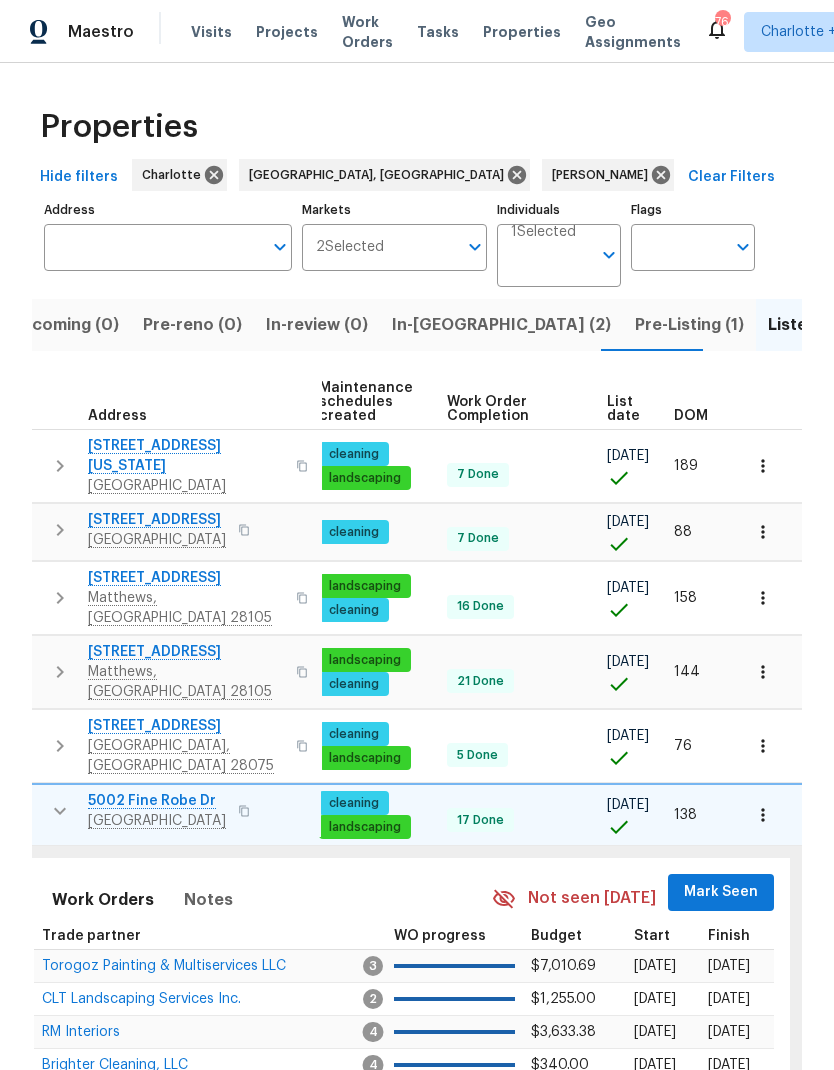 click on "Mark Seen" at bounding box center [721, 892] 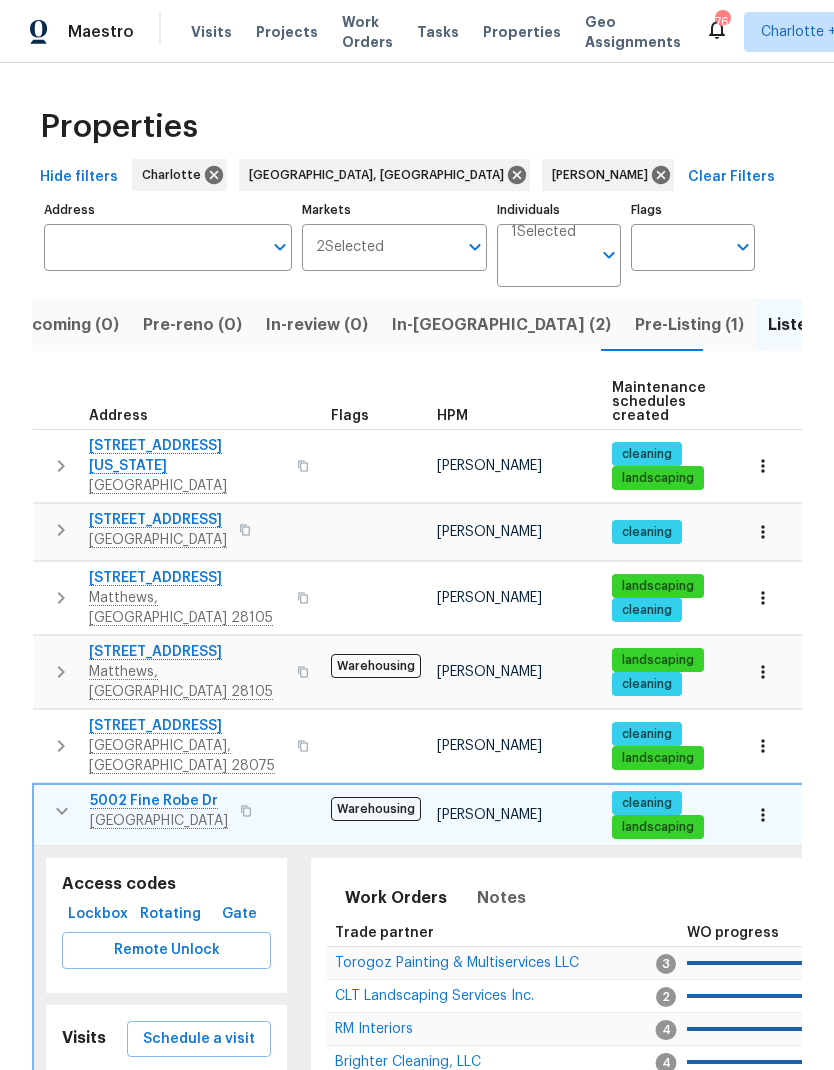 scroll, scrollTop: 16, scrollLeft: -1, axis: both 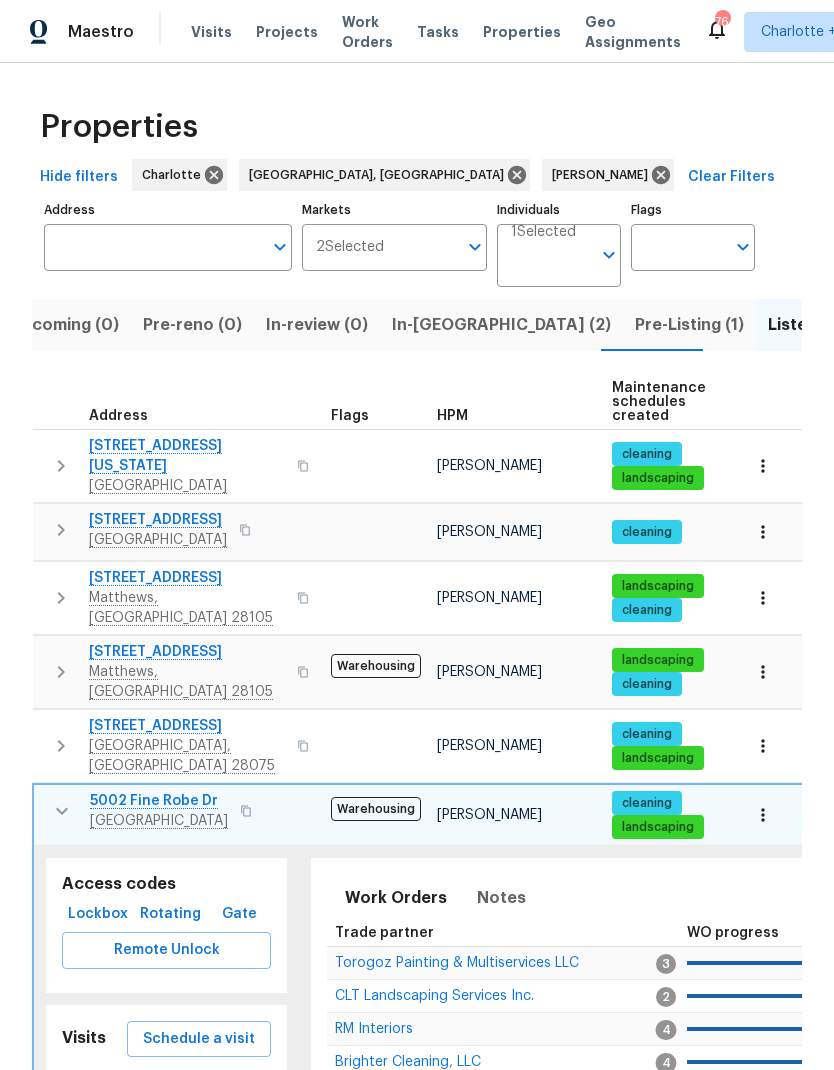 click 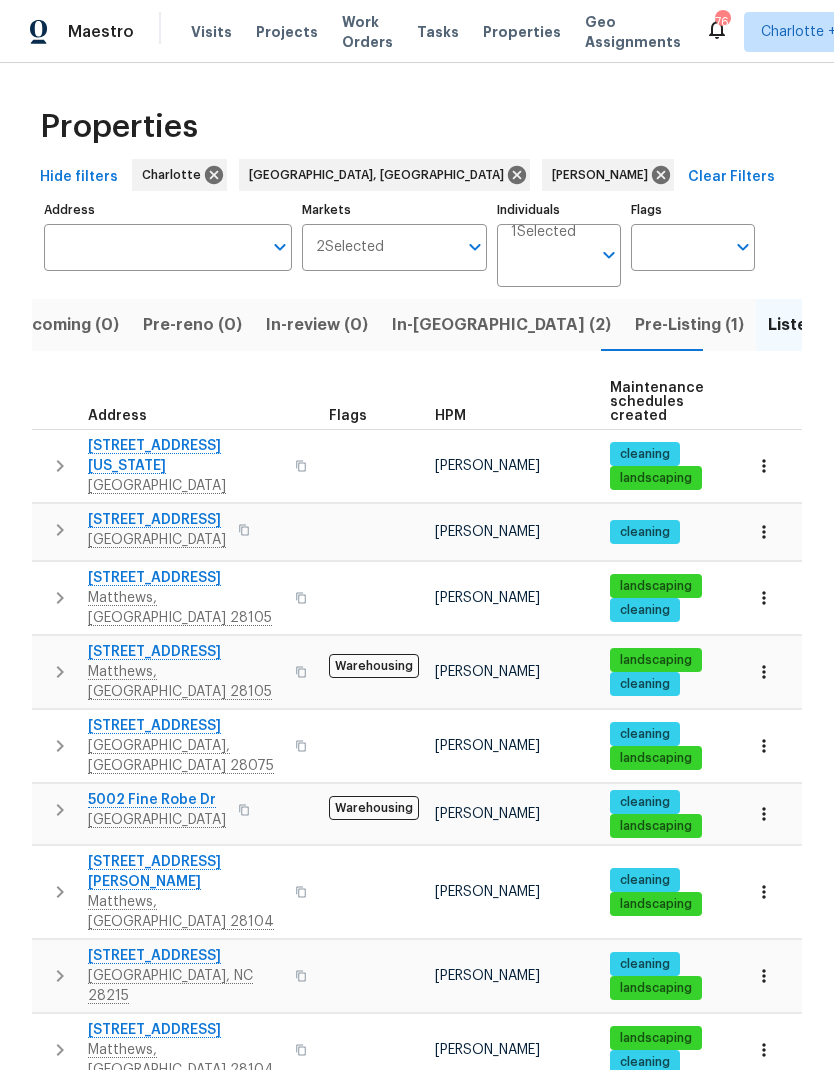 click 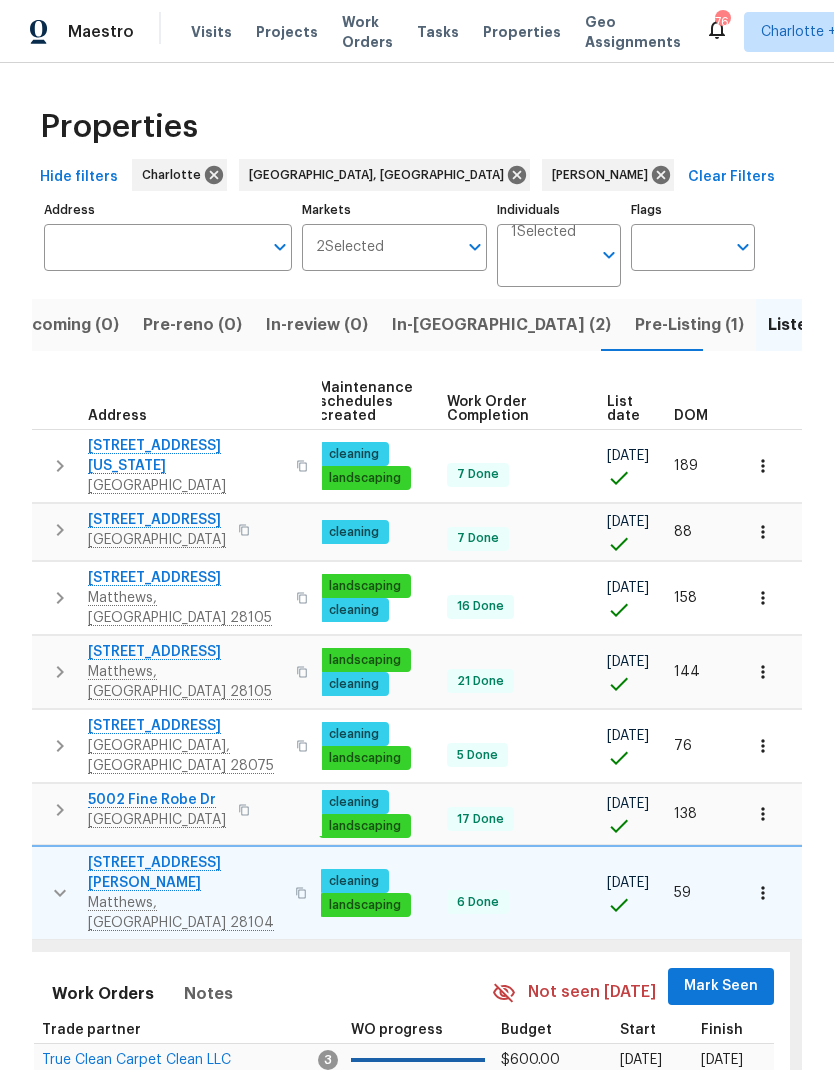 click on "Mark Seen" at bounding box center (721, 986) 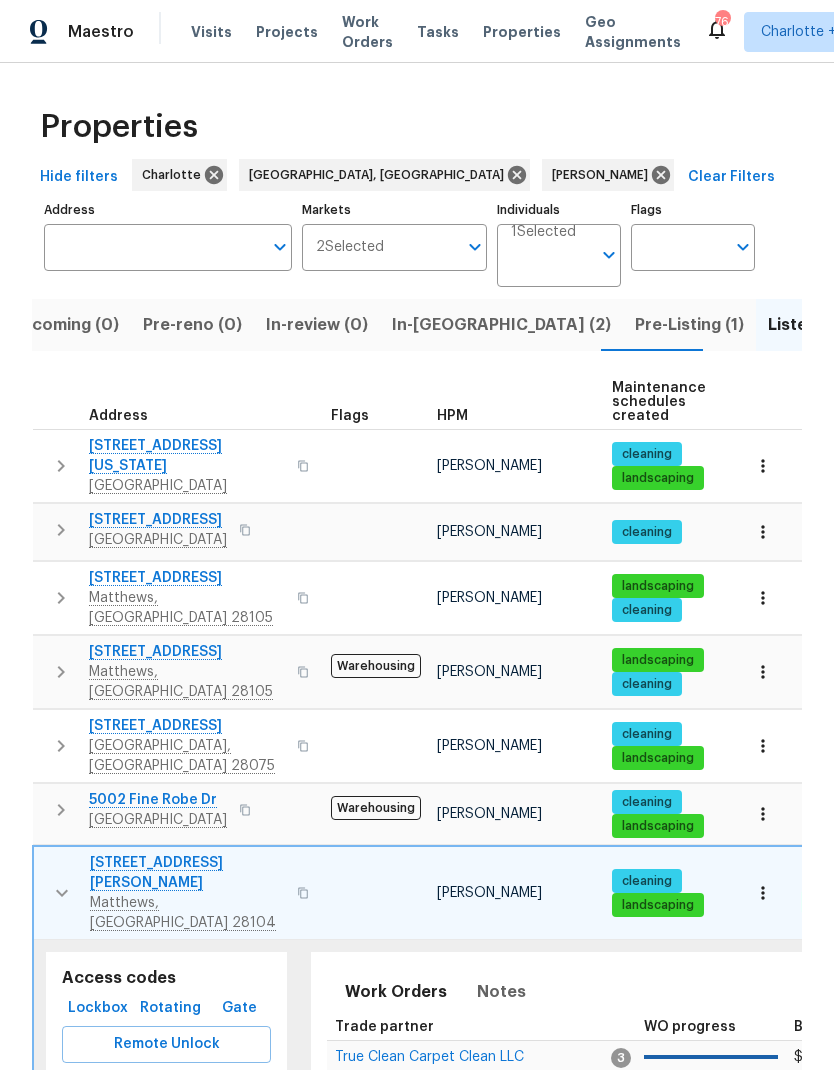 click 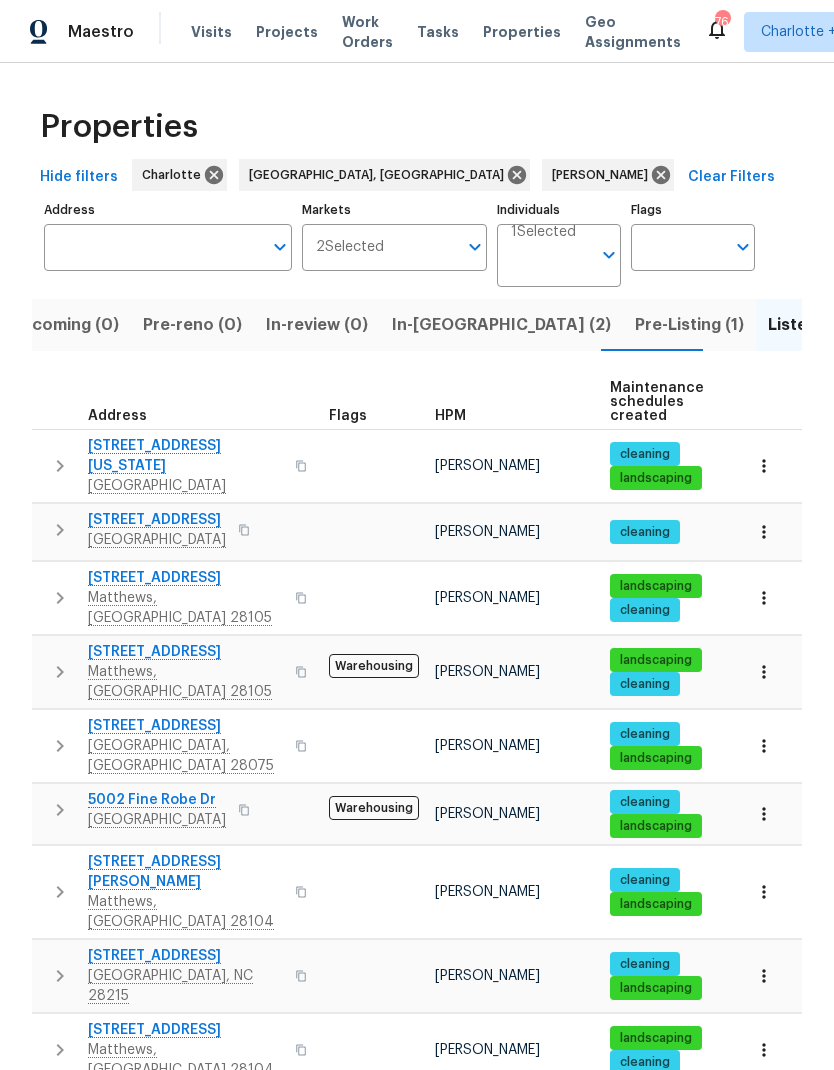 click 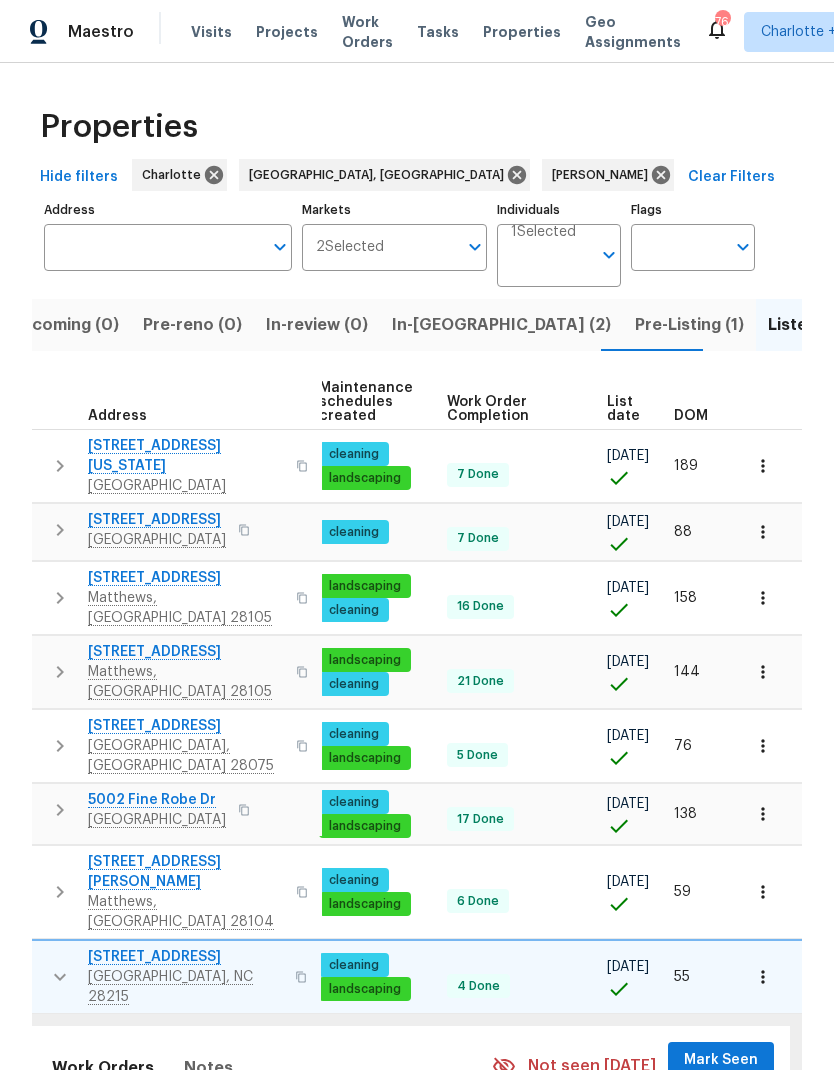 click on "Mark Seen" at bounding box center [721, 1060] 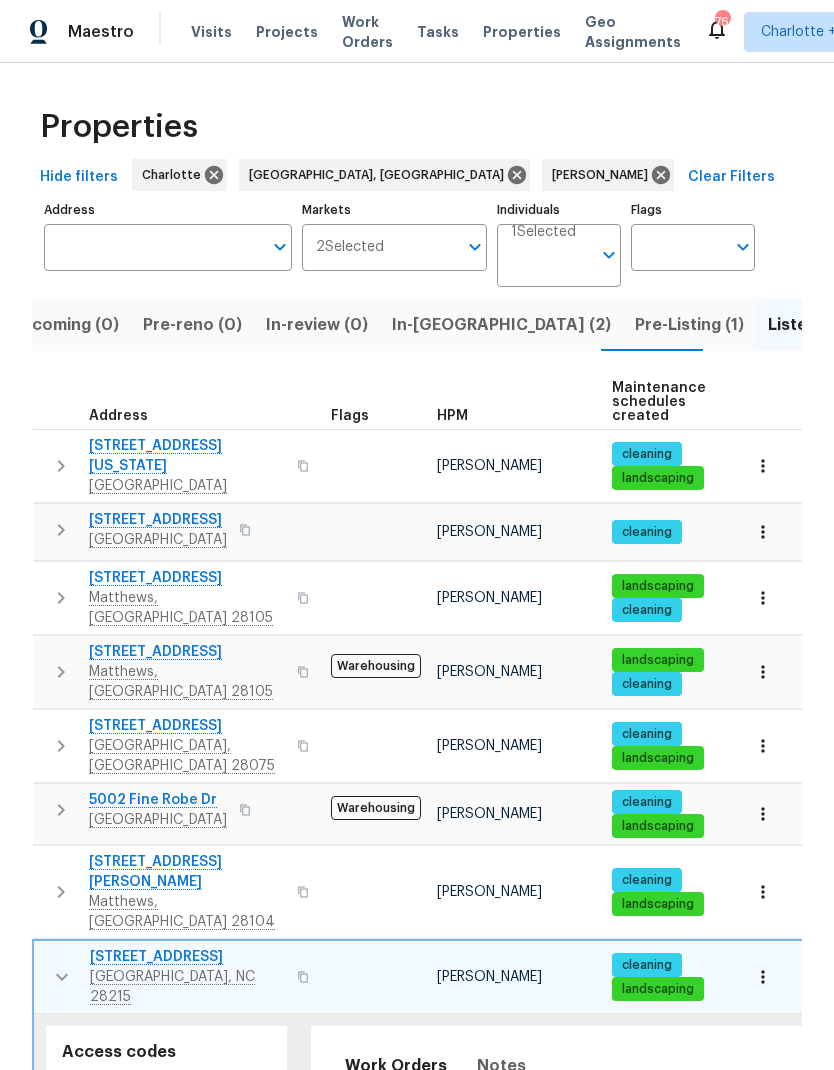click 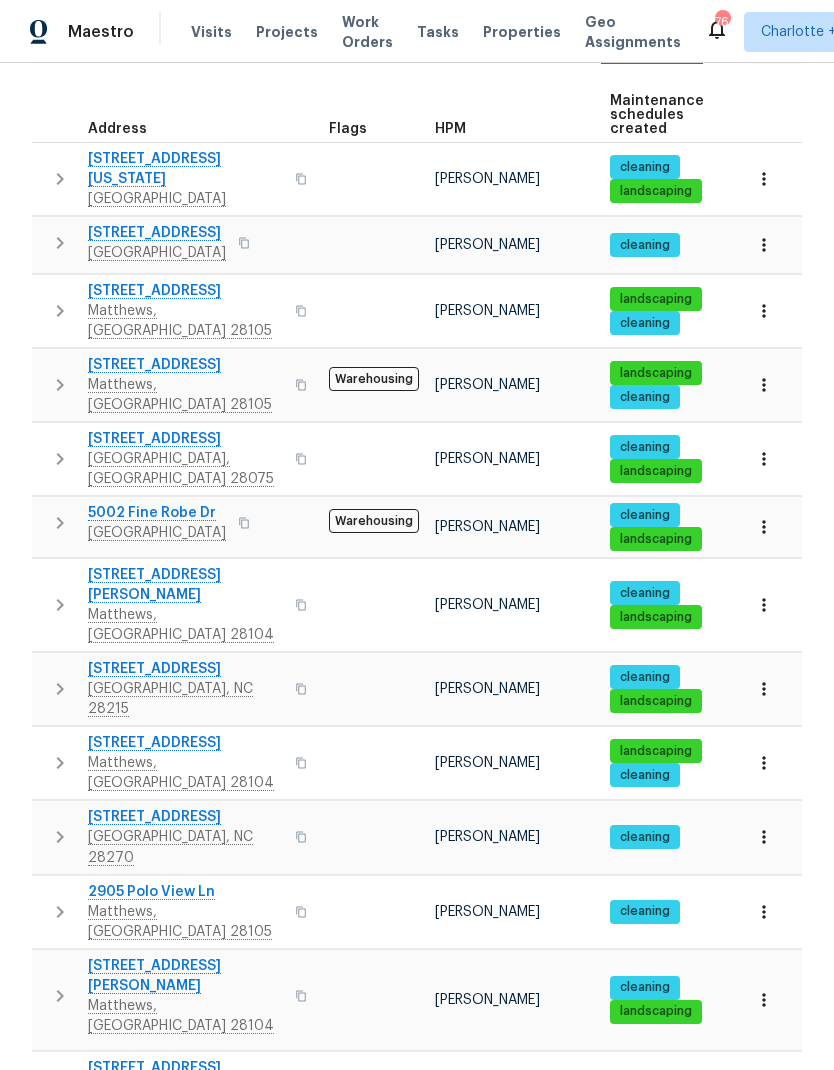 click 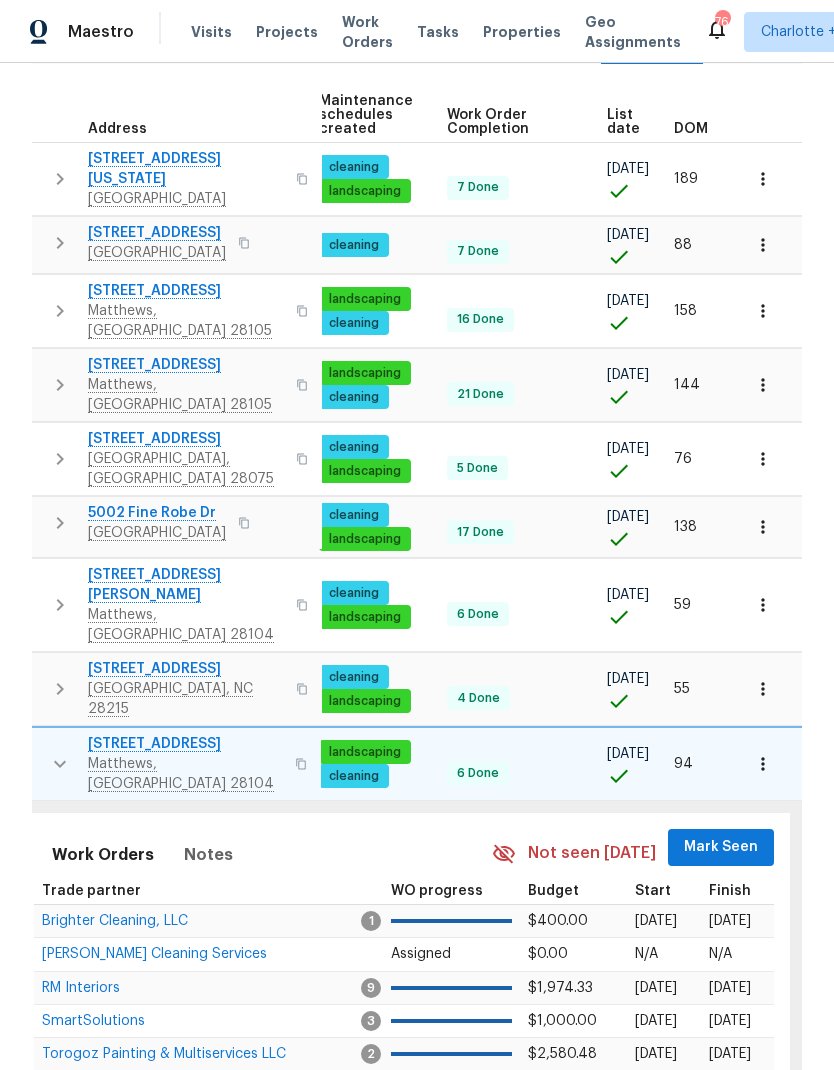 click on "Mark Seen" at bounding box center (721, 847) 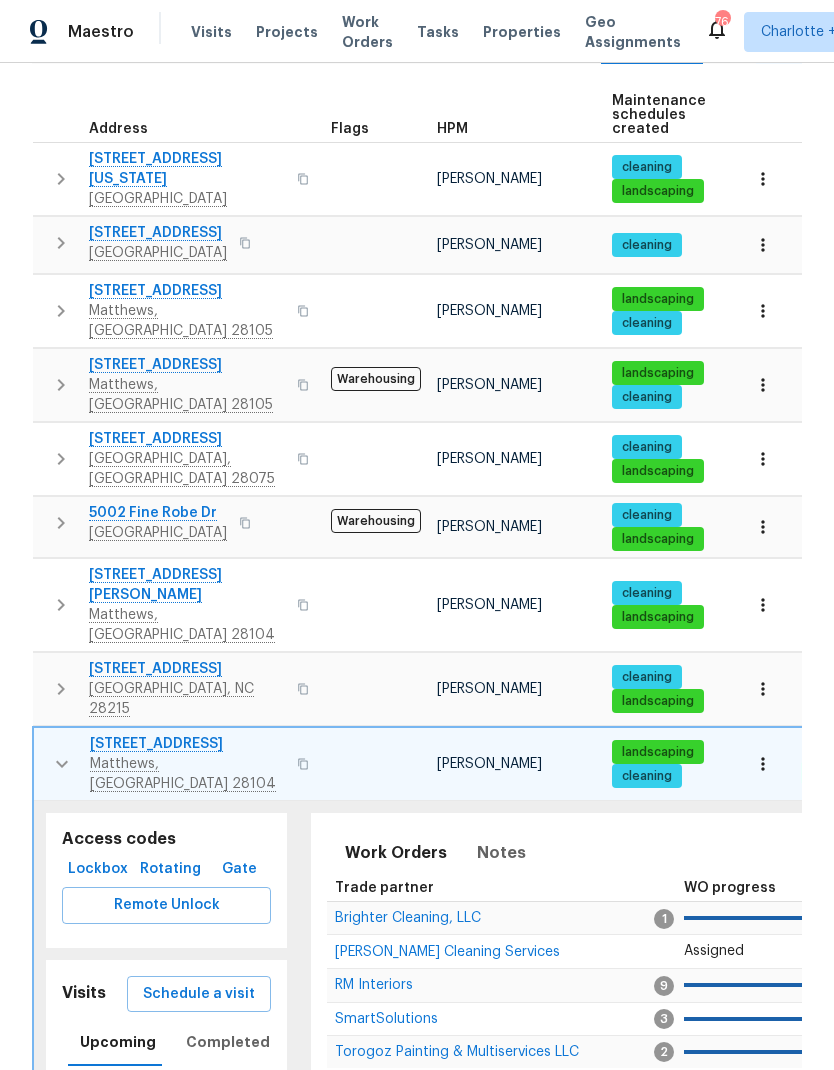 click 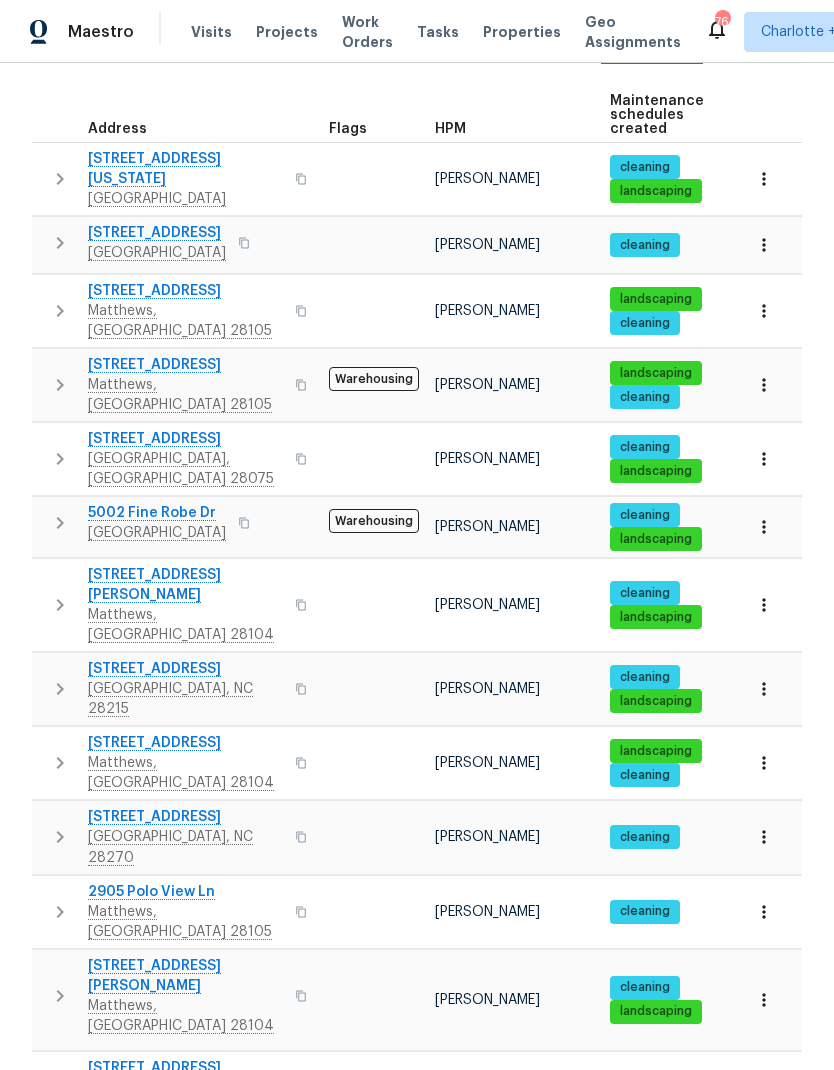 click 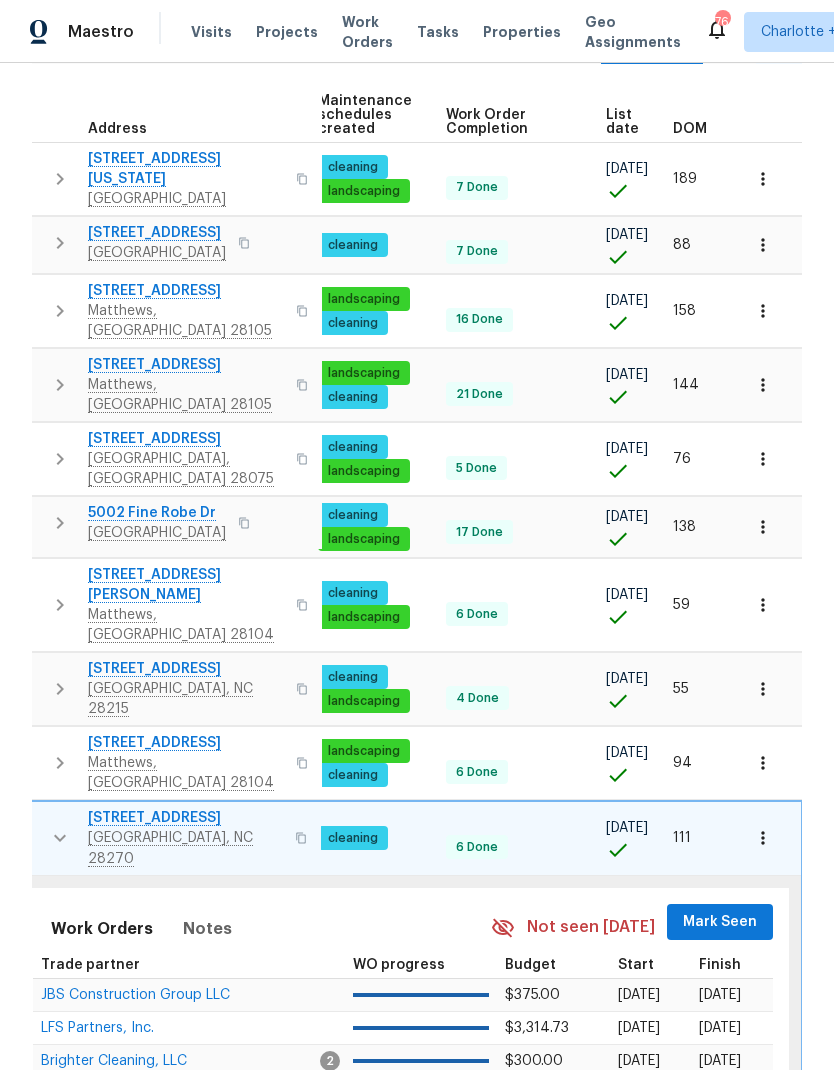 click on "Mark Seen" at bounding box center (720, 922) 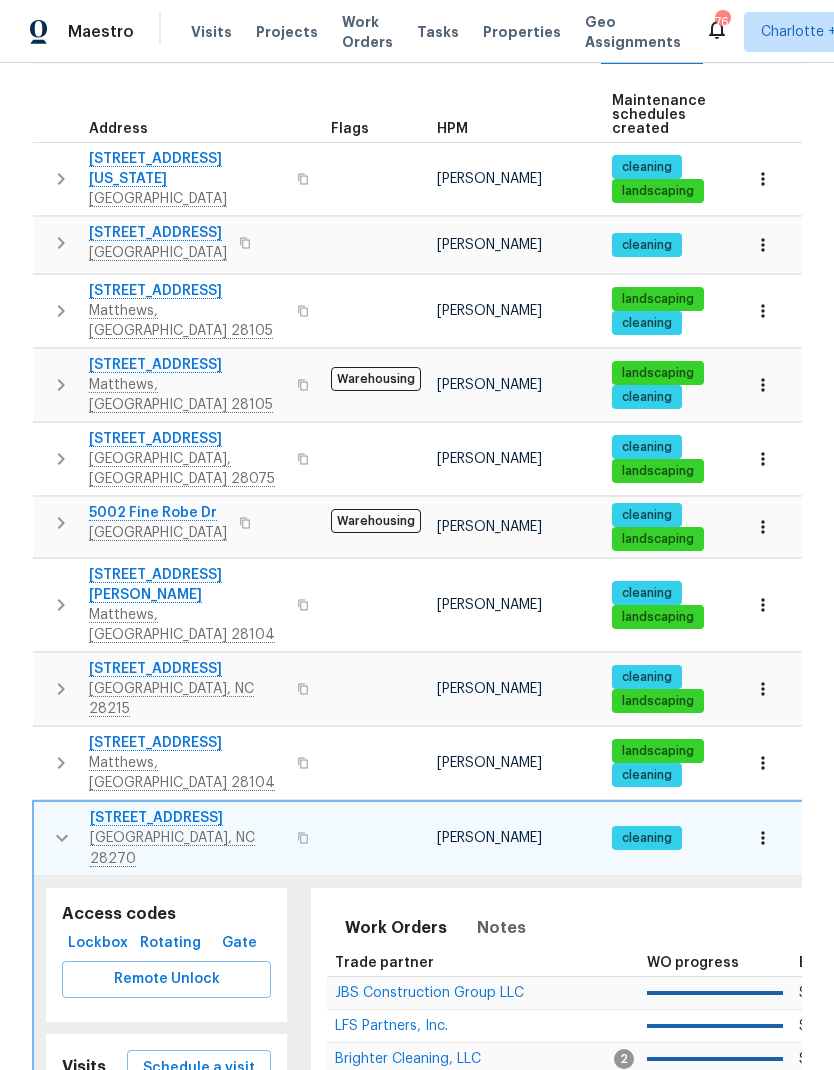 click 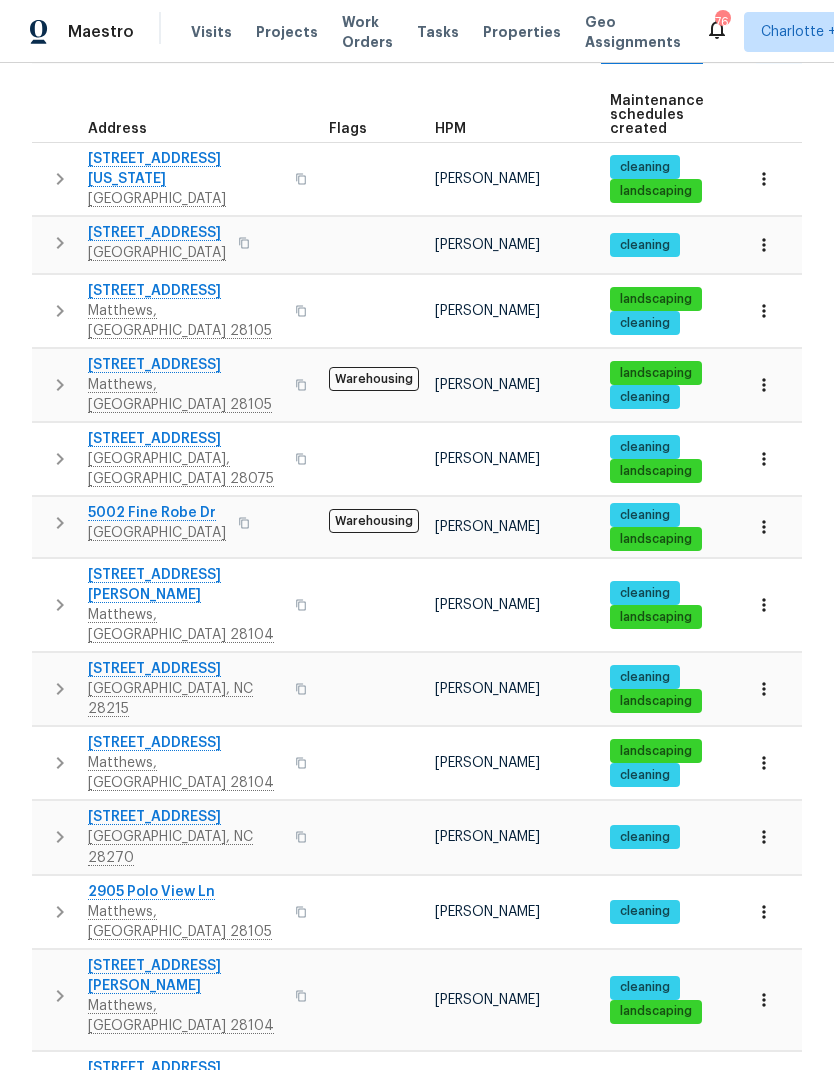 click at bounding box center [60, 912] 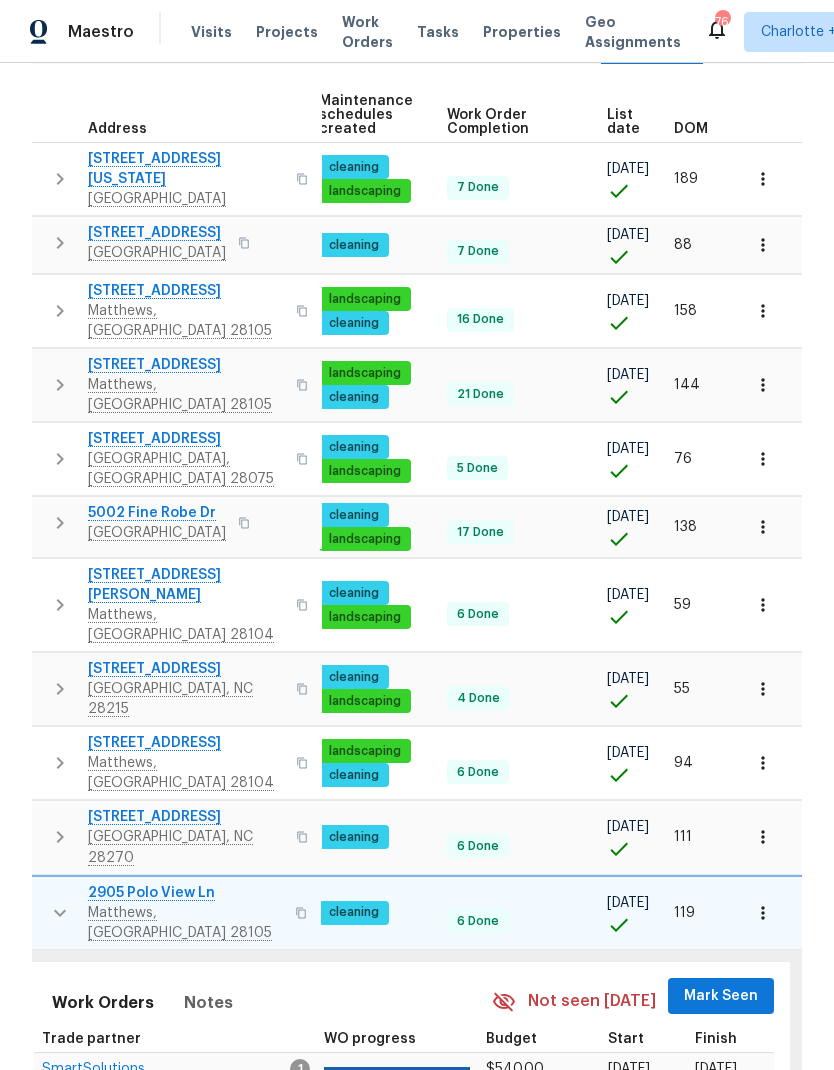 click on "Mark Seen" at bounding box center [721, 996] 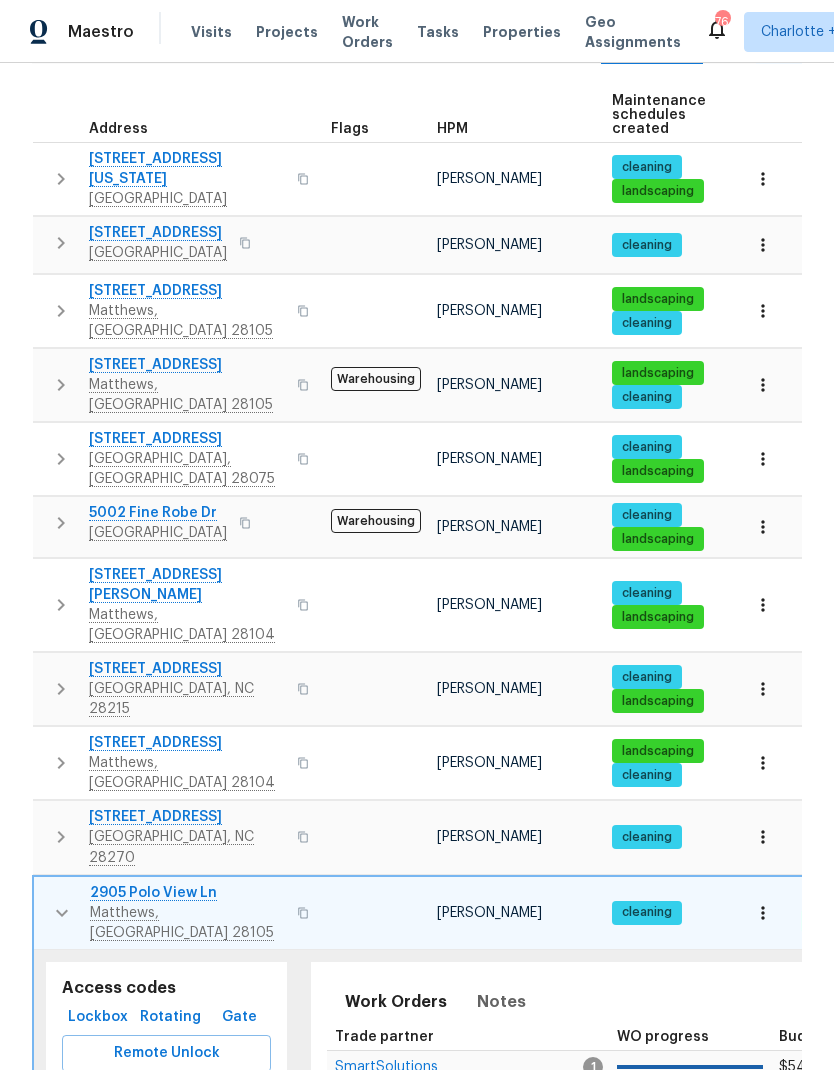 click 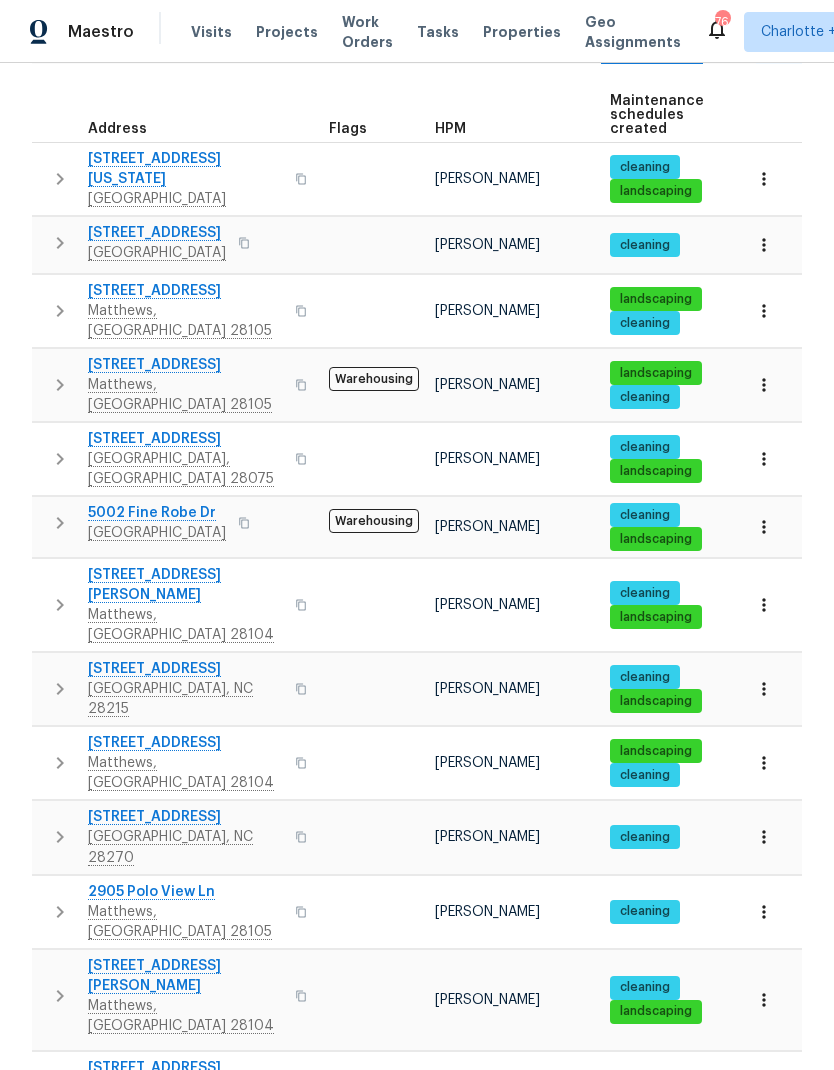 click 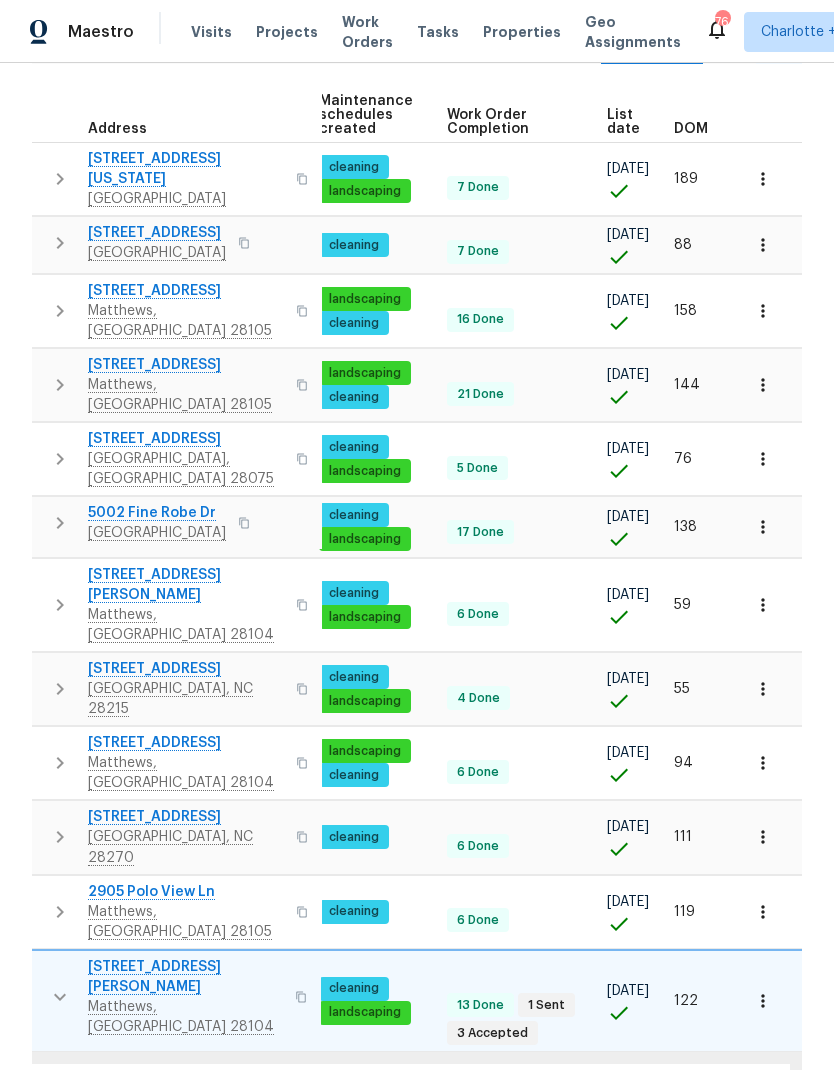 click on "Mark Seen" at bounding box center (721, 1098) 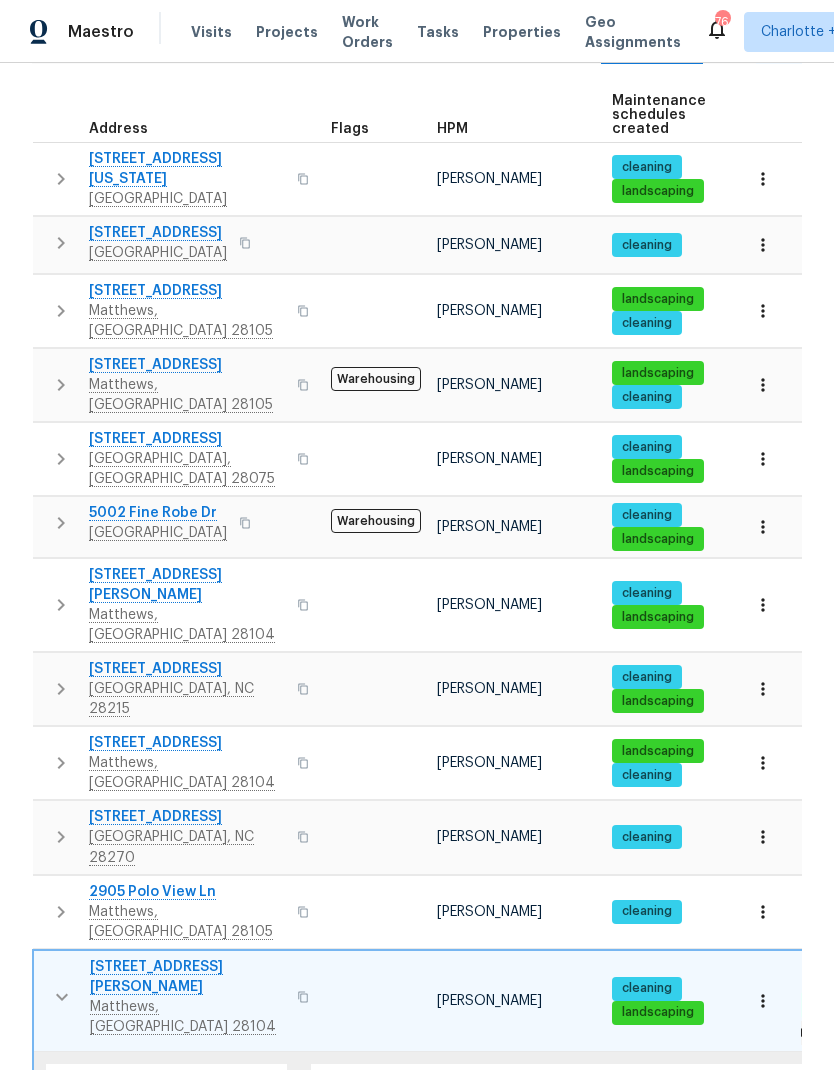 click 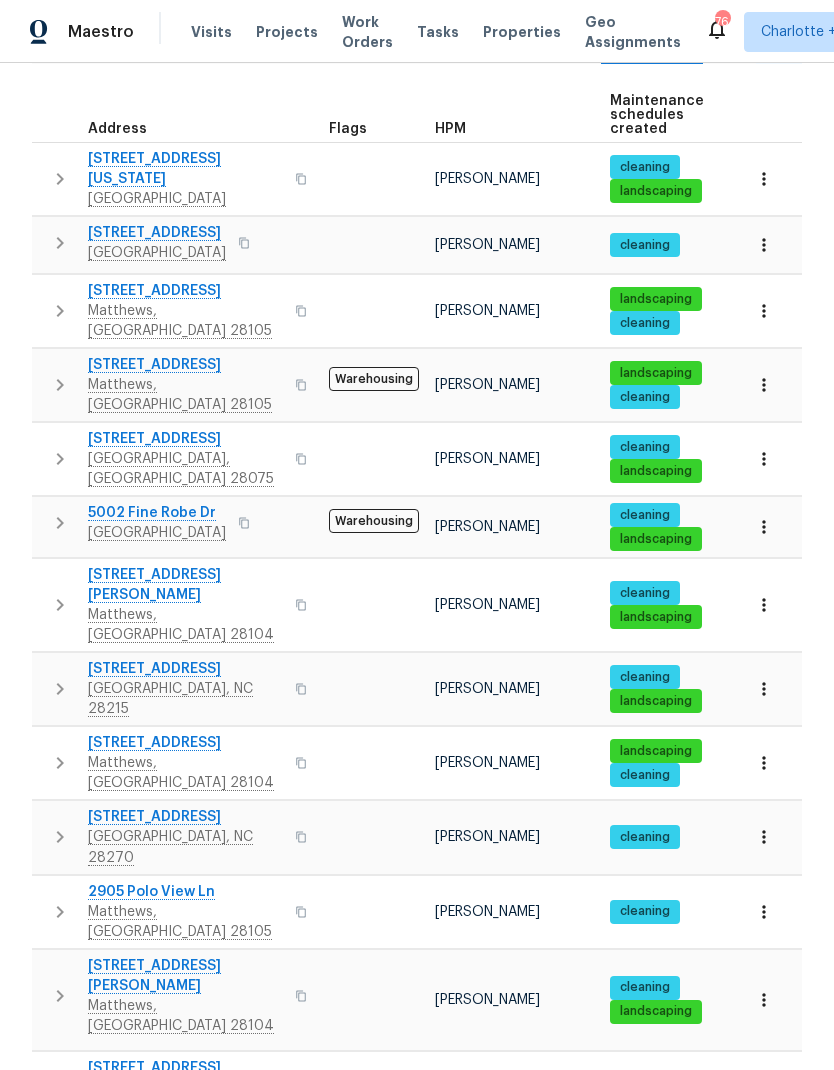 click 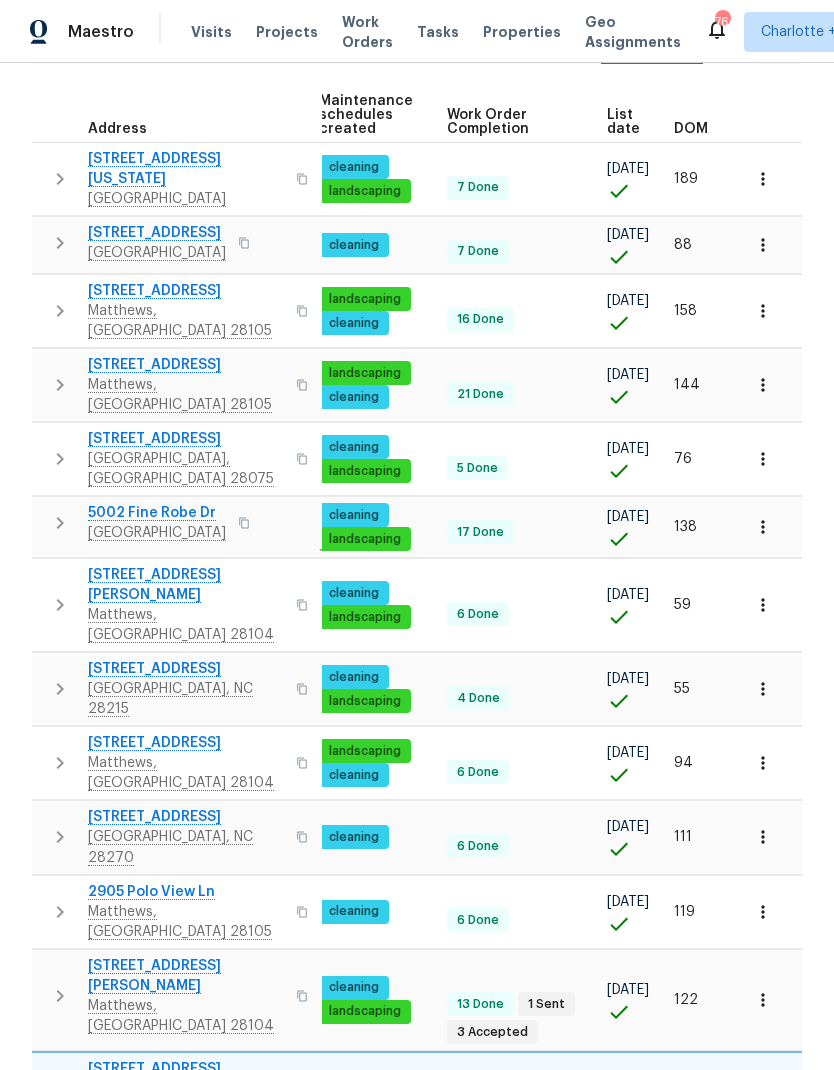 click on "Mark Seen" at bounding box center (721, 1173) 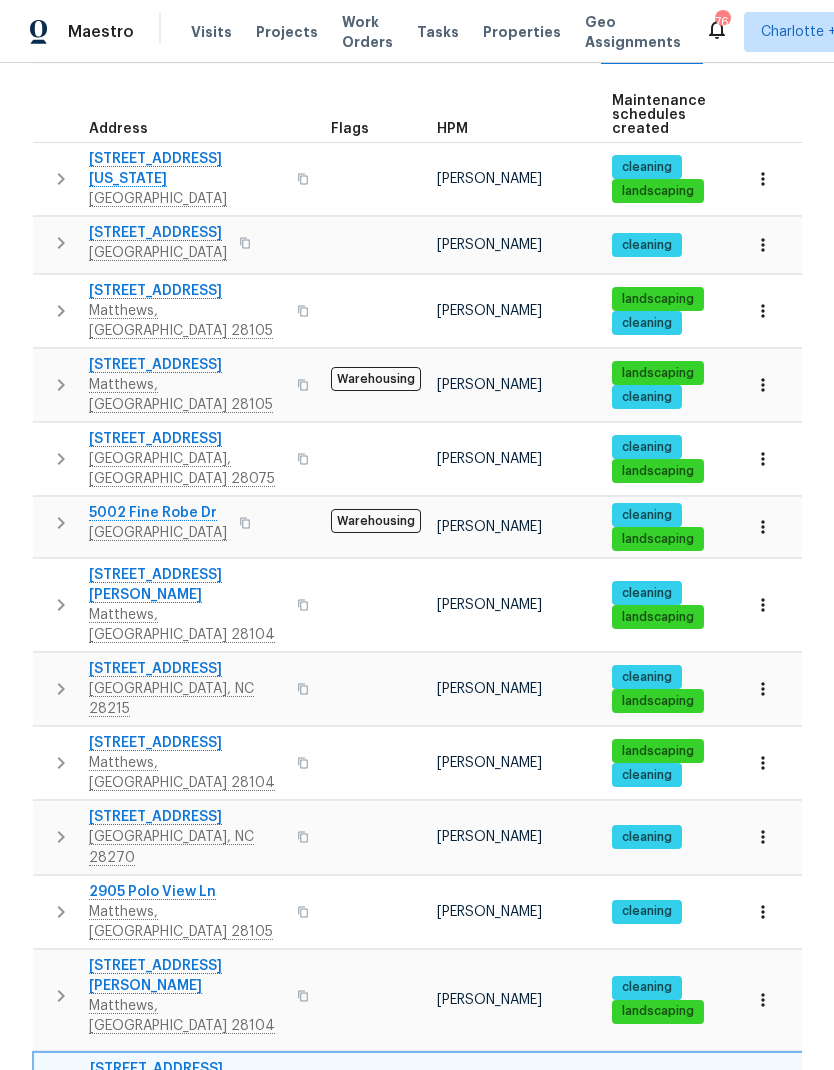 click 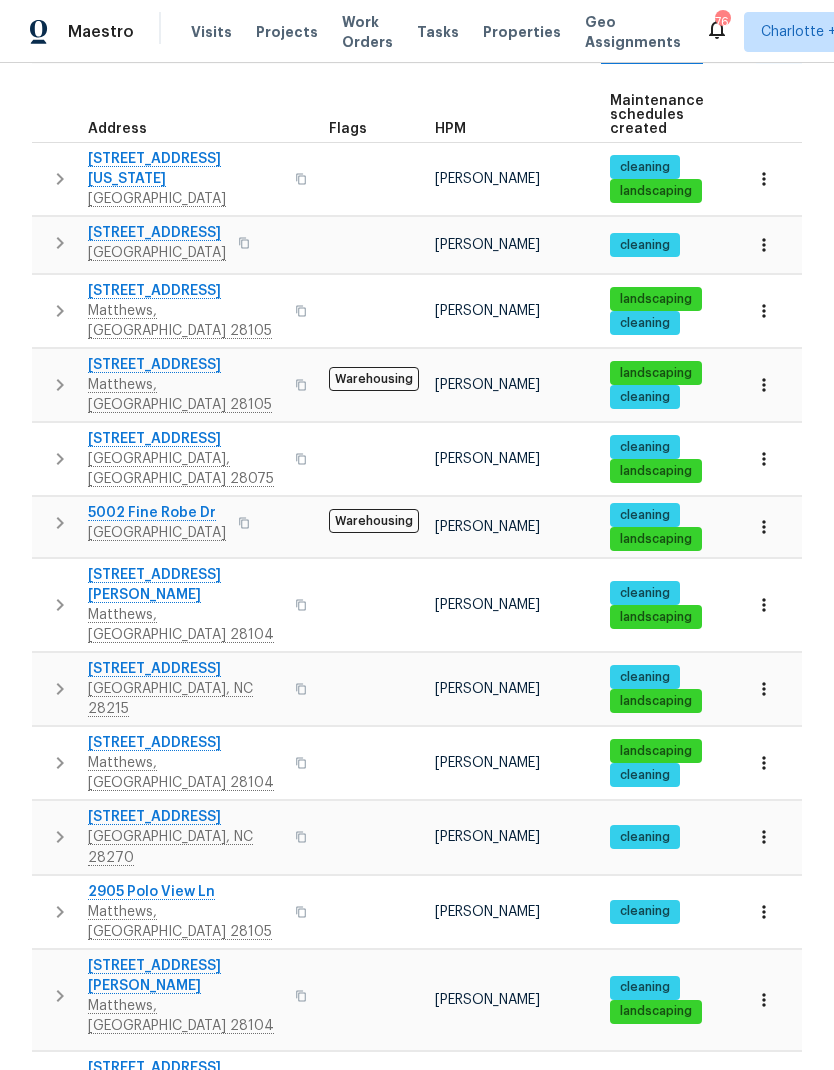 click 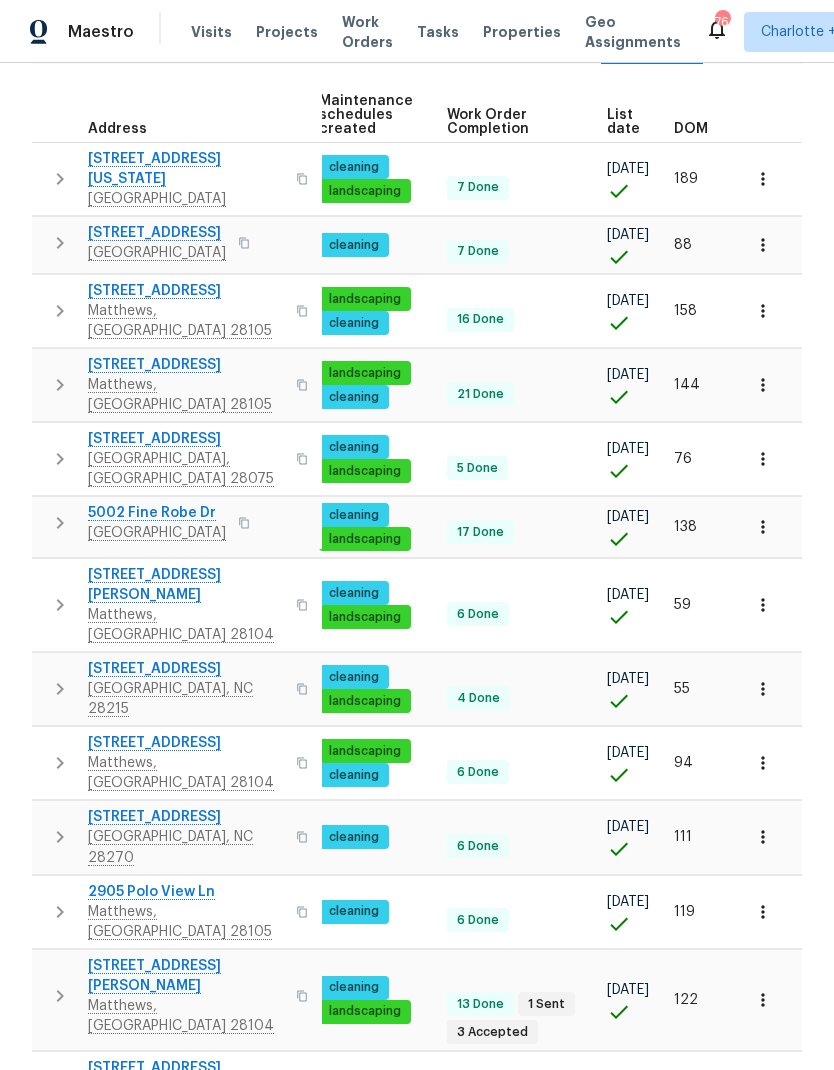 click on "Mark Seen" at bounding box center [721, 1265] 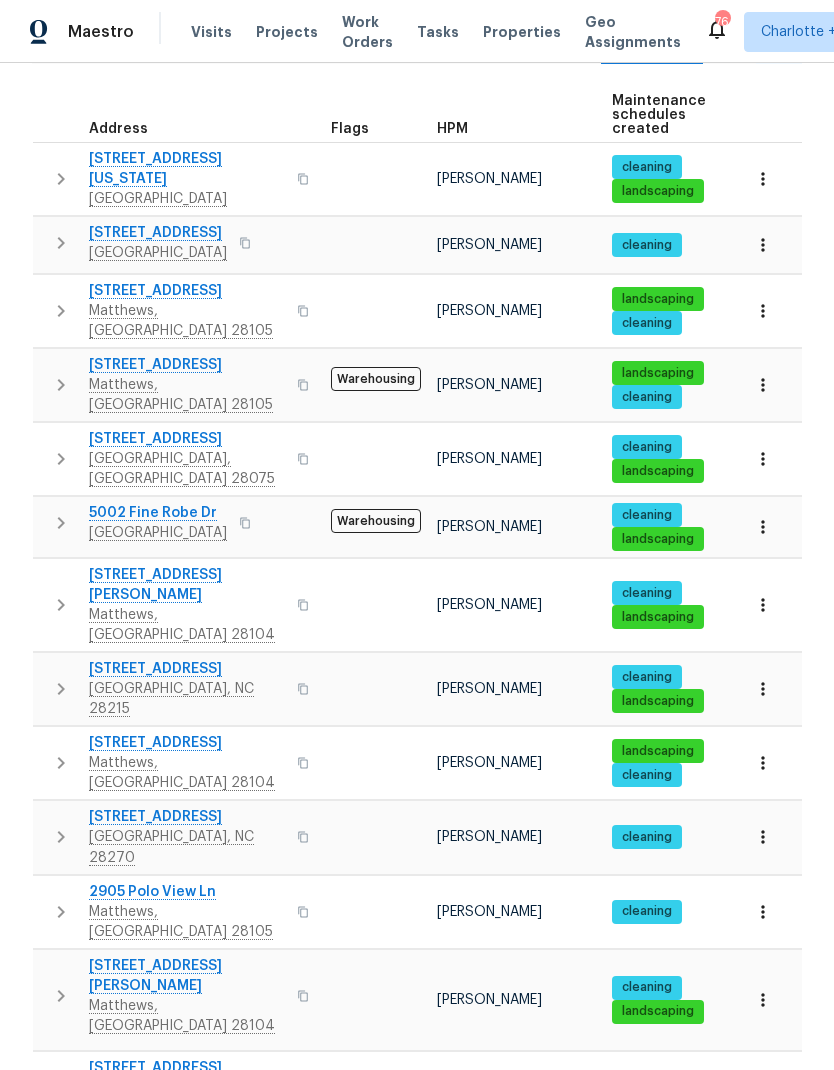 click 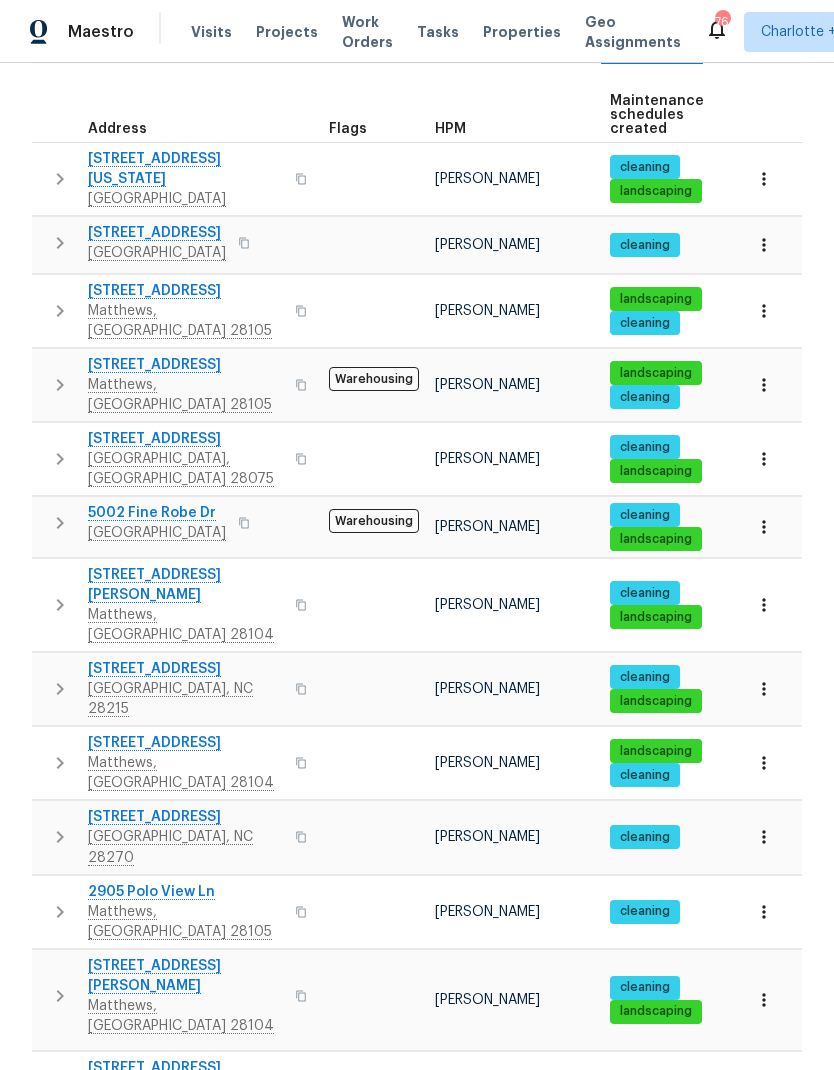 click 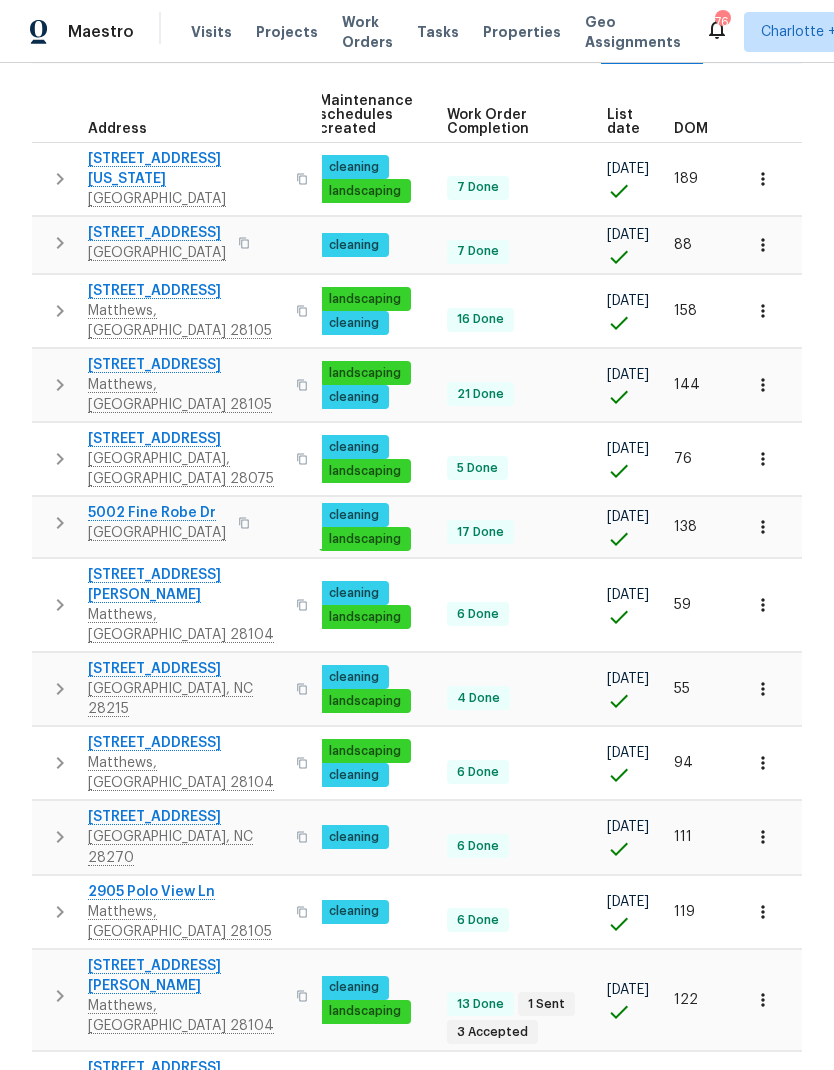 click on "Mark Seen" at bounding box center (721, 1358) 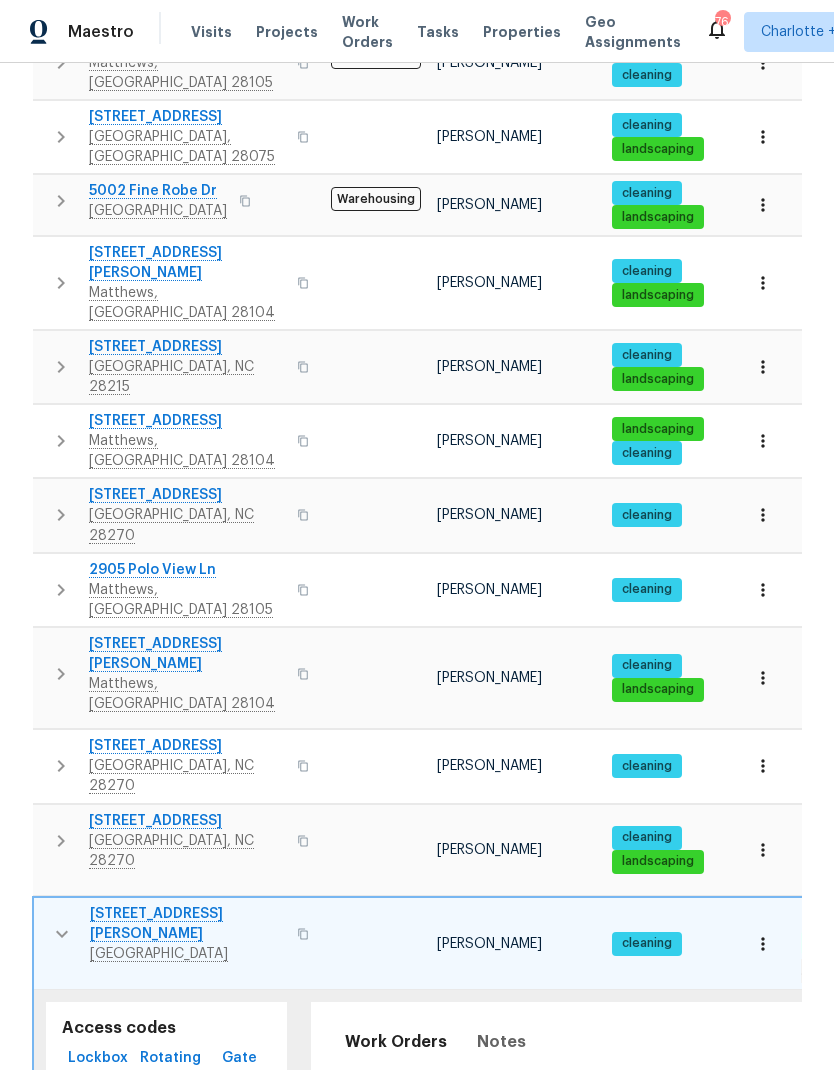 click 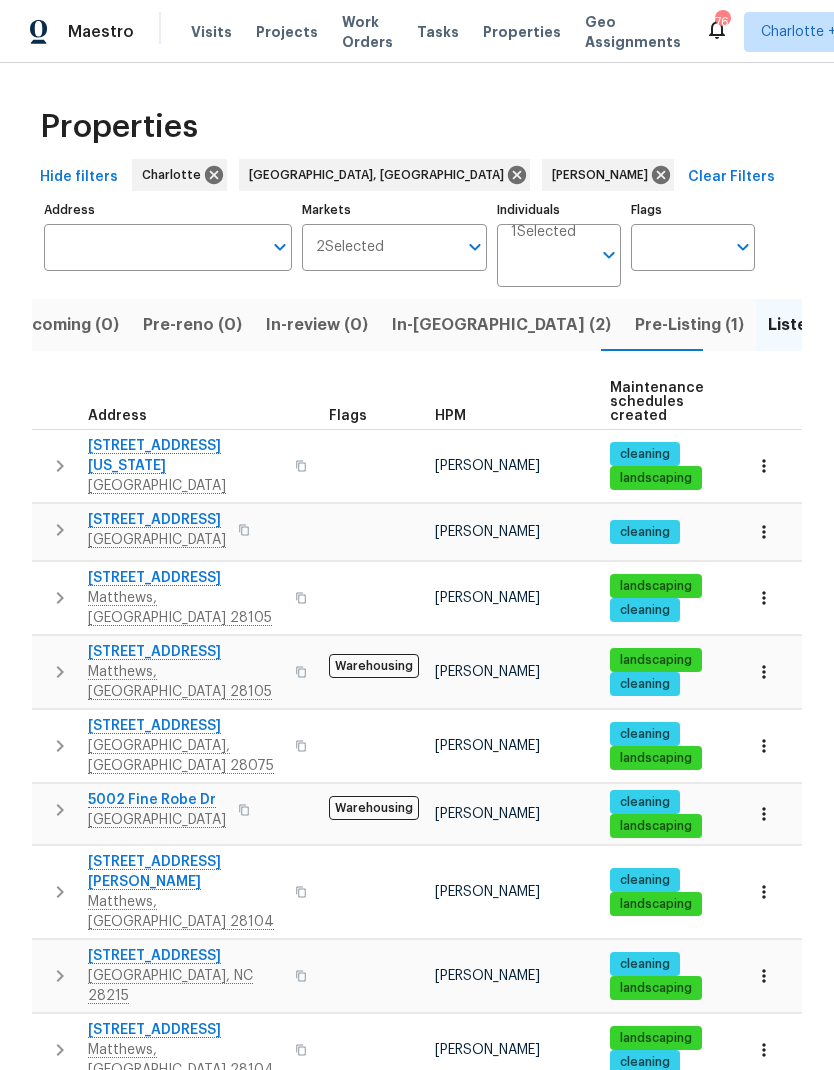 click on "In-[GEOGRAPHIC_DATA] (2)" at bounding box center (501, 325) 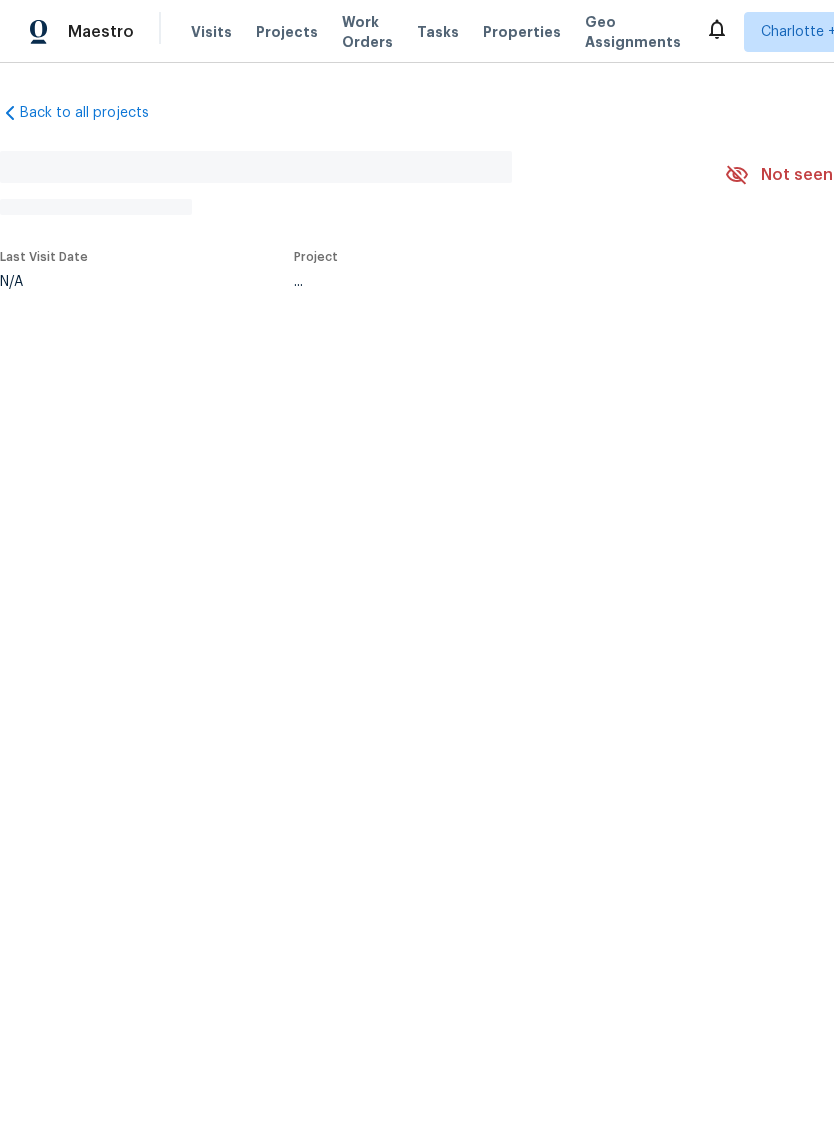 scroll, scrollTop: 0, scrollLeft: 0, axis: both 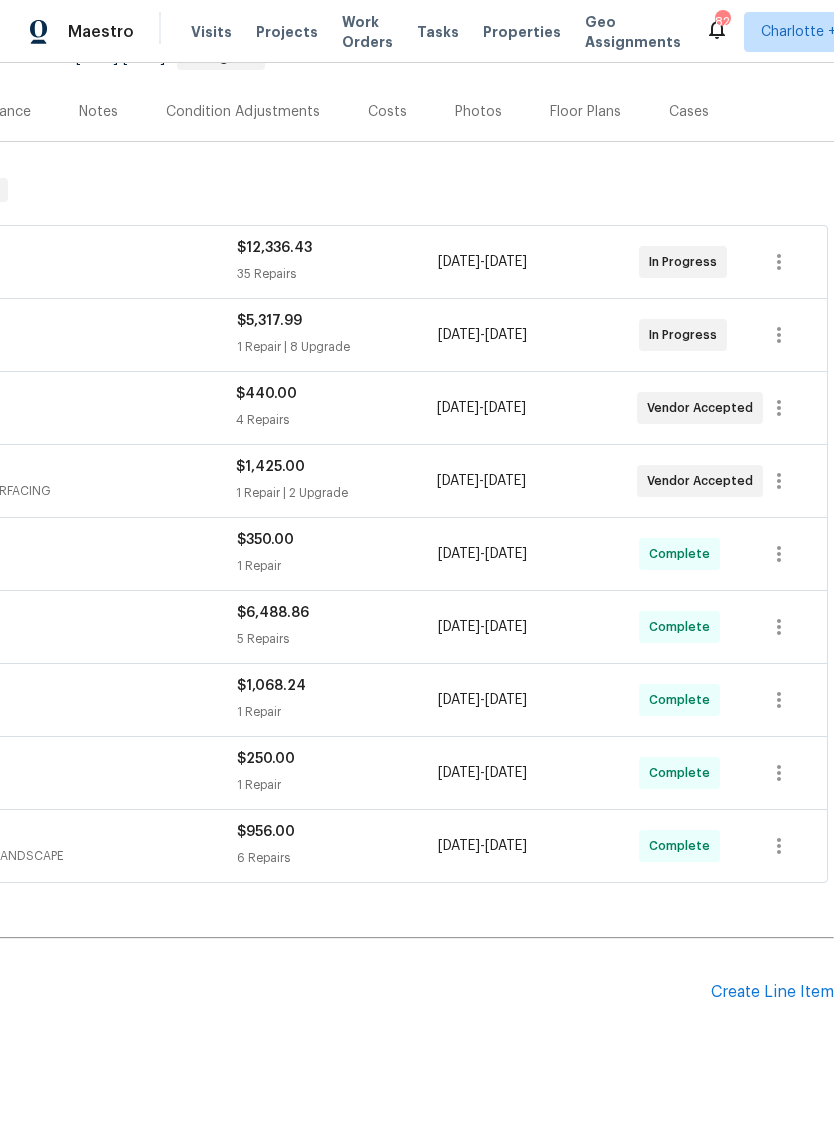 click on "Create Line Item" at bounding box center (772, 992) 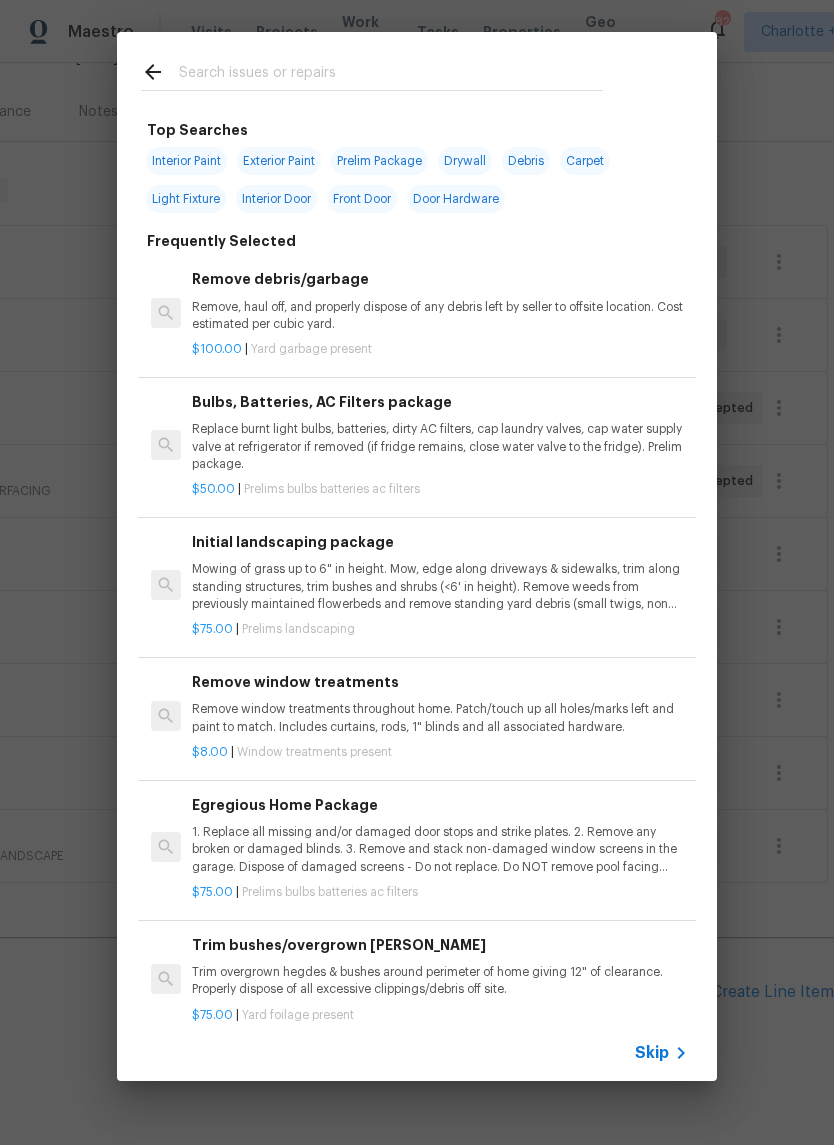 click on "Top Searches Interior Paint Exterior Paint Prelim Package Drywall Debris Carpet Light Fixture Interior Door Front Door Door Hardware Frequently Selected Remove debris/garbage Remove, haul off, and properly dispose of any debris left by seller to offsite location. Cost estimated per cubic yard. $100.00   |   Yard garbage present Bulbs, Batteries, AC Filters package Replace burnt light bulbs, batteries, dirty AC filters, cap laundry valves, cap water supply valve at refrigerator if removed (if fridge remains, close water valve to the fridge). Prelim package. $50.00   |   Prelims bulbs batteries ac filters Initial landscaping package Mowing of grass up to 6" in height. Mow, edge along driveways & sidewalks, trim along standing structures, trim bushes and shrubs (<6' in height). Remove weeds from previously maintained flowerbeds and remove standing yard debris (small twigs, non seasonal falling leaves).  Use leaf blower to remove clippings from hard surfaces." $75.00   |   Prelims landscaping $8.00   |   $75.00" at bounding box center [417, 556] 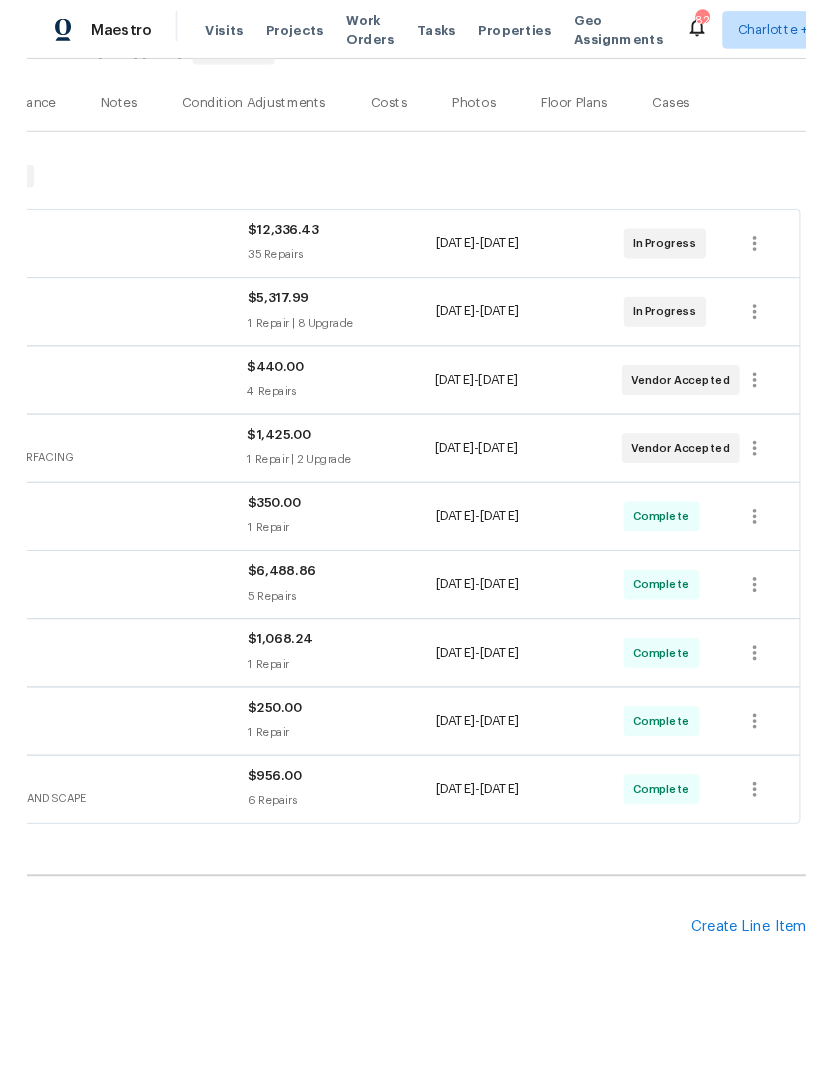 scroll, scrollTop: 221, scrollLeft: 296, axis: both 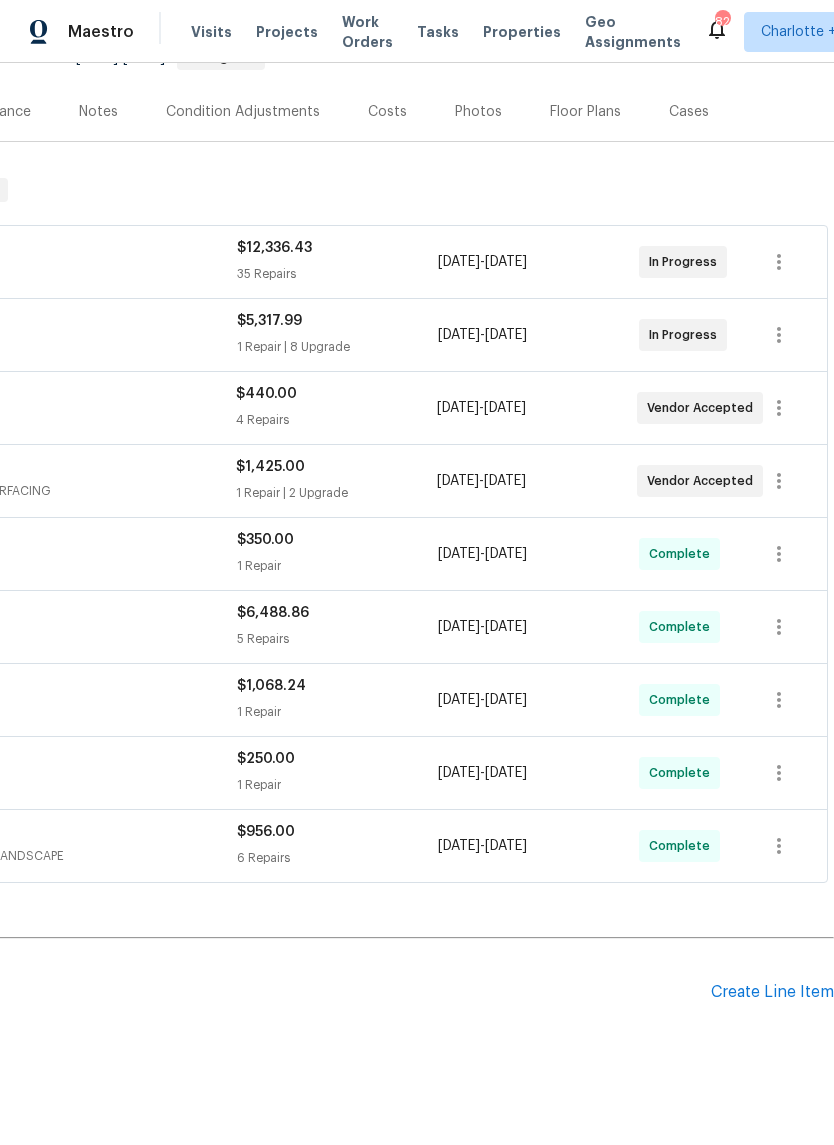click on "Create Line Item" at bounding box center [772, 992] 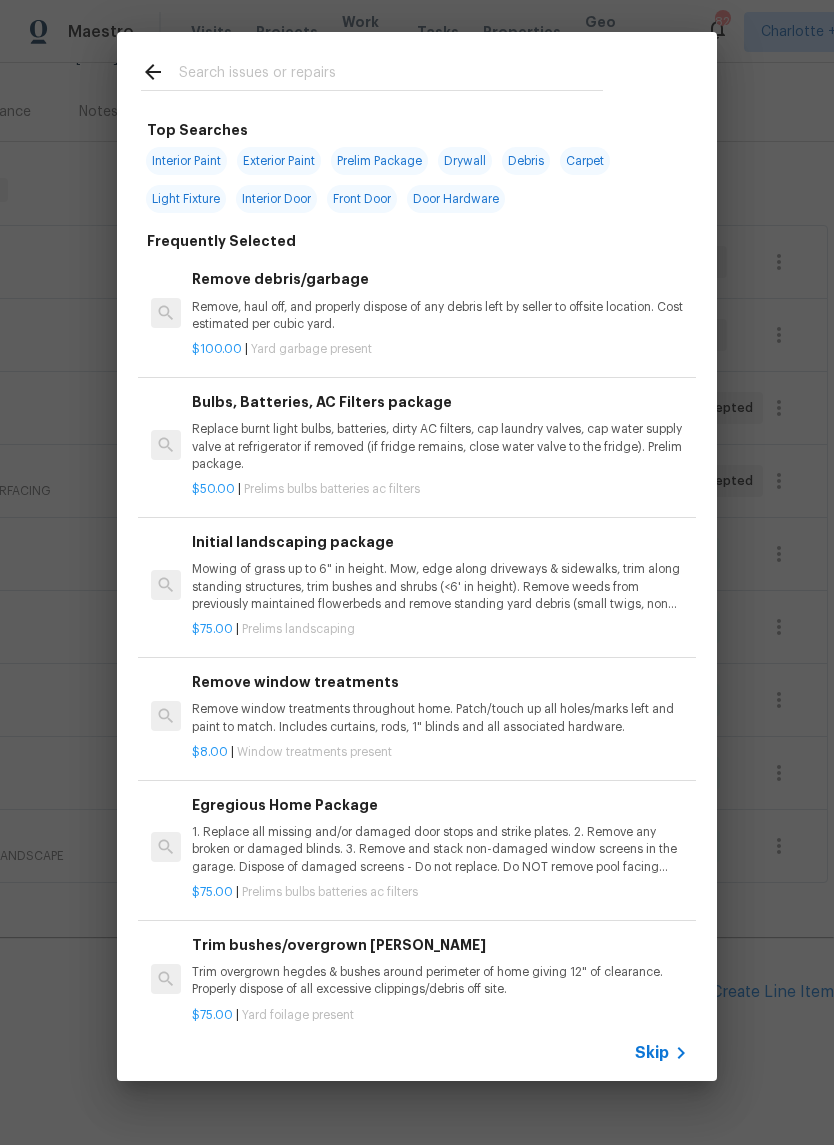 click at bounding box center [391, 75] 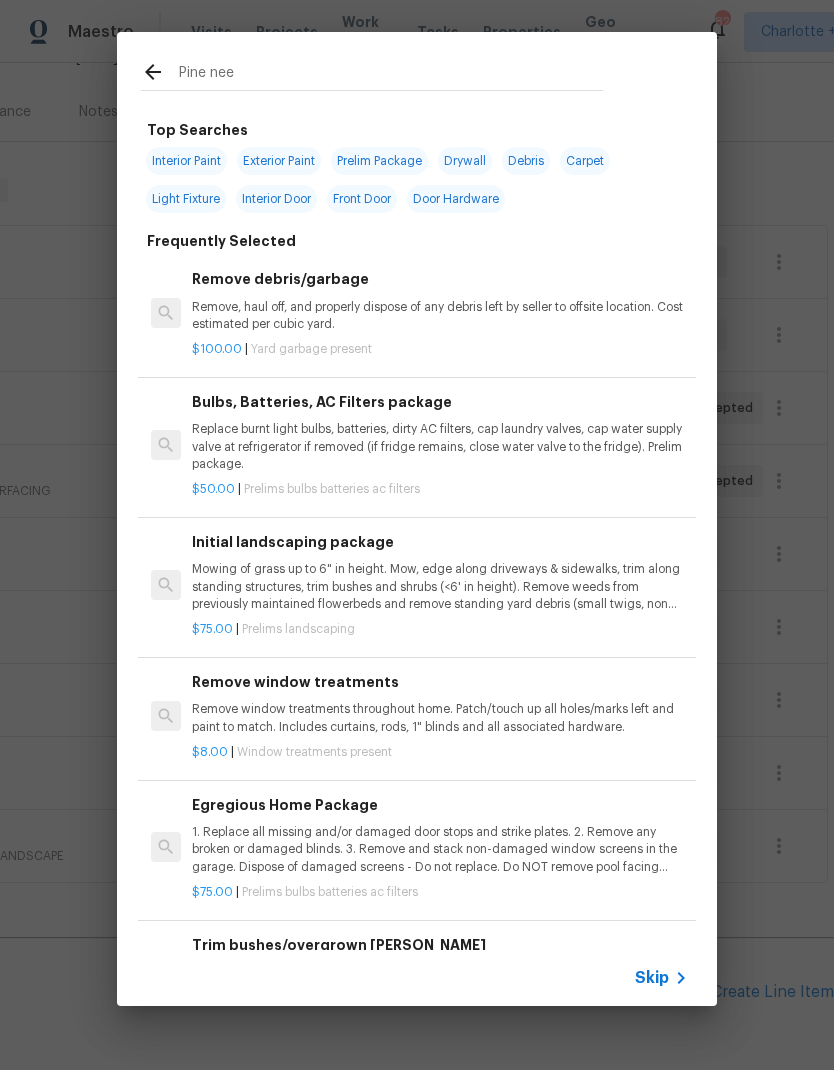 type on "Pine need" 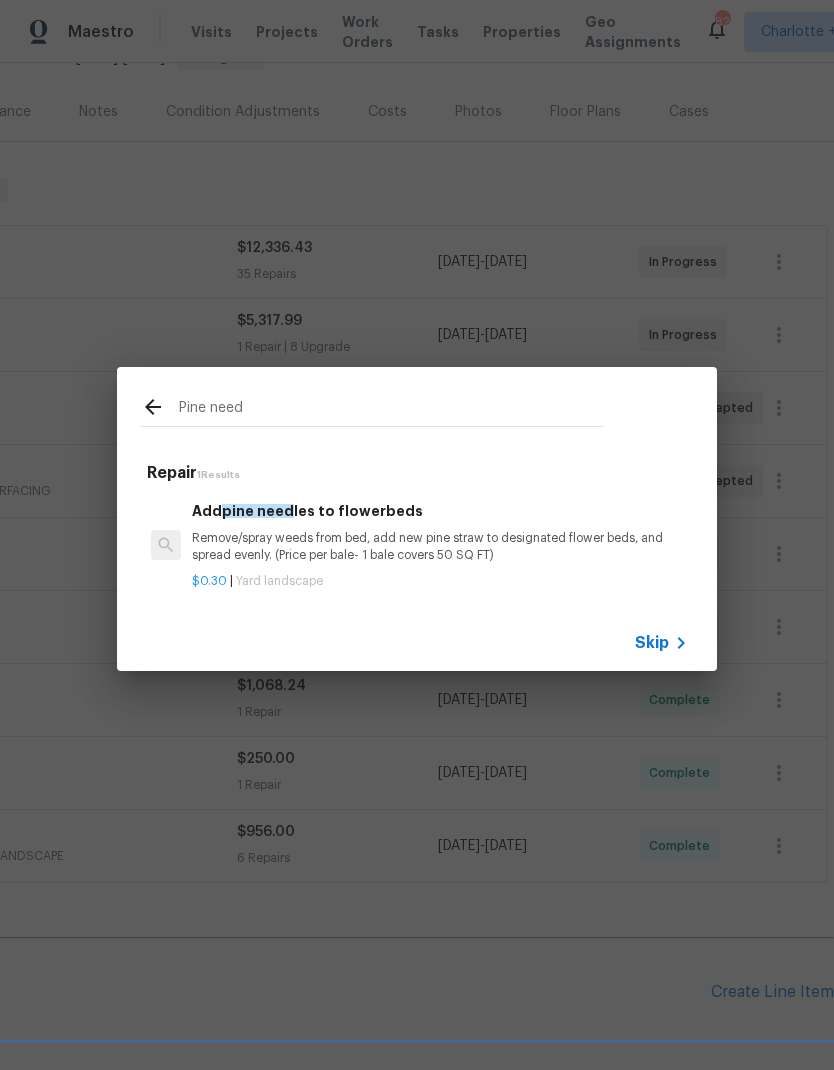 click on "Remove/spray weeds from bed, add new pine straw to designated flower beds, and spread evenly. (Price per bale- 1 bale covers 50 SQ FT)" at bounding box center [440, 547] 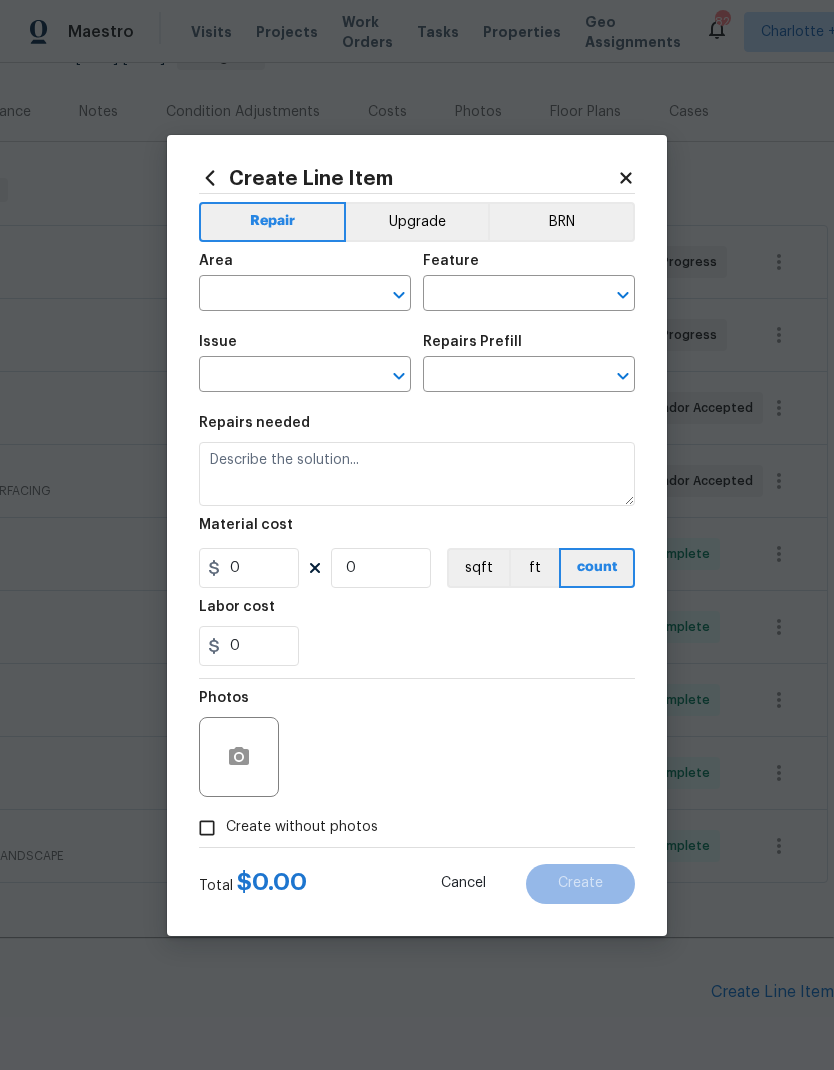 type on "Landscaping" 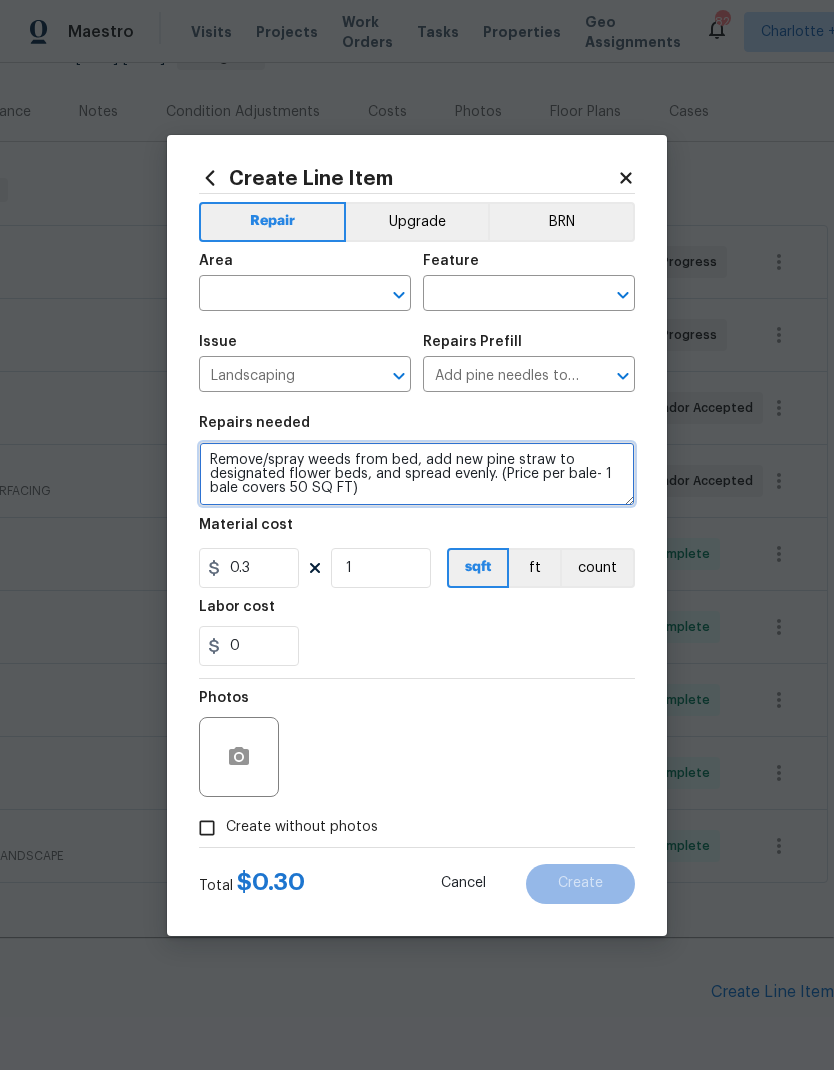 click on "Remove/spray weeds from bed, add new pine straw to designated flower beds, and spread evenly. (Price per bale- 1 bale covers 50 SQ FT)" at bounding box center (417, 474) 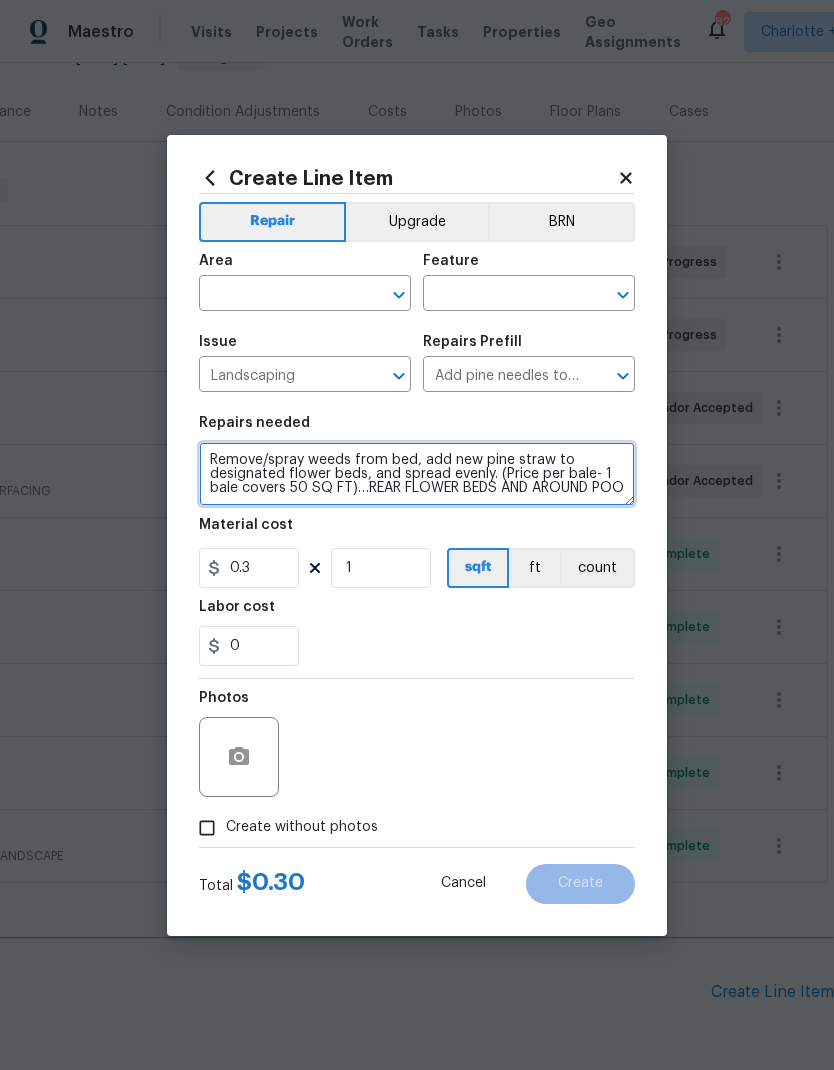 scroll, scrollTop: 5, scrollLeft: 0, axis: vertical 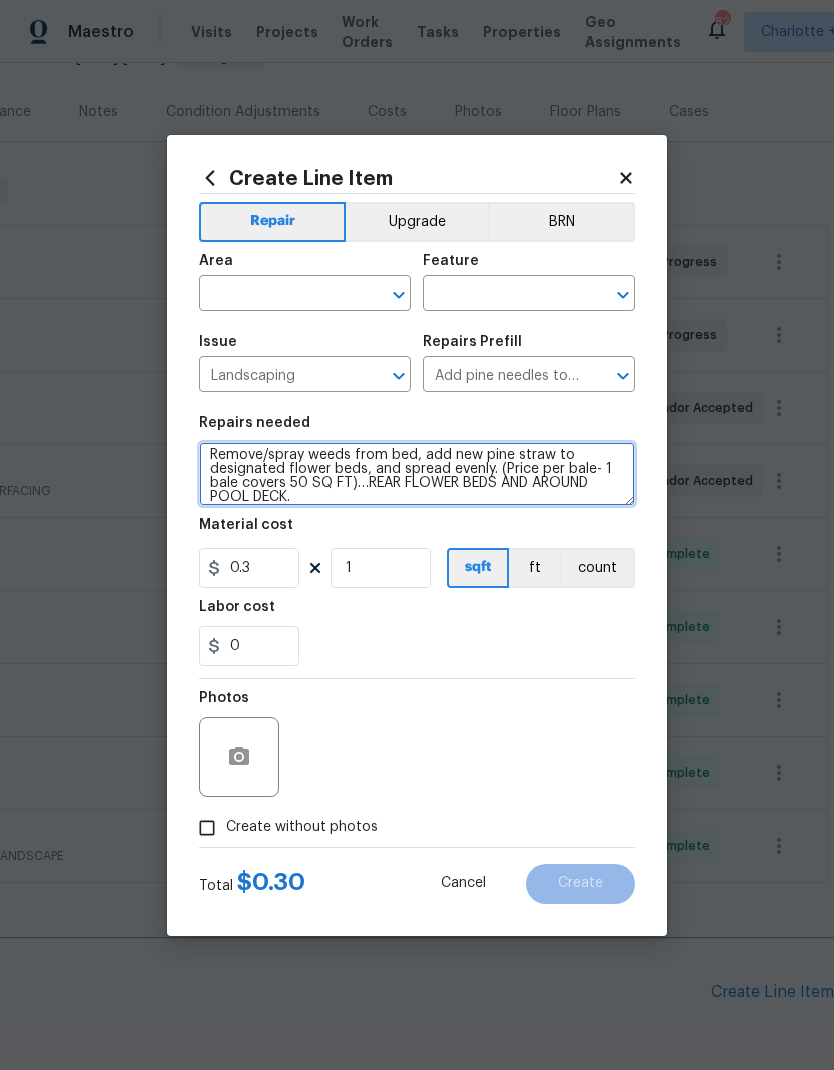type on "Remove/spray weeds from bed, add new pine straw to designated flower beds, and spread evenly. (Price per bale- 1 bale covers 50 SQ FT)…REAR FLOWER BEDS AND AROUND POOL DECK." 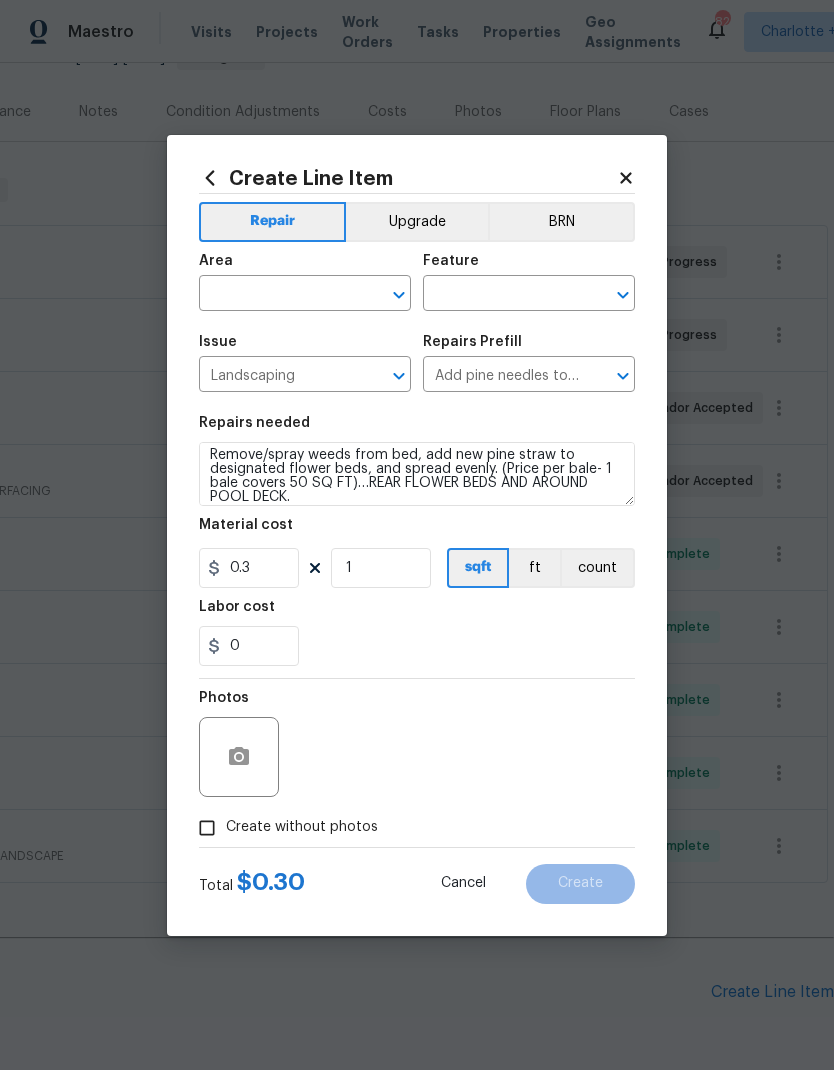 click at bounding box center (277, 295) 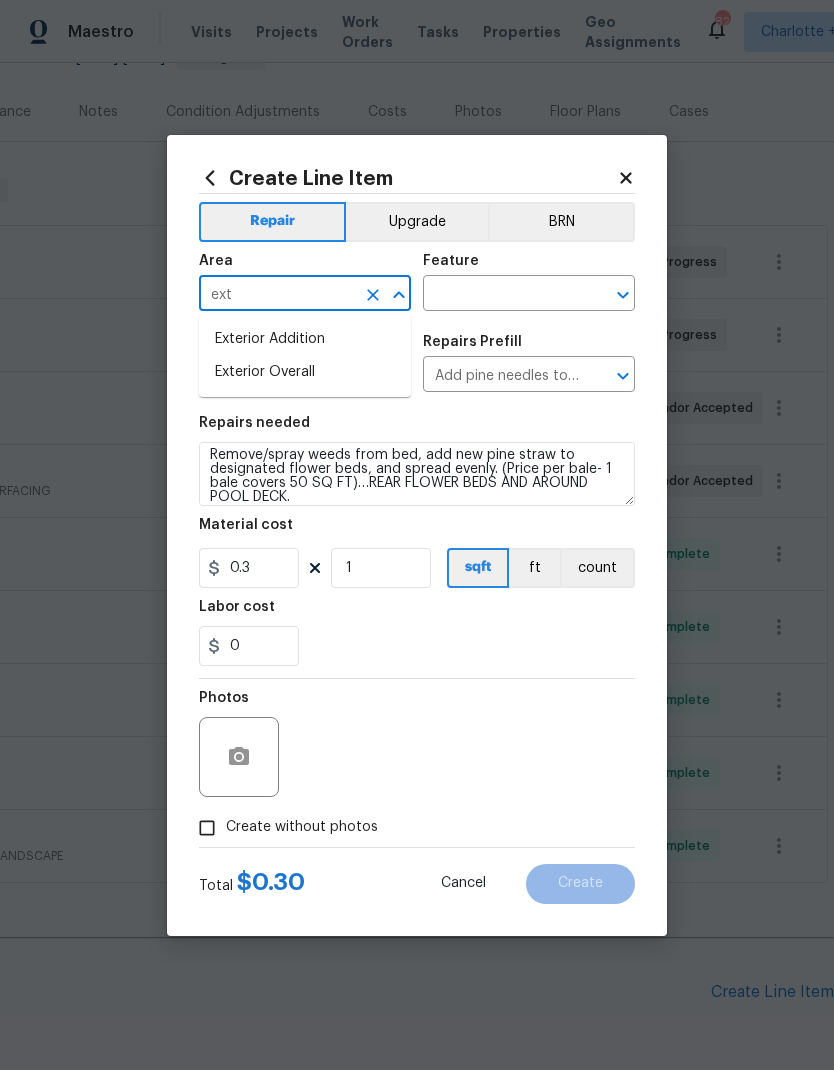 click on "Exterior Overall" at bounding box center [305, 372] 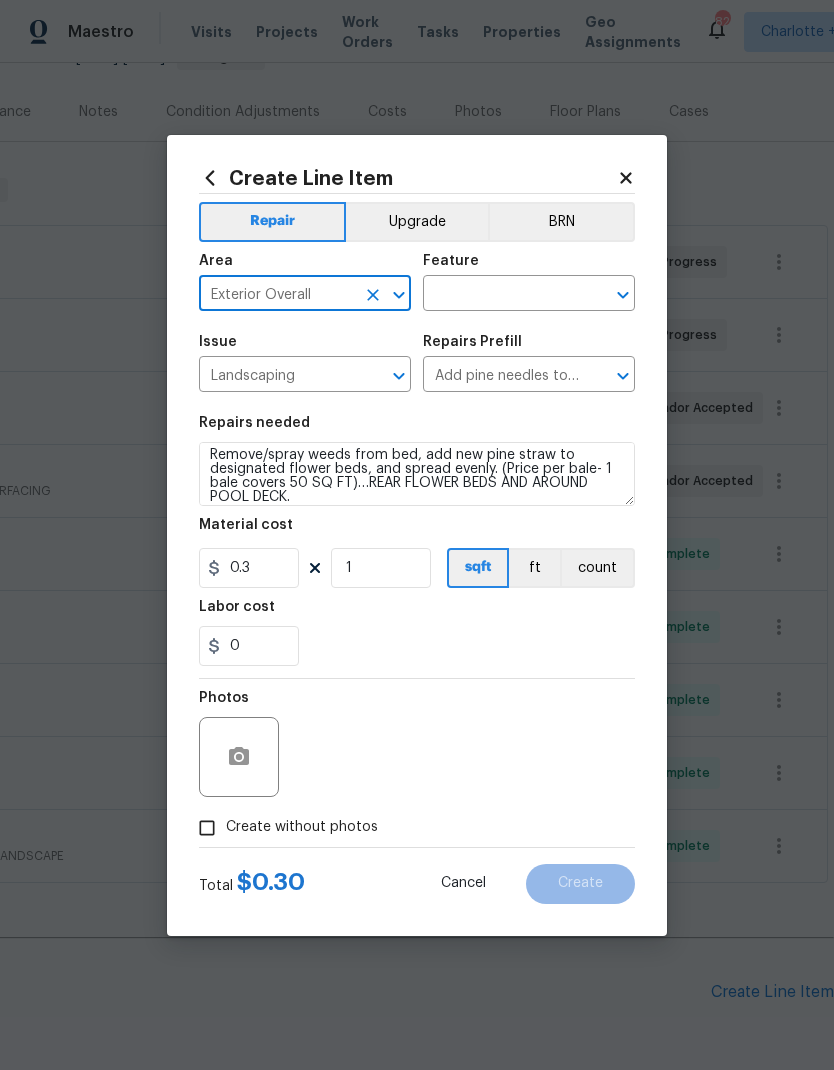click at bounding box center [501, 295] 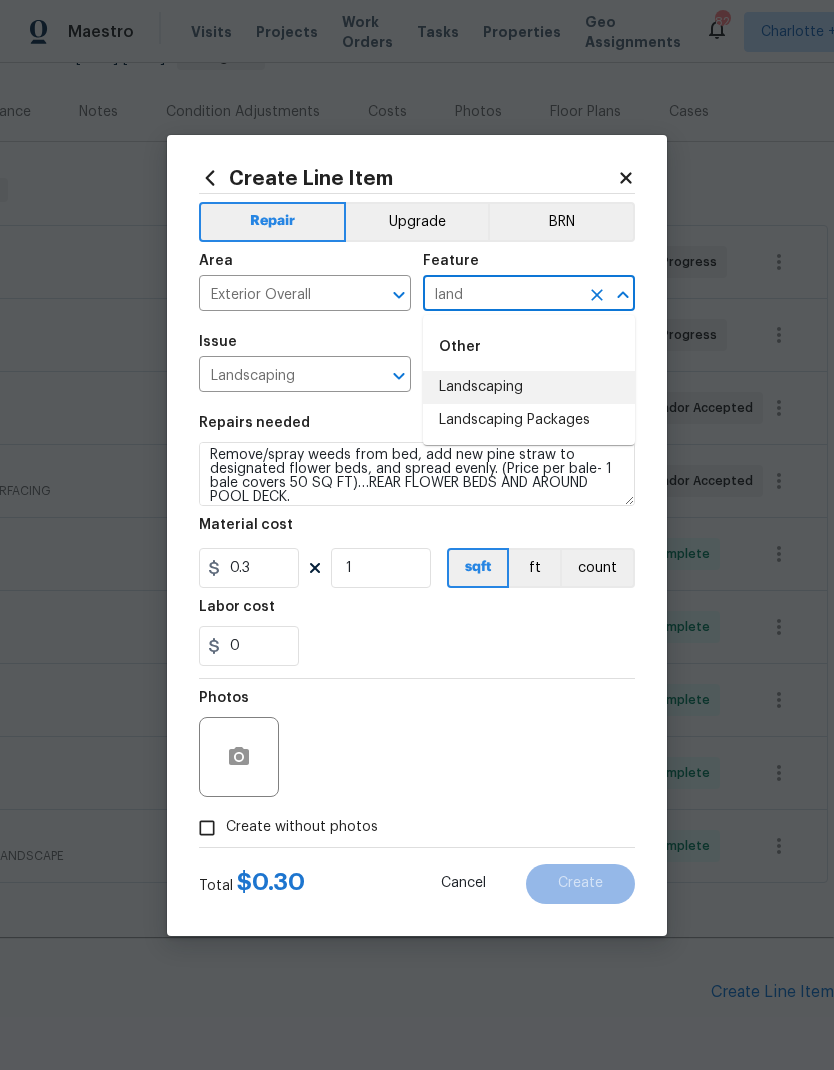 click on "Landscaping" at bounding box center (529, 387) 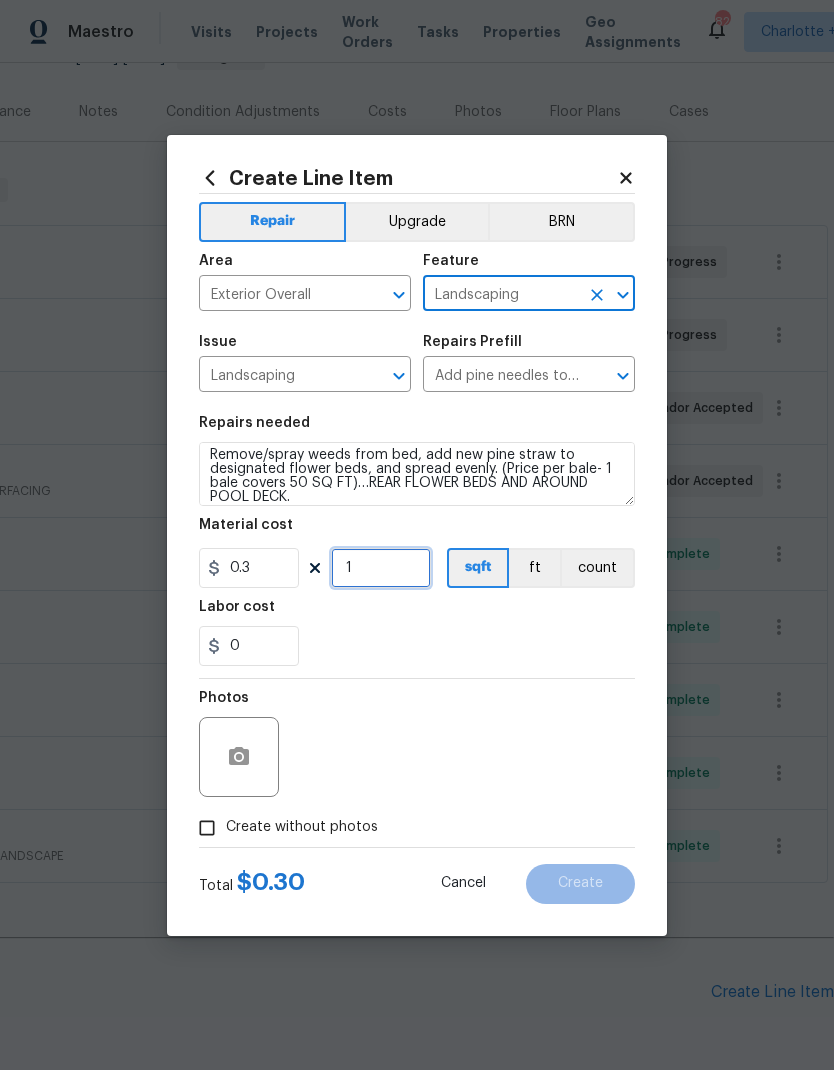 click on "1" at bounding box center (381, 568) 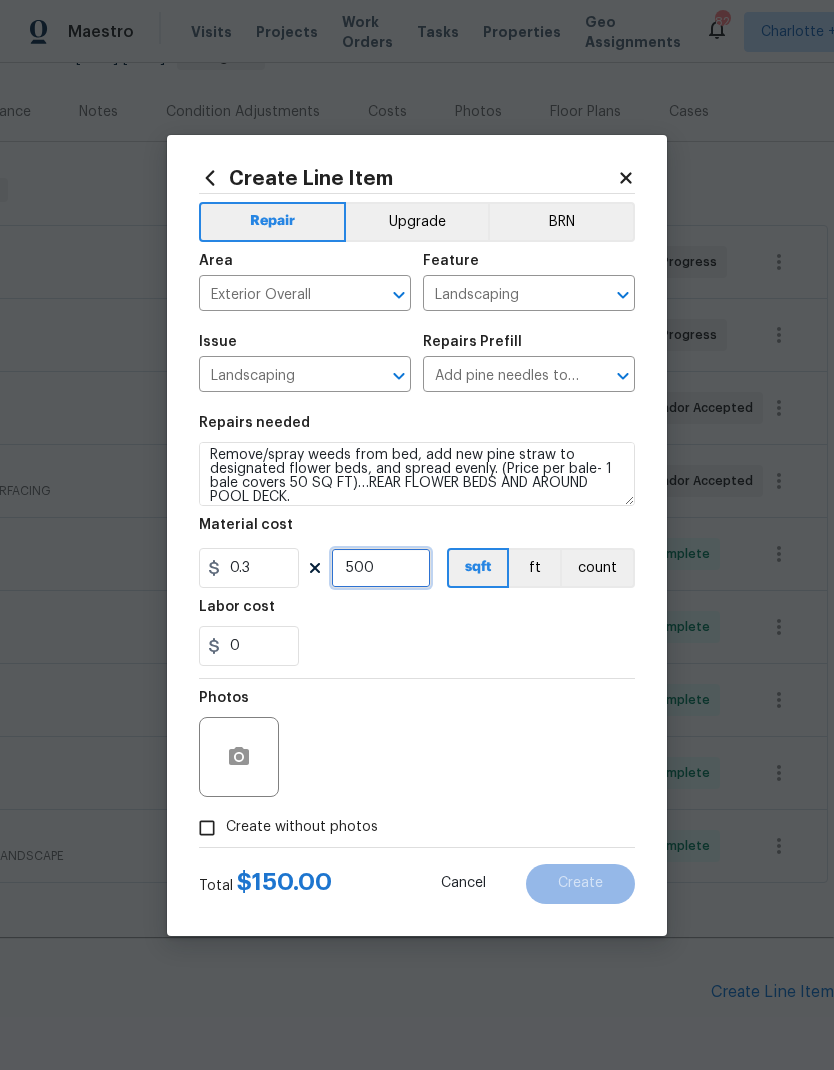 type on "500" 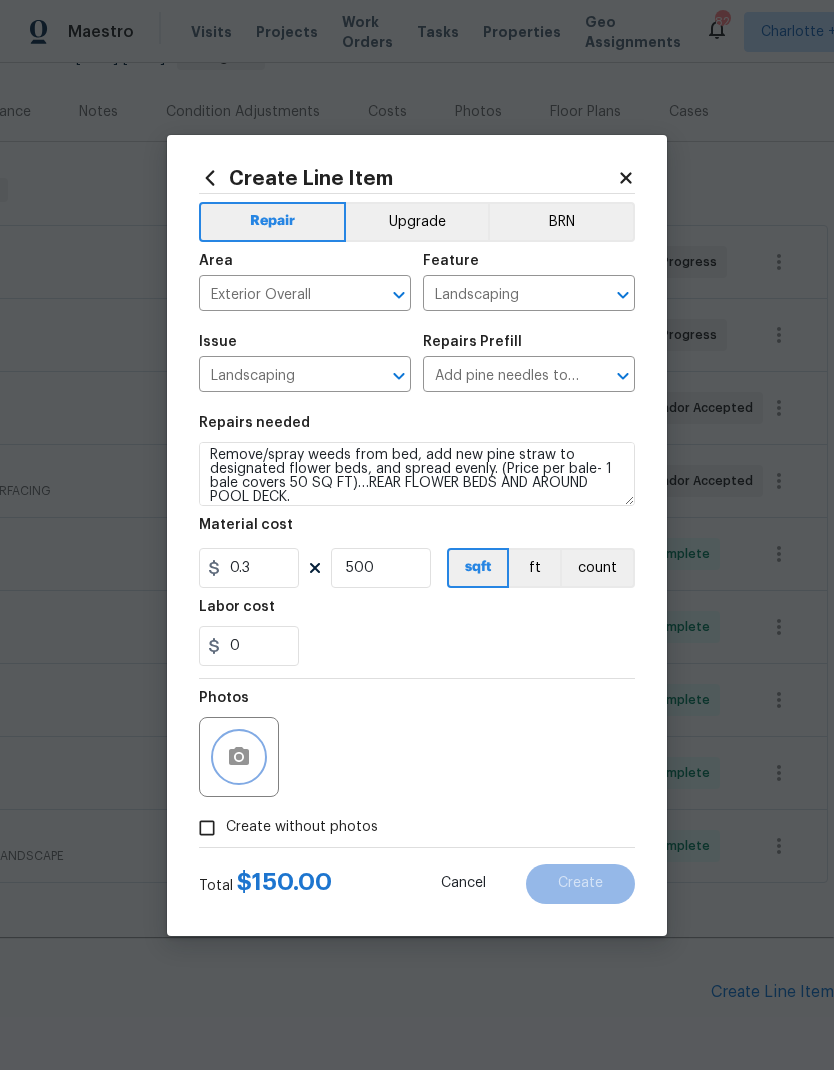 click 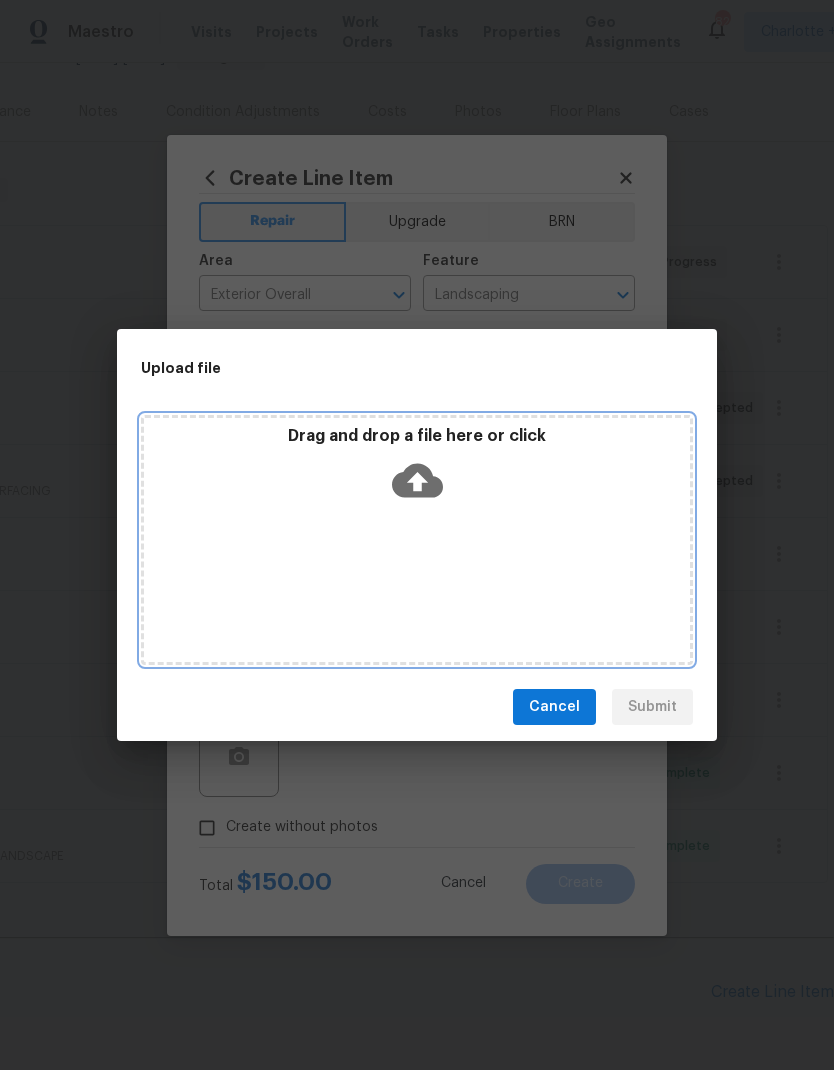 click 